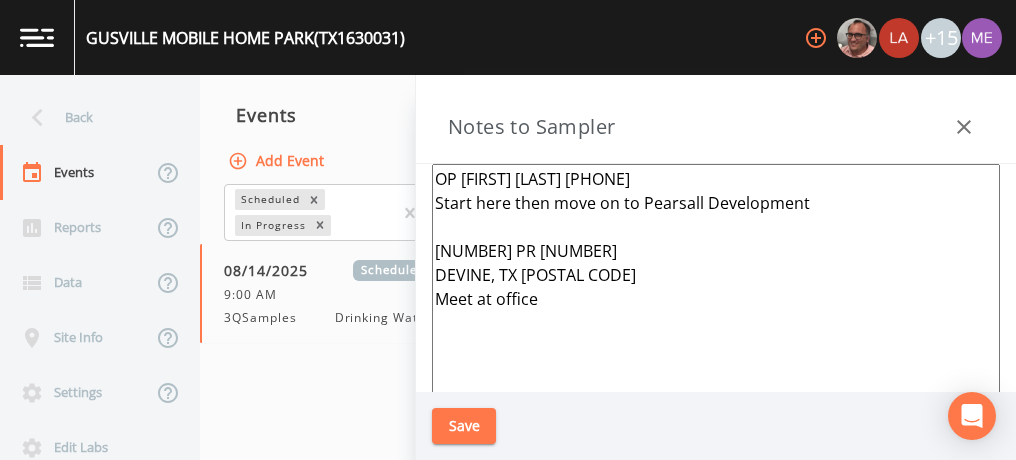 scroll, scrollTop: 0, scrollLeft: 0, axis: both 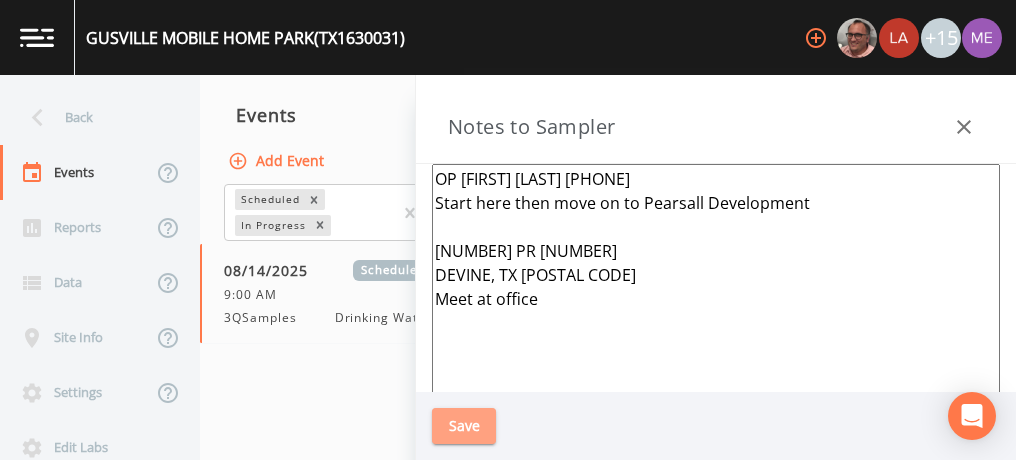 click on "Save" at bounding box center [464, 426] 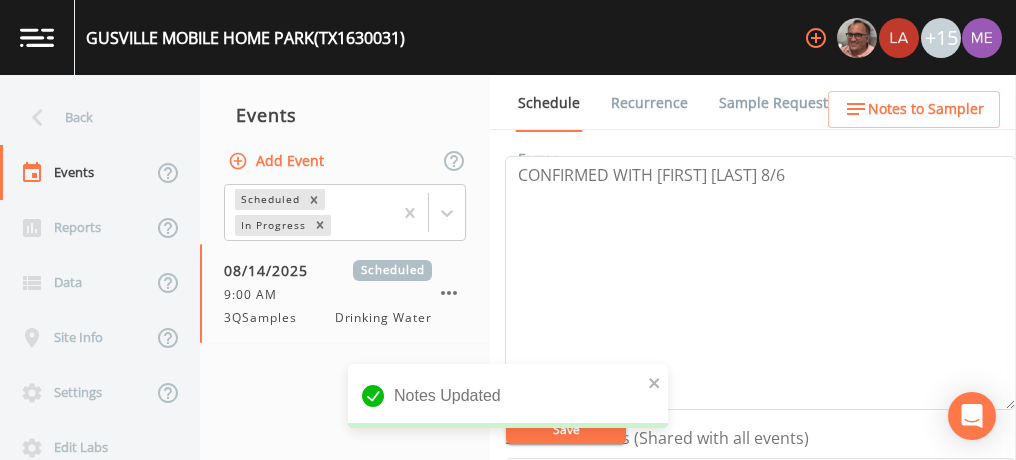 scroll, scrollTop: 275, scrollLeft: 0, axis: vertical 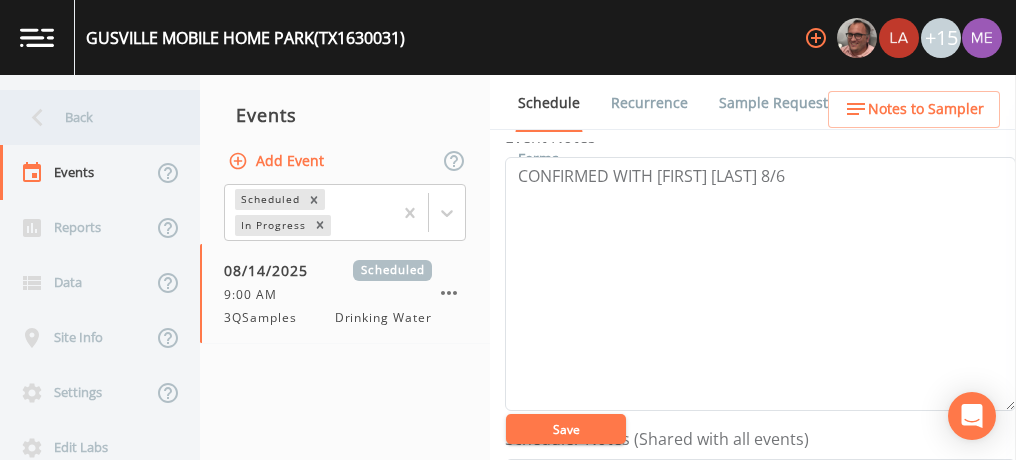 click on "Back" at bounding box center [90, 117] 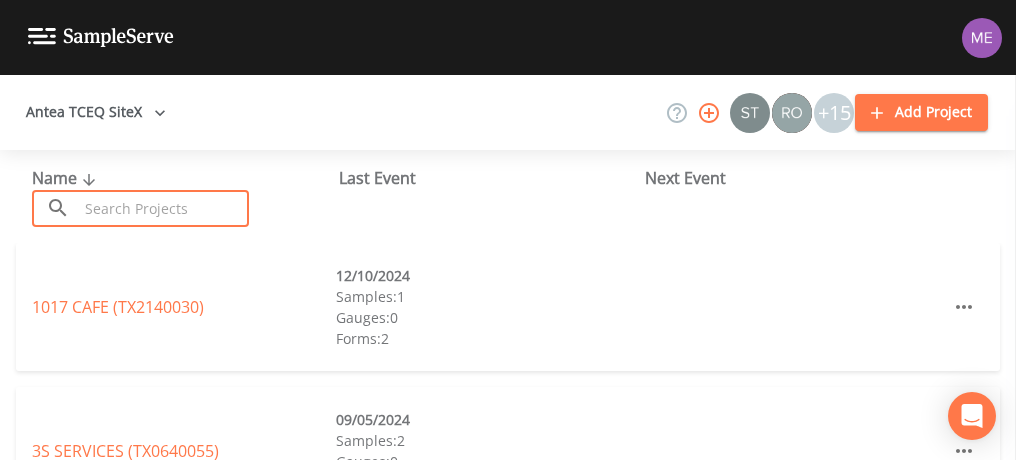 click at bounding box center [163, 208] 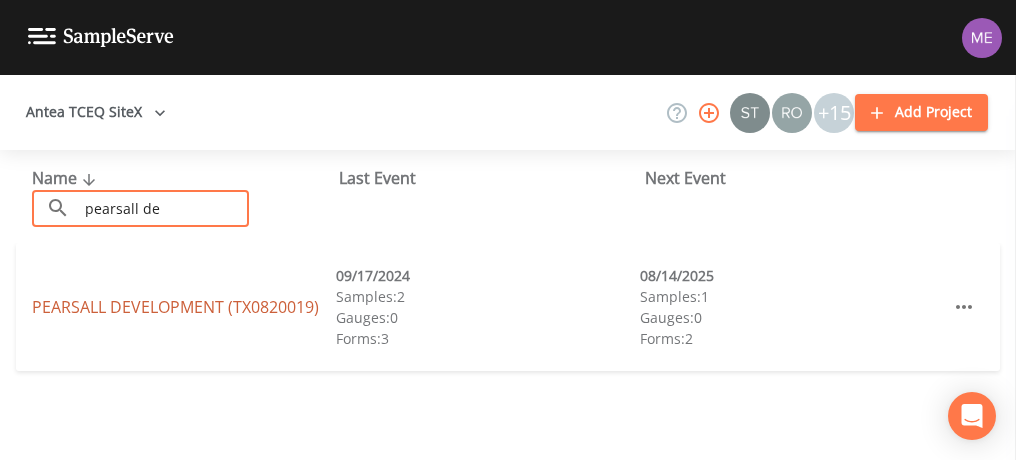 type on "pearsall de" 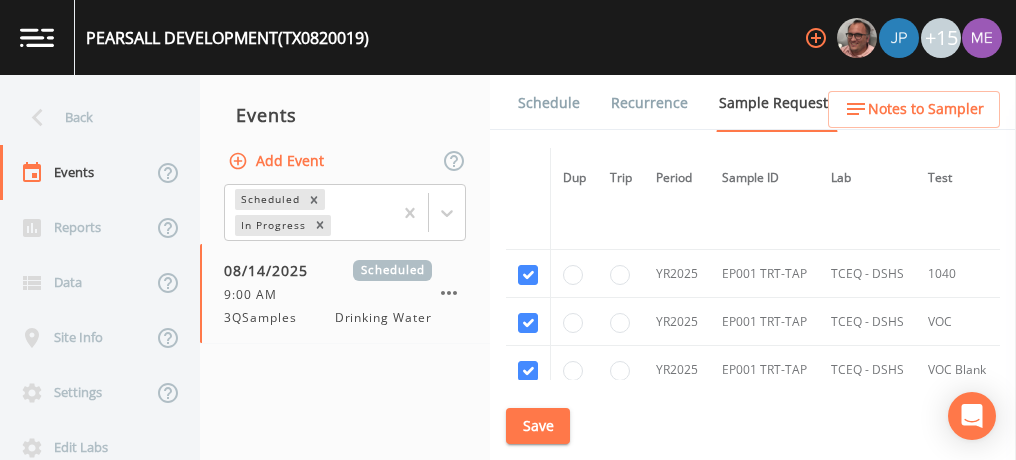 scroll, scrollTop: 1371, scrollLeft: 0, axis: vertical 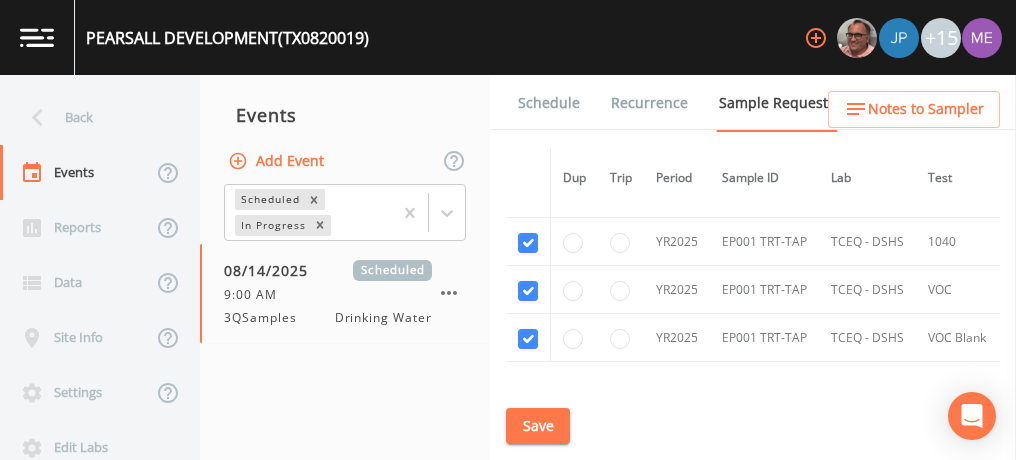 click on "Schedule" at bounding box center [549, 103] 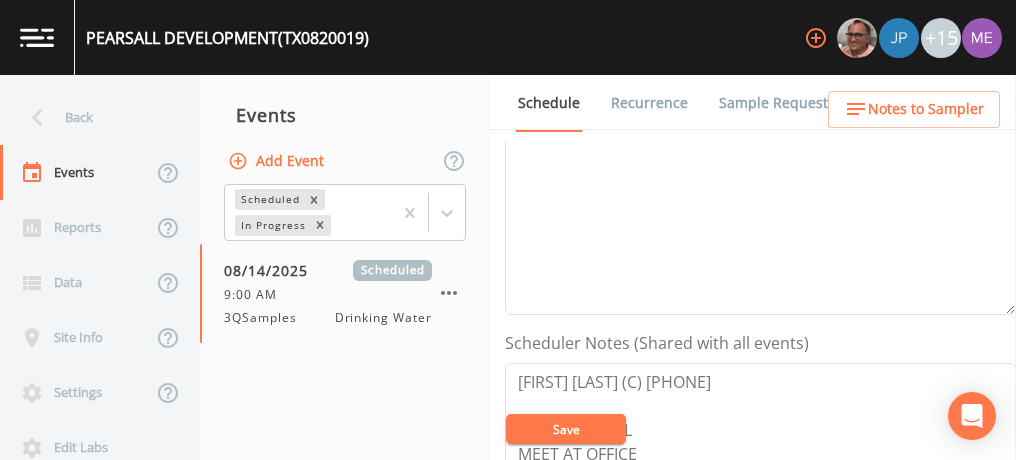 scroll, scrollTop: 372, scrollLeft: 0, axis: vertical 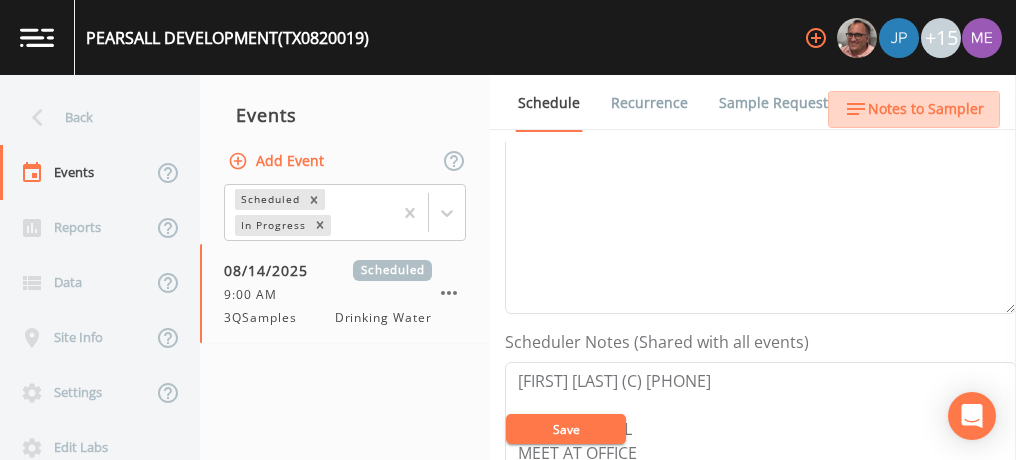 click on "Notes to Sampler" at bounding box center (926, 109) 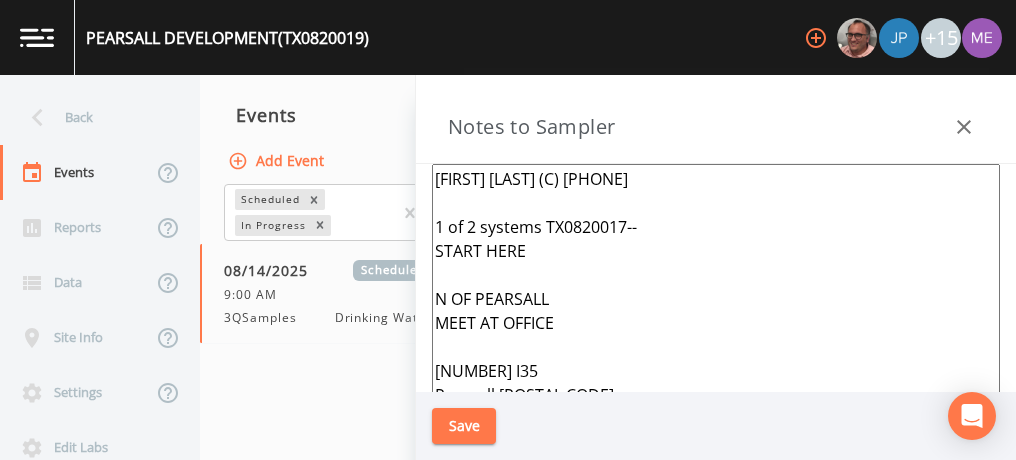 drag, startPoint x: 437, startPoint y: 222, endPoint x: 416, endPoint y: 227, distance: 21.587032 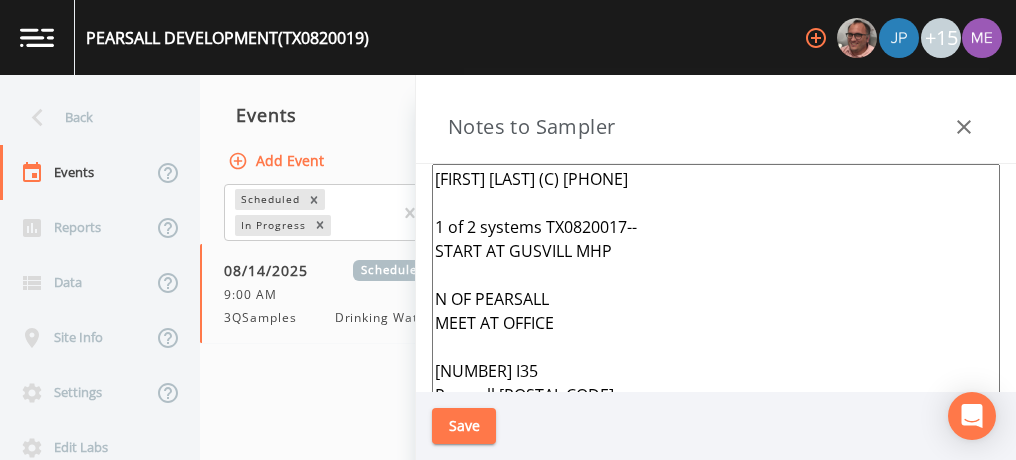 type on "Jason Smith (C) 830-688-3414
1 of 2 systems TX0820017--
START AT GUSVILL MHP
N OF PEARSALL
MEET AT OFFICE
9013 I35
Pearsall 78061" 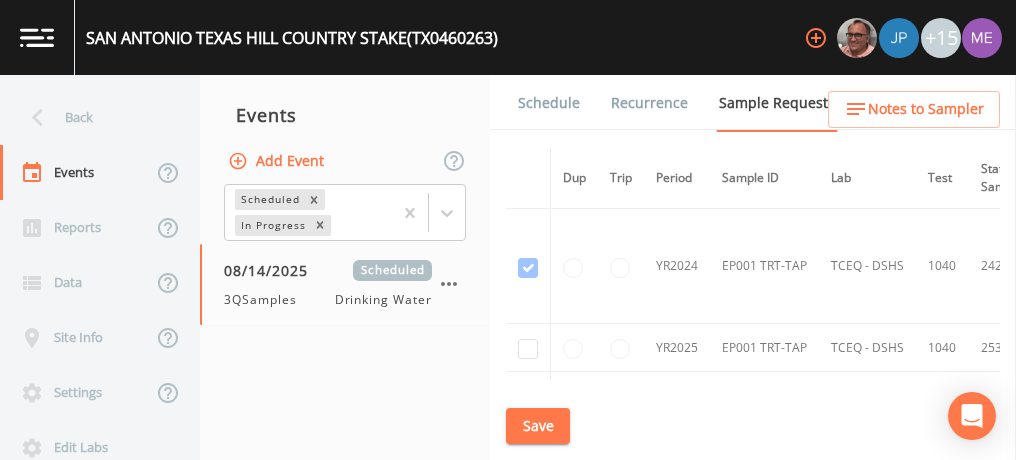 scroll, scrollTop: 0, scrollLeft: 0, axis: both 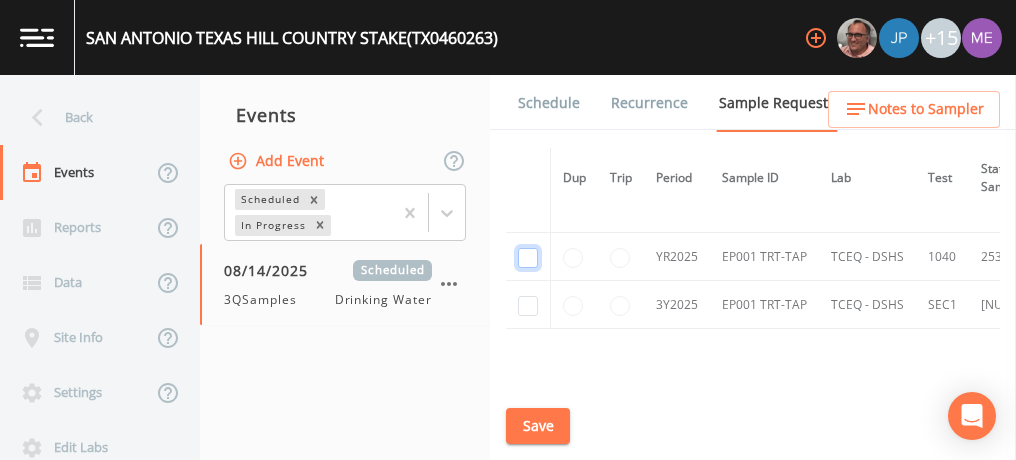 click at bounding box center (528, 177) 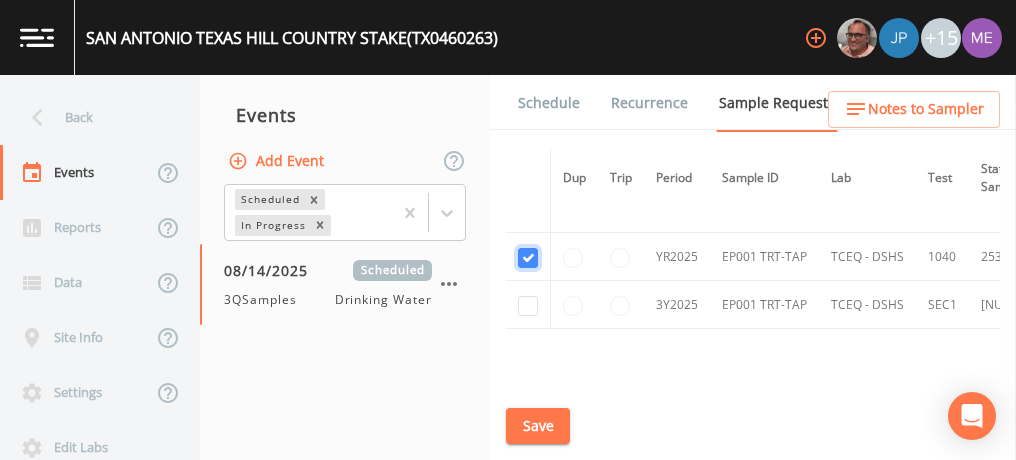 checkbox on "true" 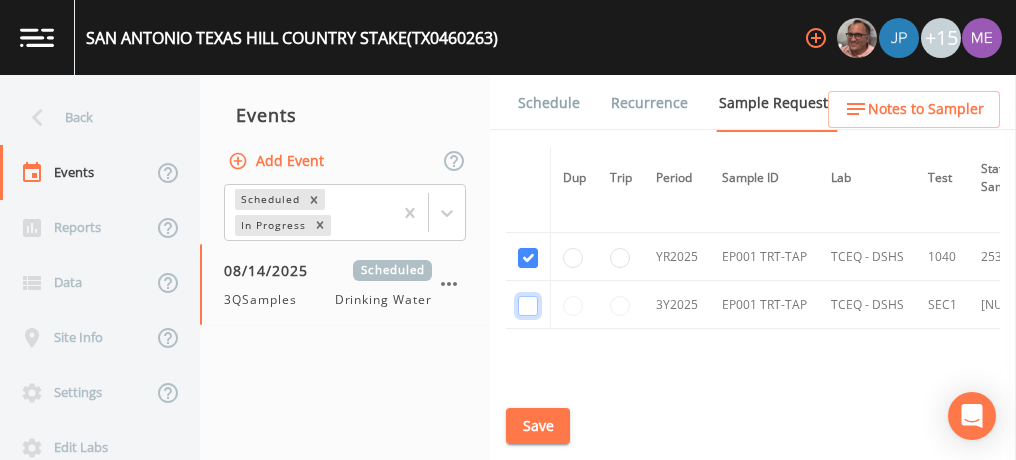 click at bounding box center [528, 306] 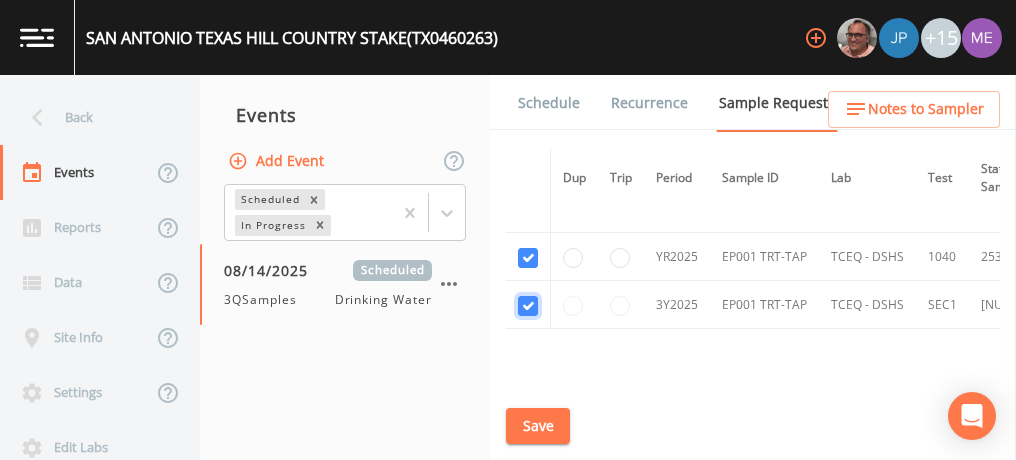 checkbox on "true" 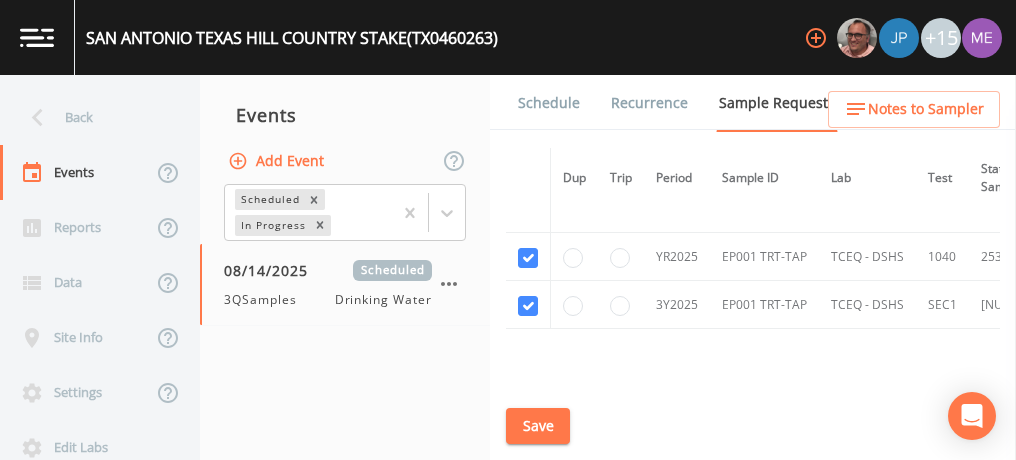 click on "Save" at bounding box center [538, 426] 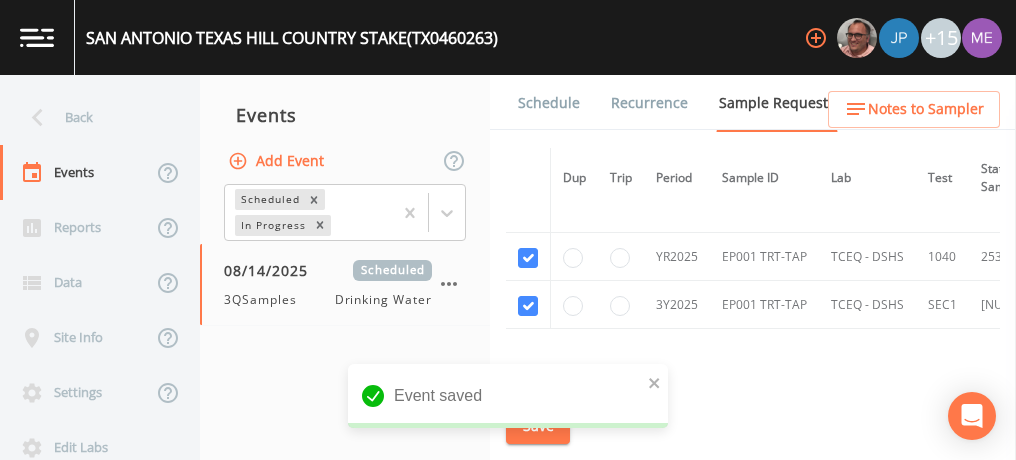 click on "Schedule" at bounding box center [549, 103] 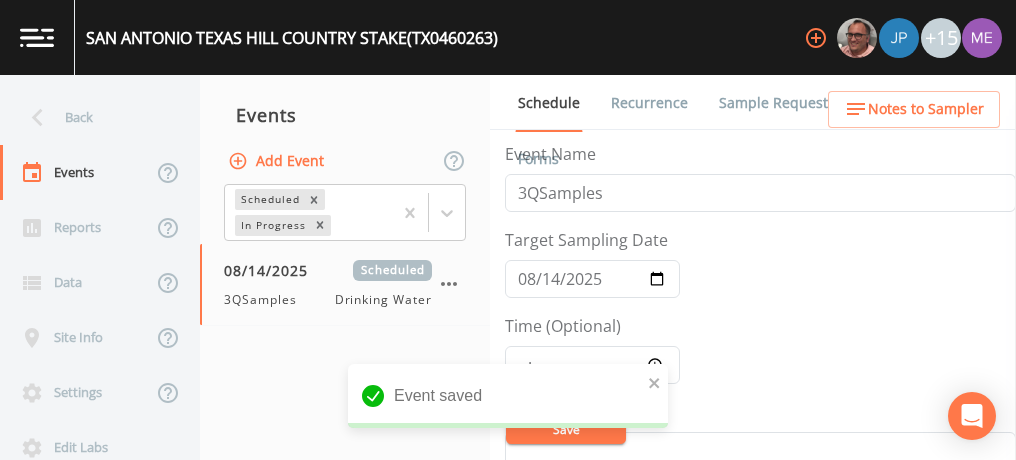 scroll, scrollTop: 106, scrollLeft: 0, axis: vertical 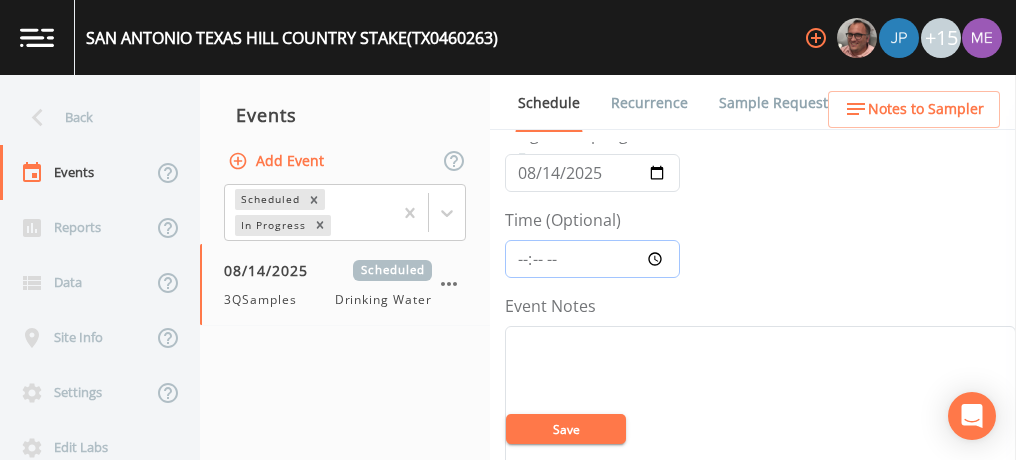 click on "Time (Optional)" at bounding box center [592, 259] 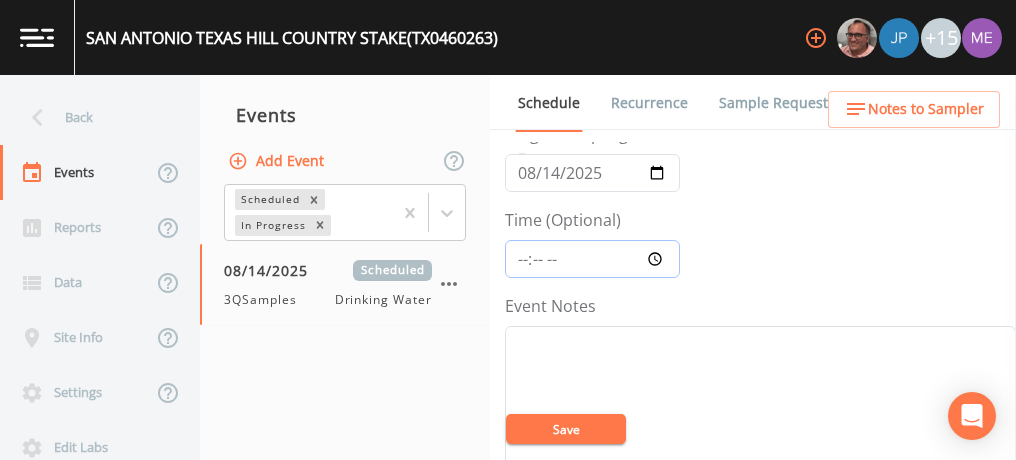 type on "12:30" 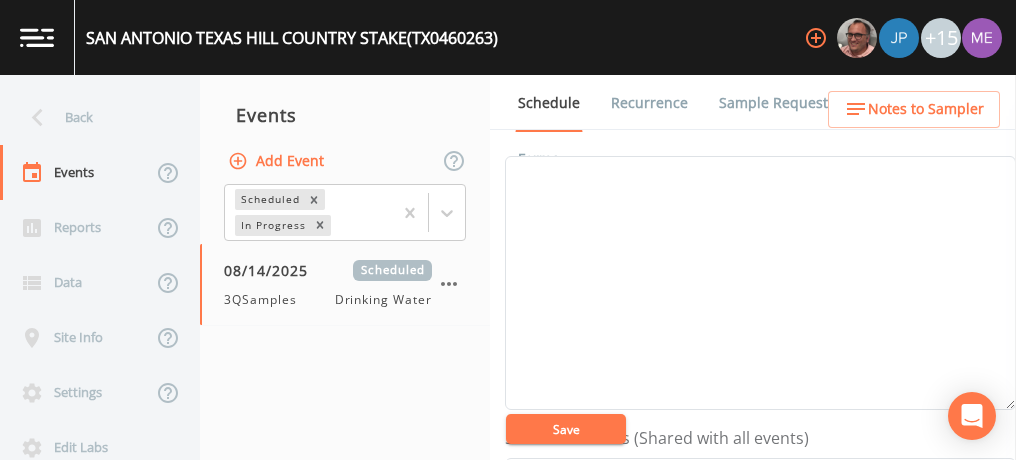 scroll, scrollTop: 282, scrollLeft: 0, axis: vertical 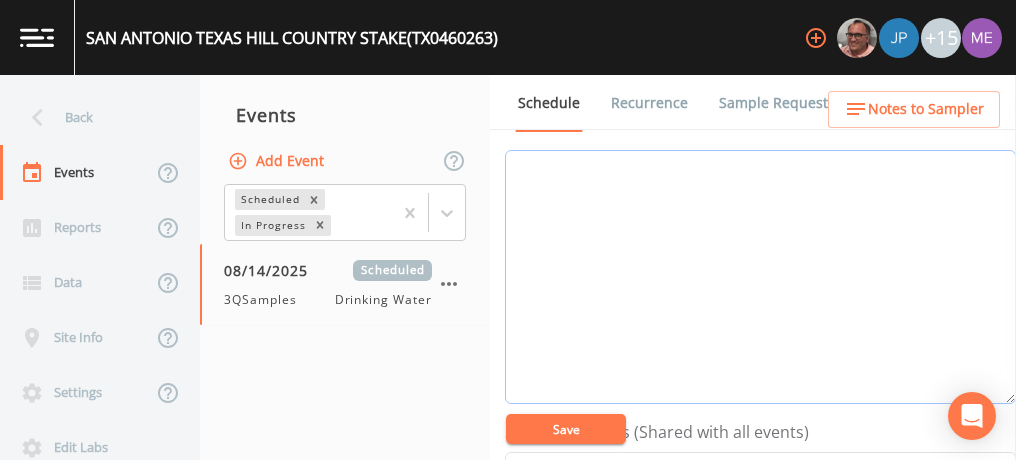 click on "Event Notes" at bounding box center (760, 277) 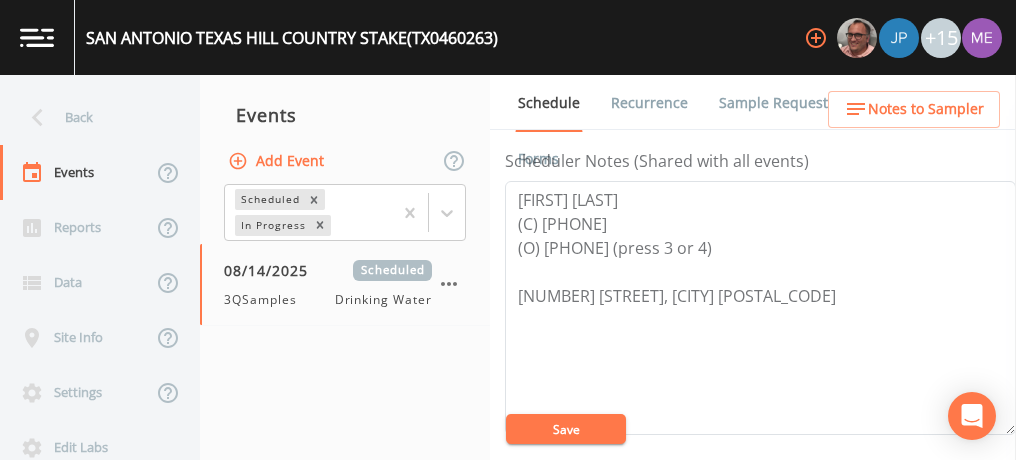scroll, scrollTop: 554, scrollLeft: 0, axis: vertical 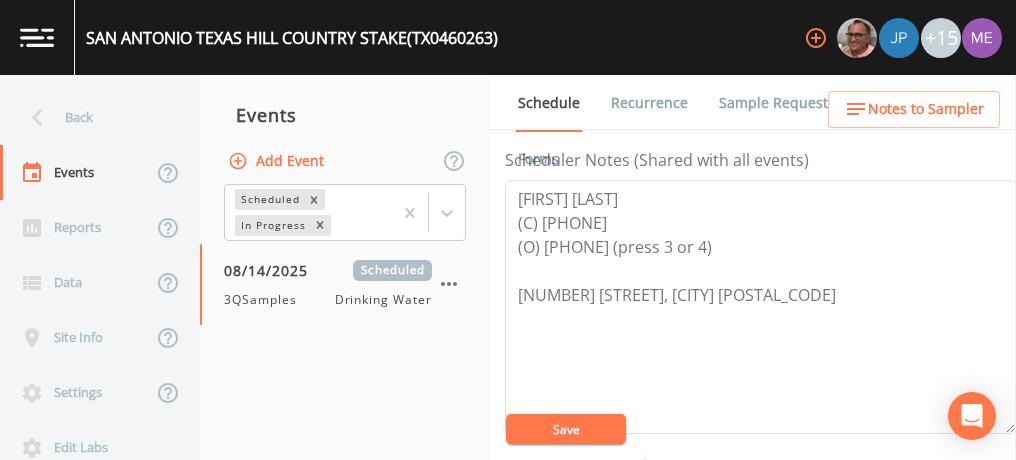 type on "CONFIRMED WITH JASON 8/6" 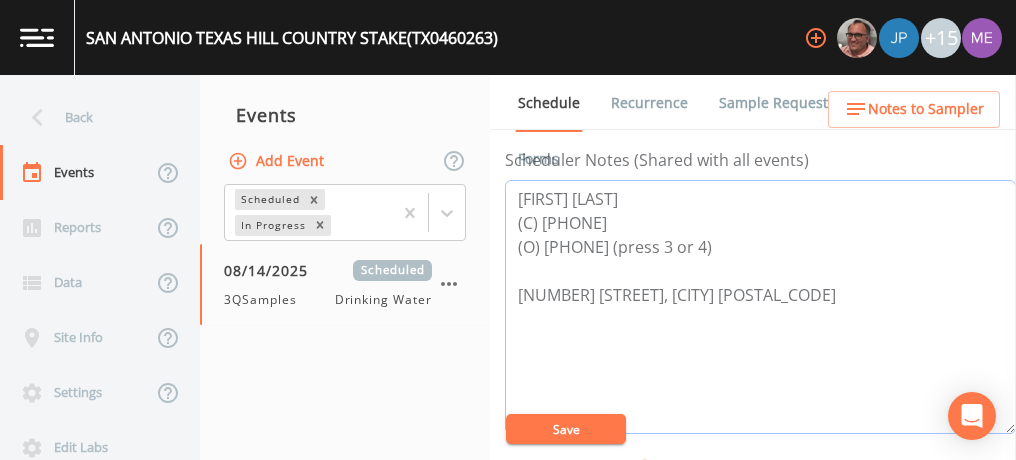 click on "Todd Sherwood
(C) 512-500-6165
(O) 512-528-9200 (press 3 or 4)
31355 STAHL LN, BULVERDE 78163" at bounding box center [760, 307] 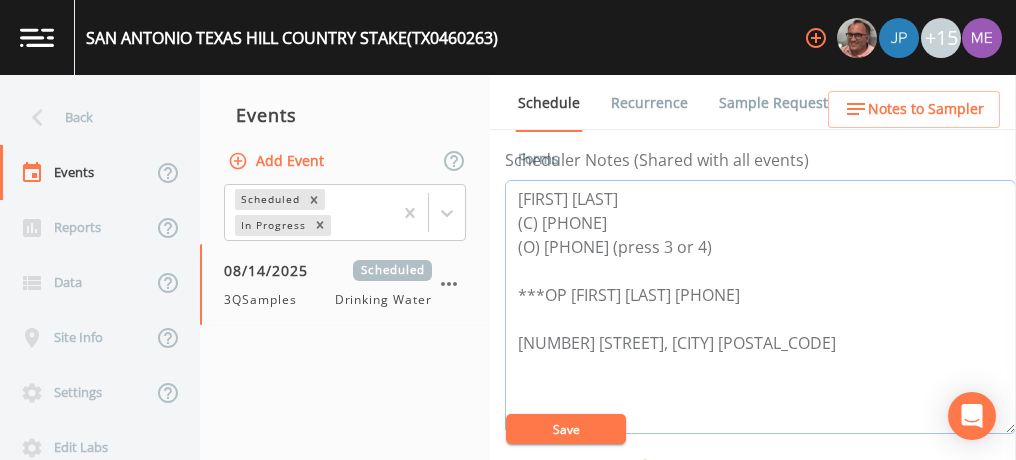 type on "Todd Sherwood
(C) 512-500-6165
(O) 512-528-9200 (press 3 or 4)
***OP JASON SMITH 830-688-3414
31355 STAHL LN, BULVERDE 78163" 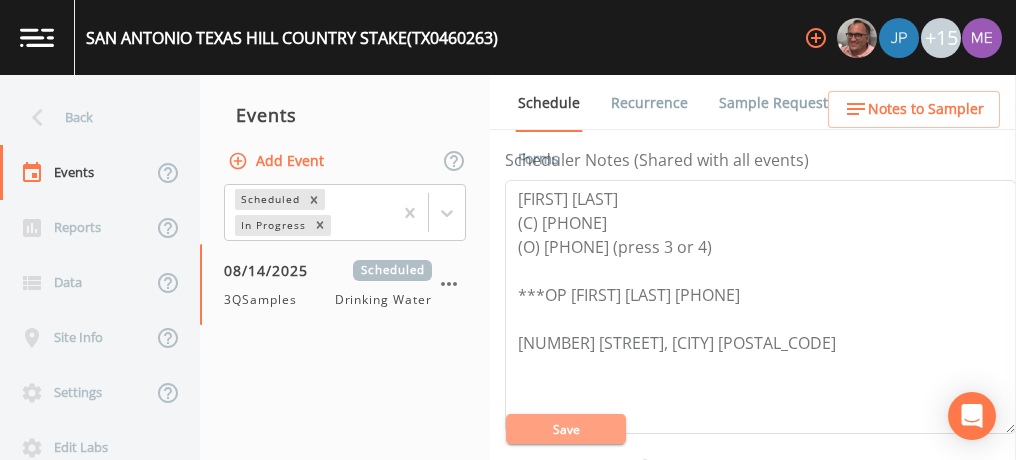 click on "Save" at bounding box center (566, 429) 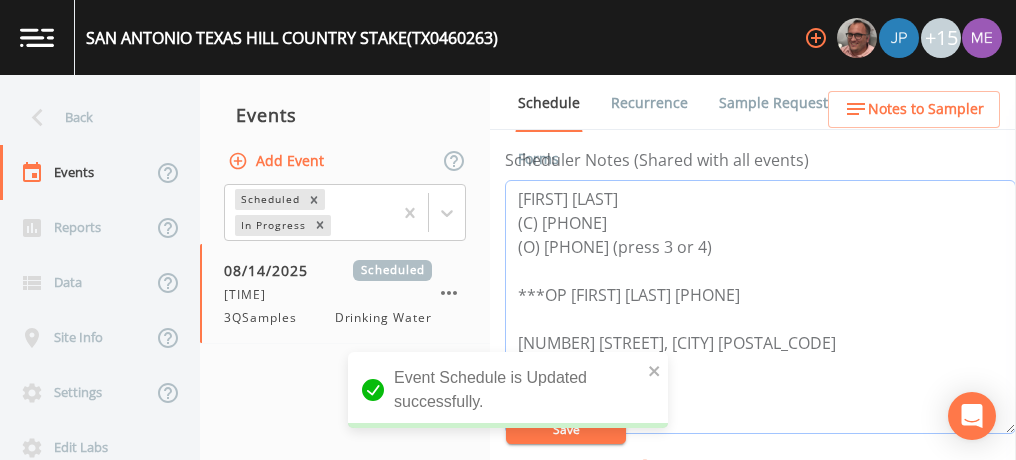 drag, startPoint x: 513, startPoint y: 287, endPoint x: 775, endPoint y: 332, distance: 265.83643 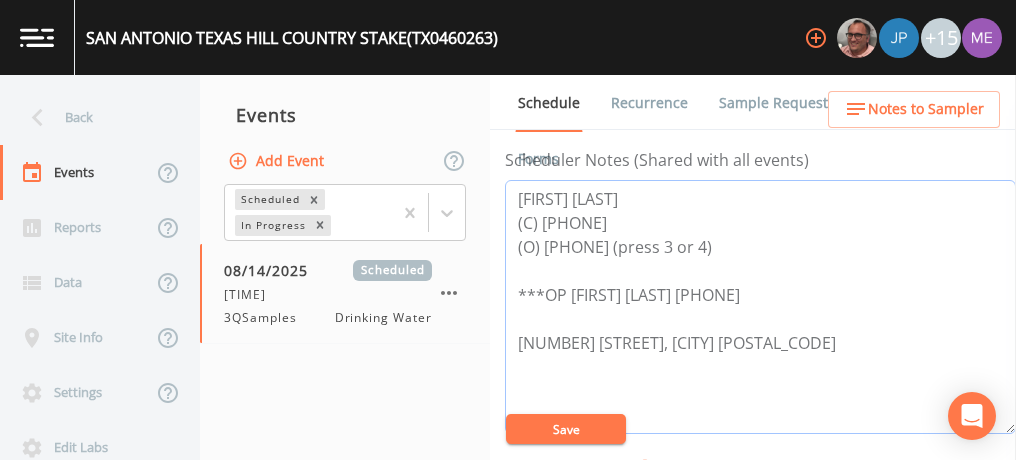 scroll, scrollTop: 676, scrollLeft: 0, axis: vertical 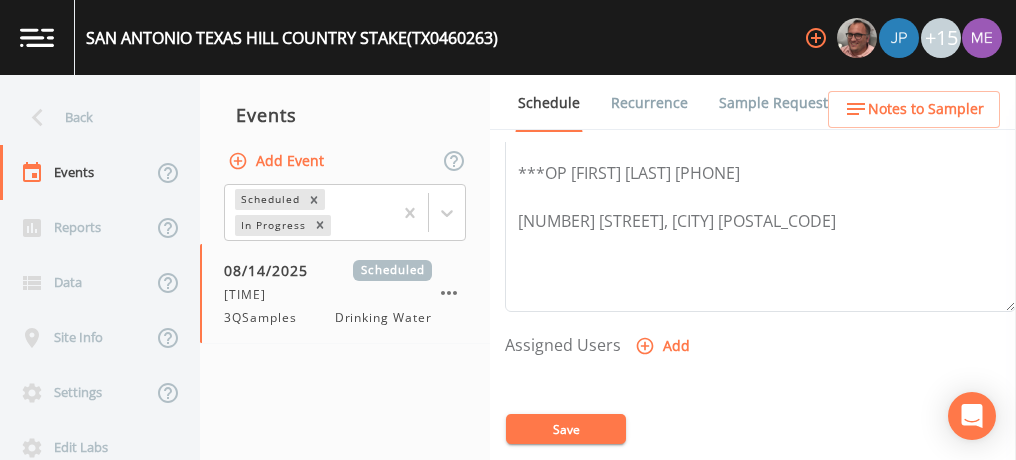 click 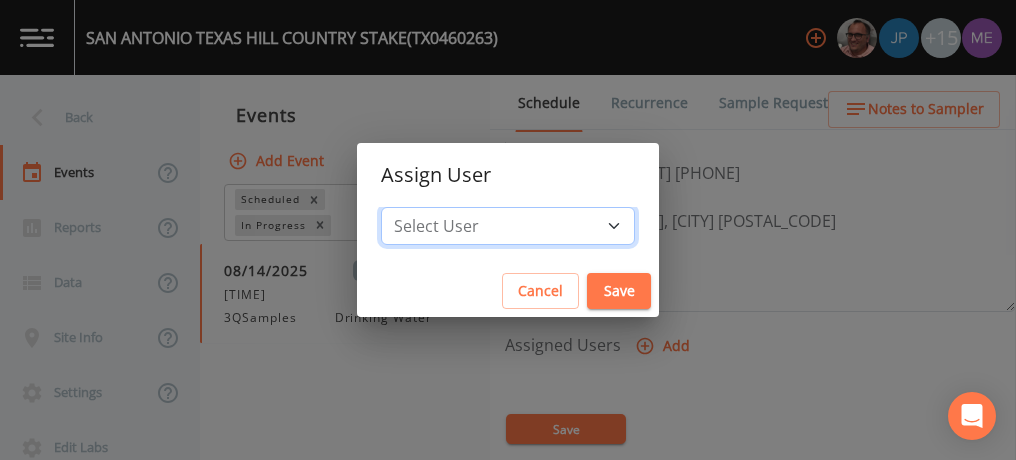click on "Select User Mike  Franklin Joshua gere  Paul Lauren  Saenz Russell   Schindler  David  Weber Zachary  Evans Stafford  Johnson Sloan  Rigamonti chrisb@sitexsolutions.com Annie  Huebner Miriaha  Caddie Brandon  Fox Stan  Porter Melissa  Coleman Rodolfo  Ramirez Charles  Medina Mikeh@sitexsolutions.com" at bounding box center (508, 226) 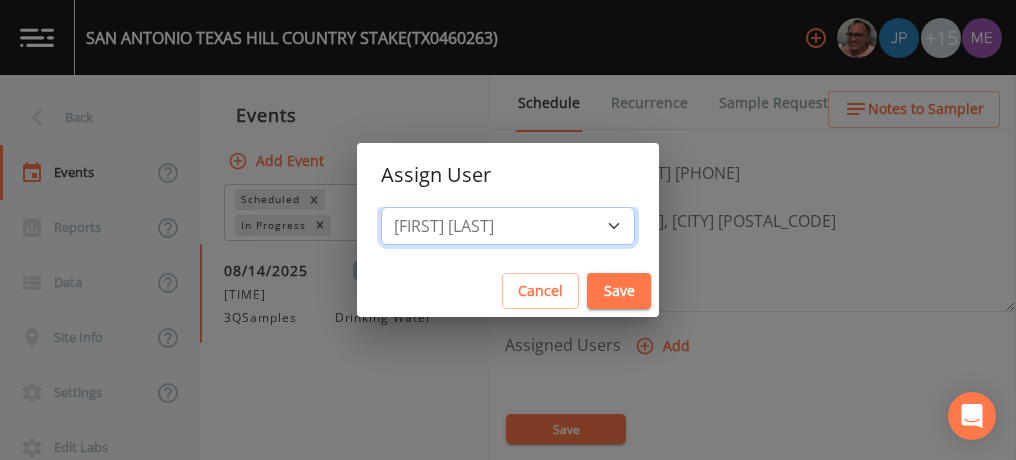 click on "Select User Mike  Franklin Joshua gere  Paul Lauren  Saenz Russell   Schindler  David  Weber Zachary  Evans Stafford  Johnson Sloan  Rigamonti chrisb@sitexsolutions.com Annie  Huebner Miriaha  Caddie Brandon  Fox Stan  Porter Melissa  Coleman Rodolfo  Ramirez Charles  Medina Mikeh@sitexsolutions.com" at bounding box center [508, 226] 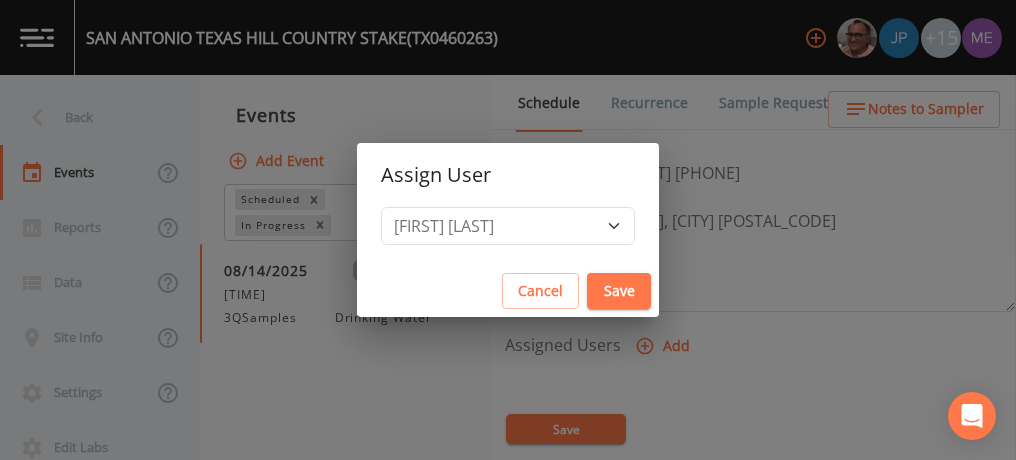 click on "Save" at bounding box center [619, 291] 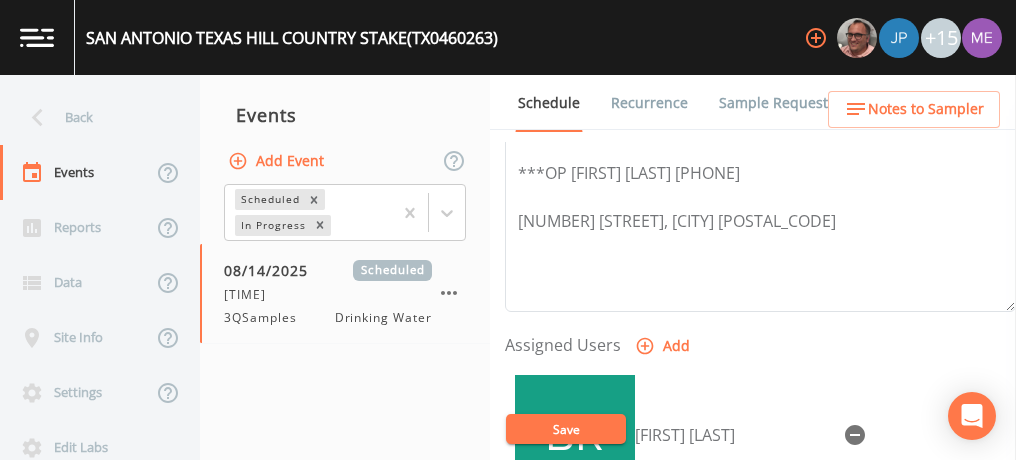 click on "Save" at bounding box center [566, 429] 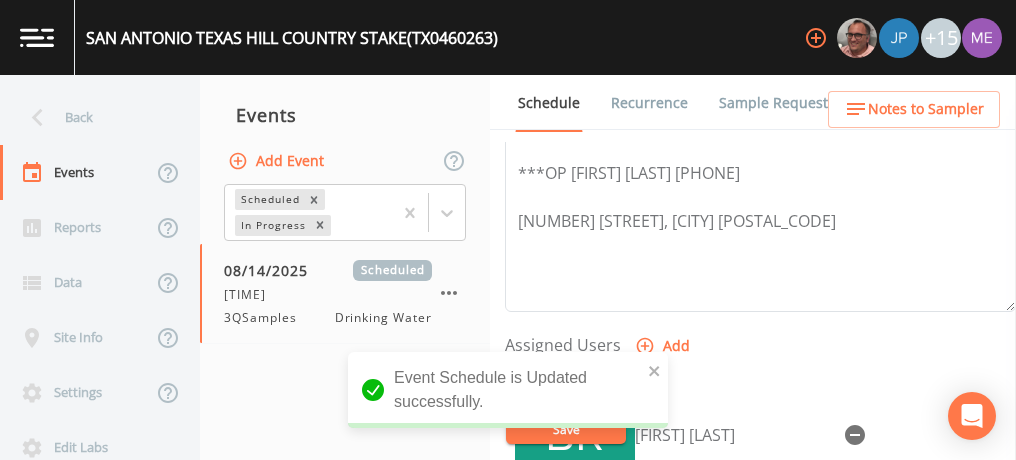 click on "Notes to Sampler" at bounding box center [926, 109] 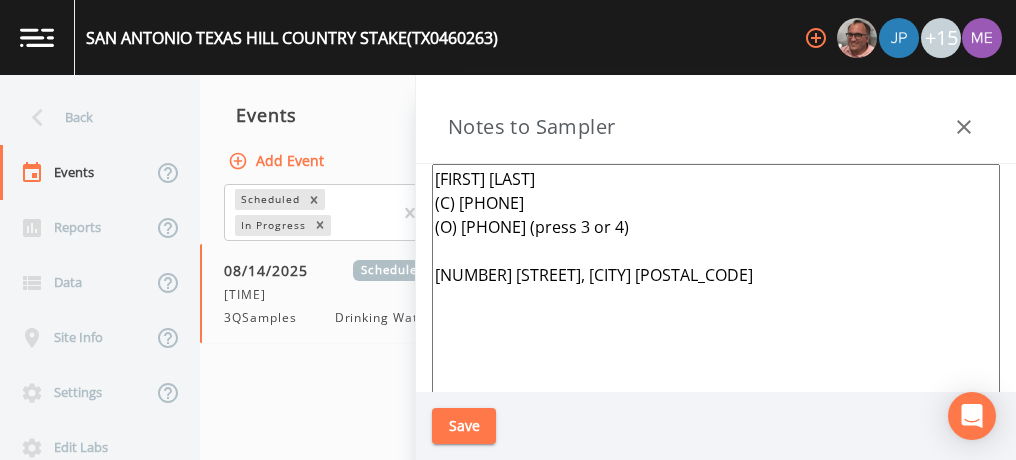 drag, startPoint x: 435, startPoint y: 172, endPoint x: 666, endPoint y: 222, distance: 236.34932 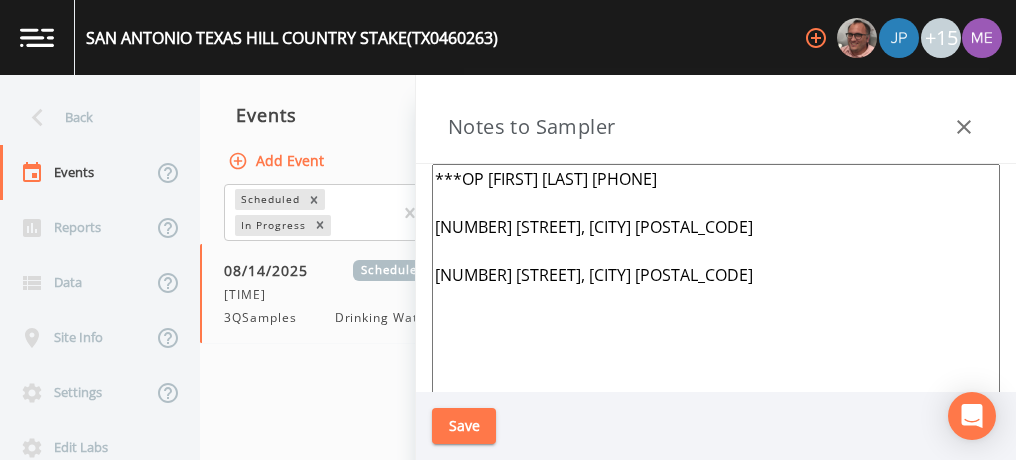 type on "***OP JASON SMITH 830-688-3414
31355 STAHL LN, BULVERDE 78163" 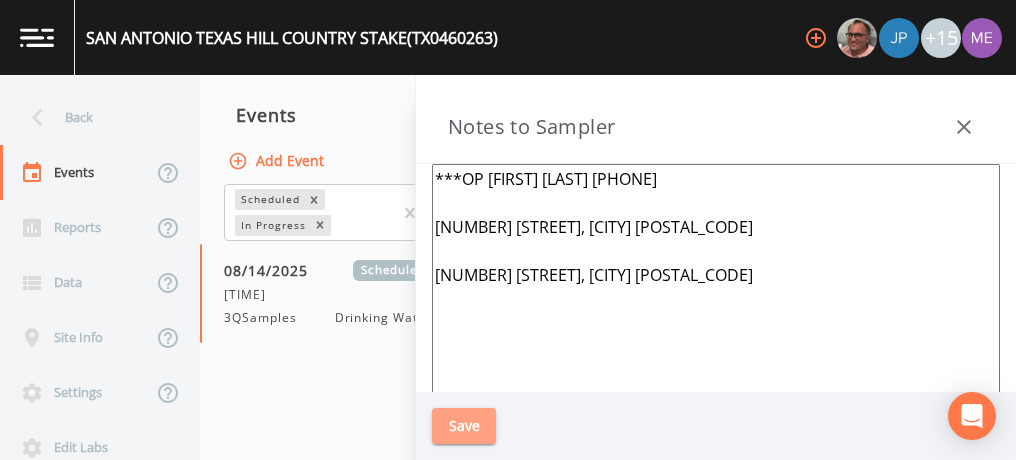 click on "Save" at bounding box center [464, 426] 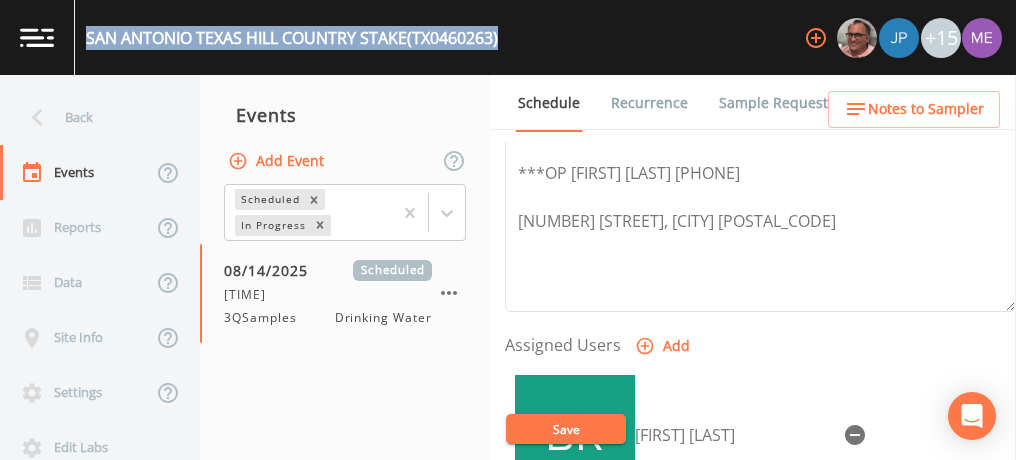 drag, startPoint x: 88, startPoint y: 35, endPoint x: 506, endPoint y: 40, distance: 418.0299 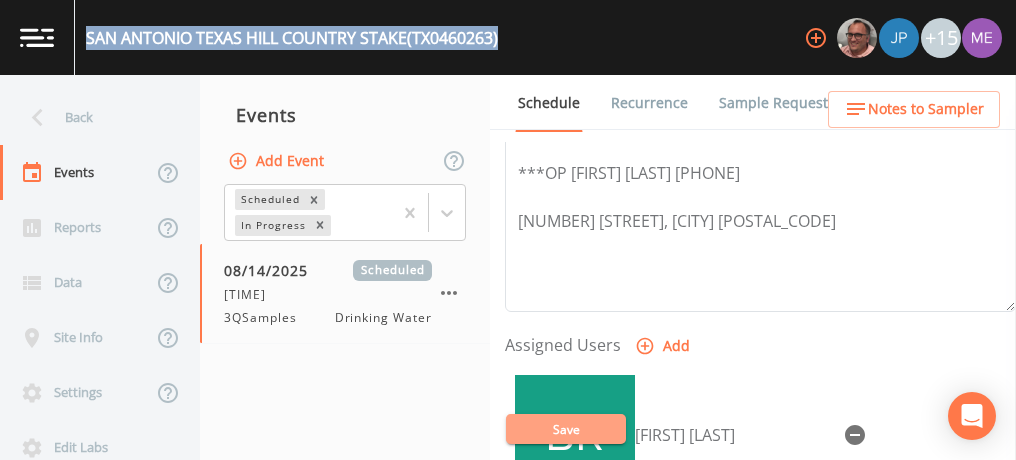 click on "Save" at bounding box center (566, 429) 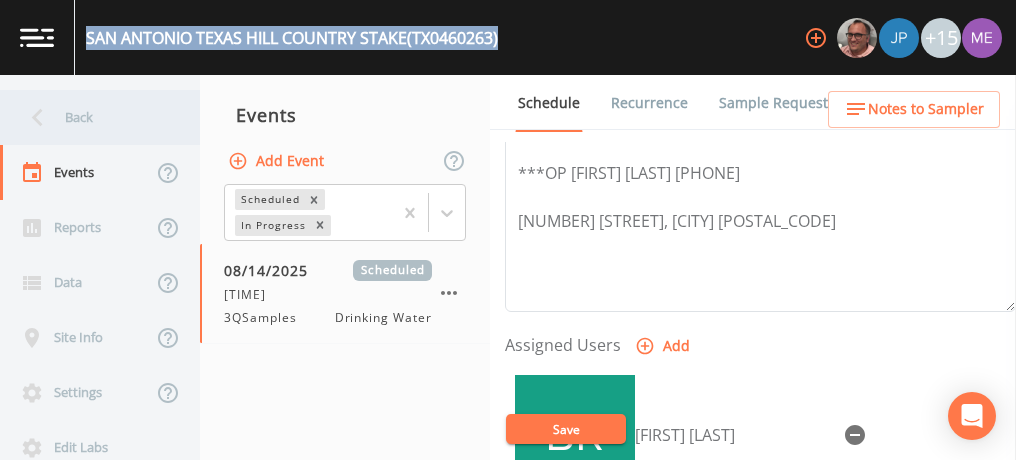 click on "Back" at bounding box center [90, 117] 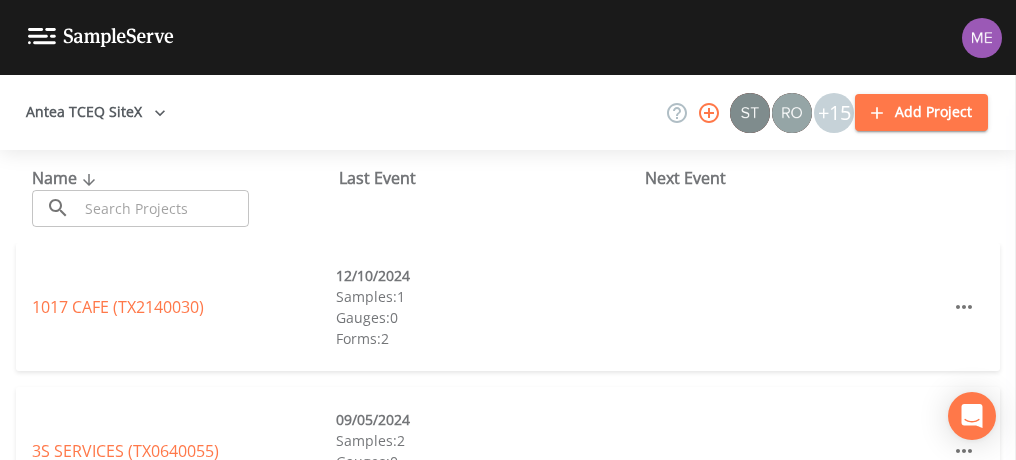 click at bounding box center [163, 208] 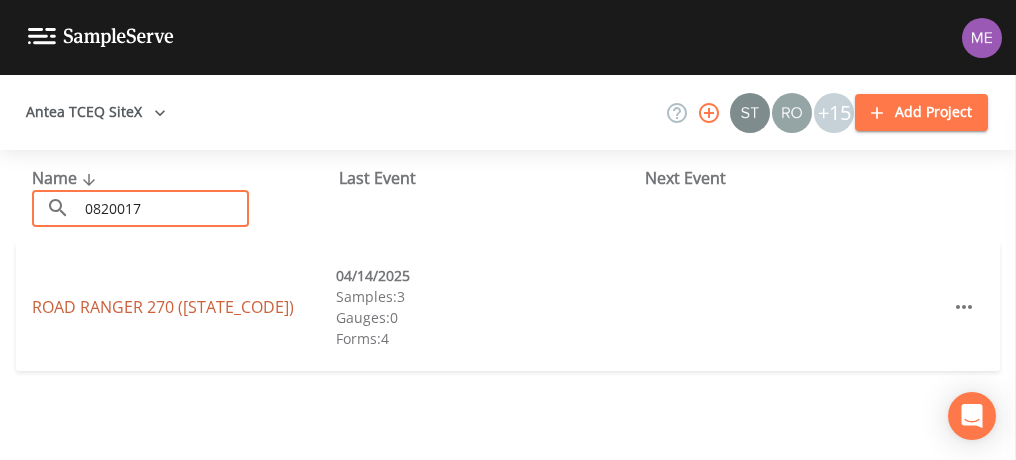 type on "0820017" 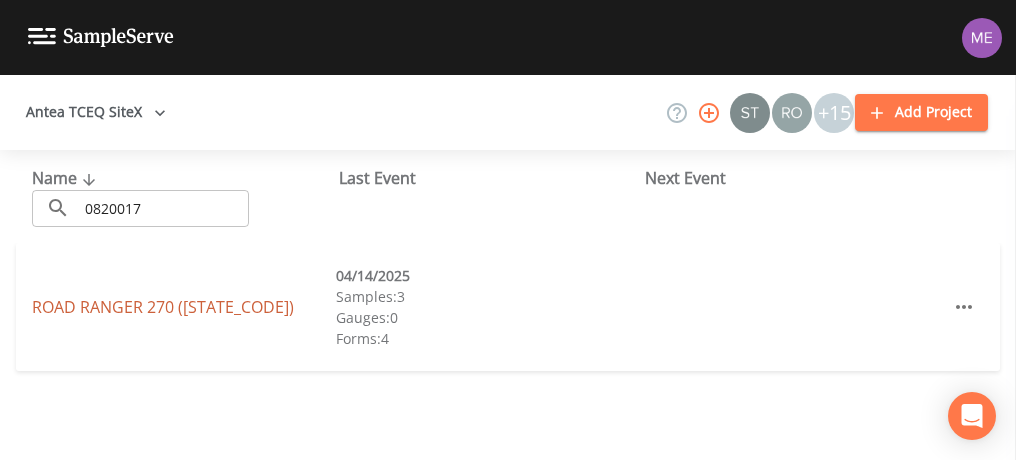 click on "ROAD RANGER 270   (TX0820017)" at bounding box center [163, 307] 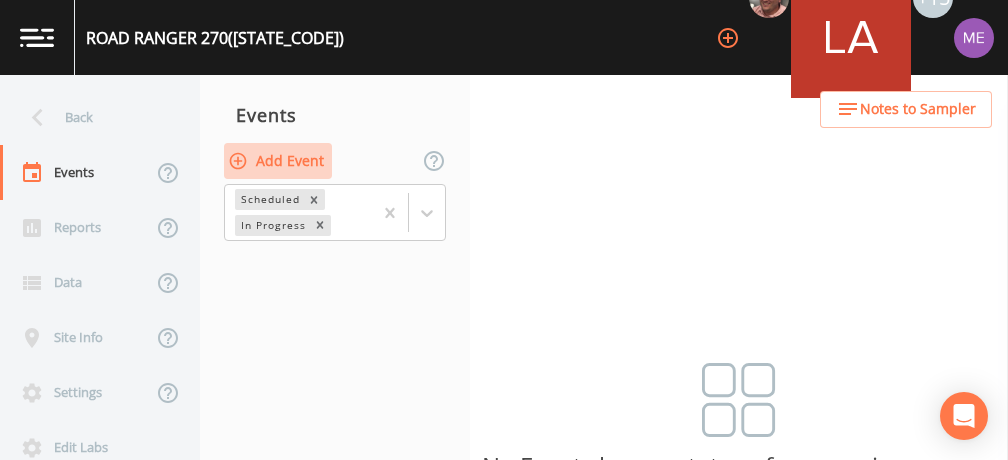 click on "Add Event" at bounding box center [278, 161] 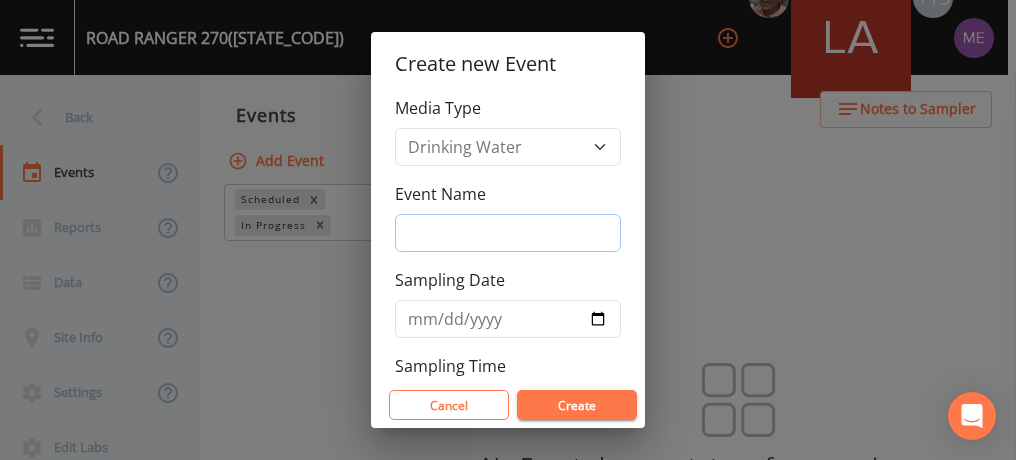 click on "Event Name" at bounding box center [508, 233] 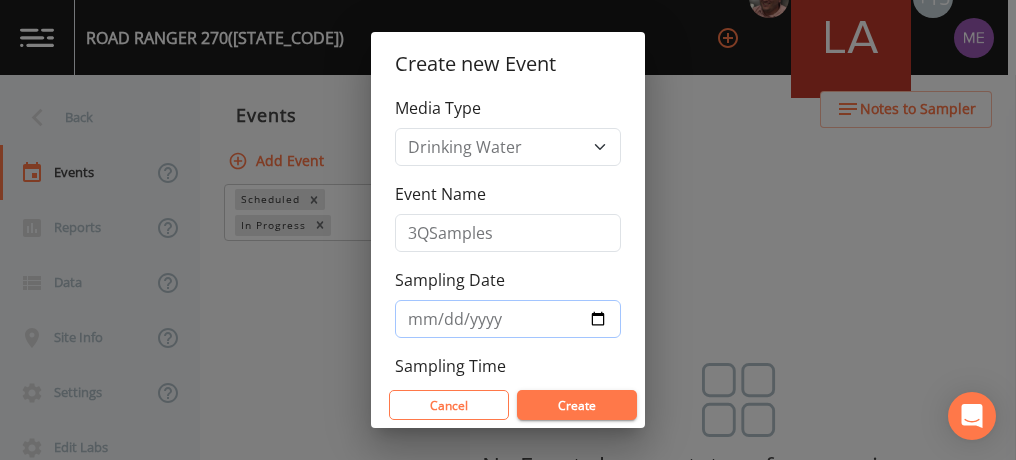 type on "2025-08-14" 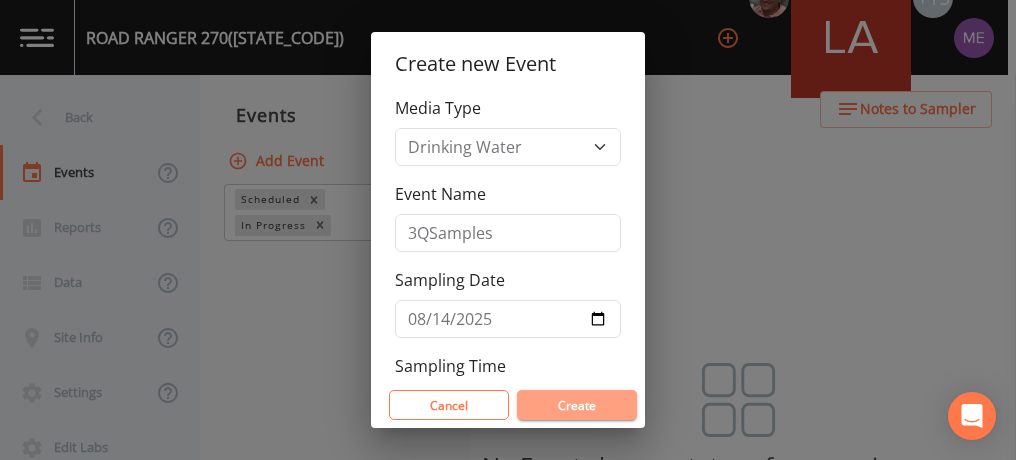click on "Create" at bounding box center (577, 405) 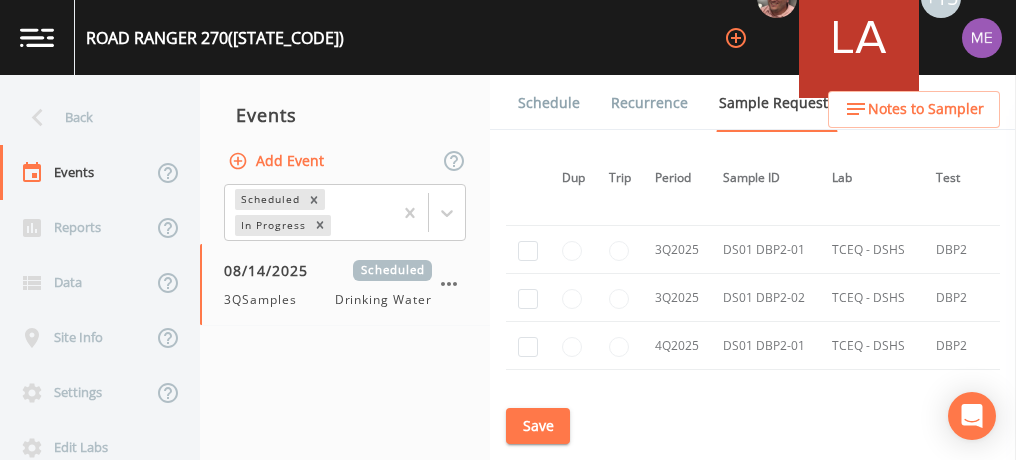 scroll, scrollTop: 4812, scrollLeft: 1, axis: both 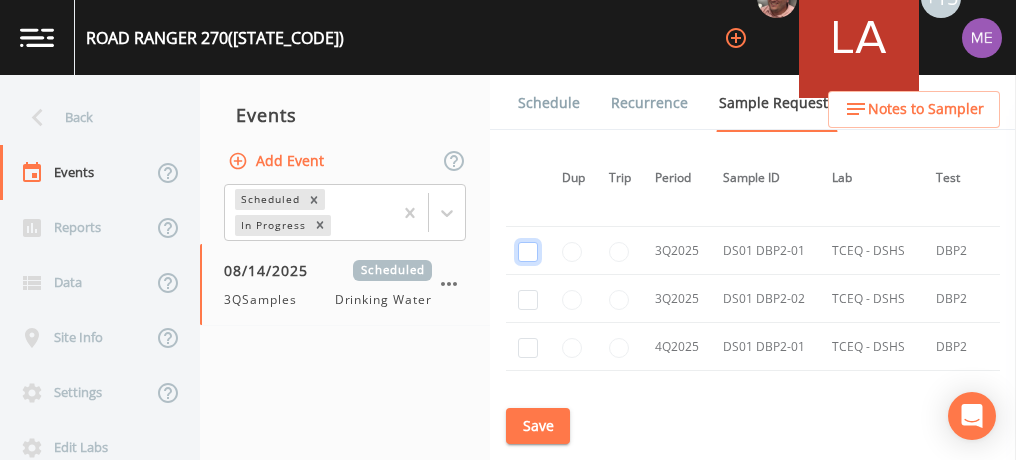 click at bounding box center [528, -4429] 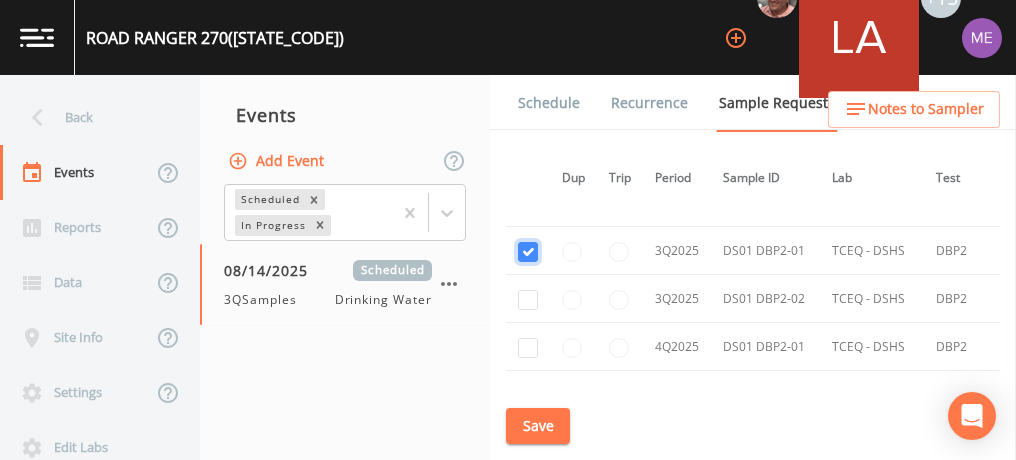 checkbox on "true" 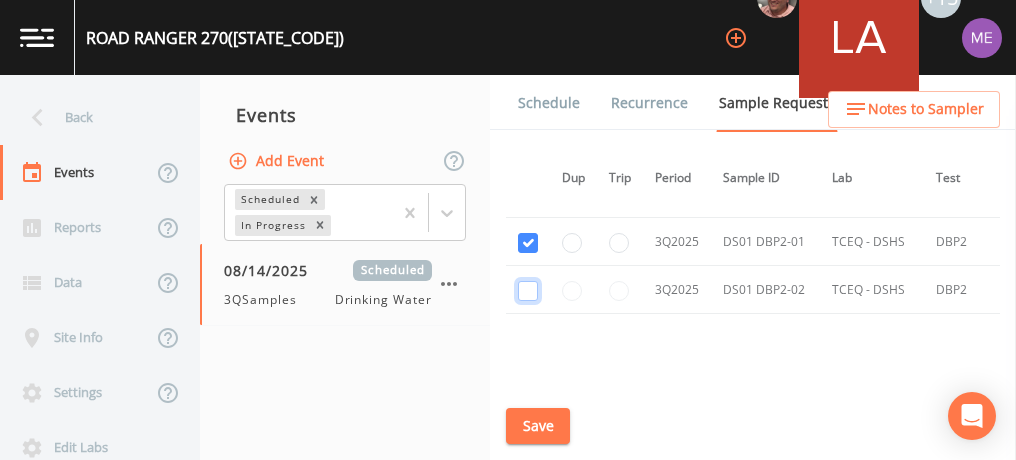 click at bounding box center [528, -3612] 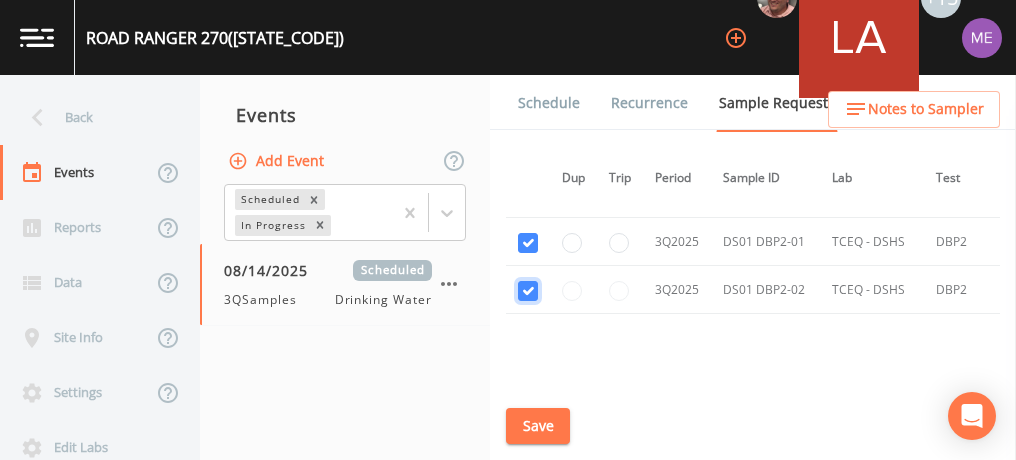 checkbox on "true" 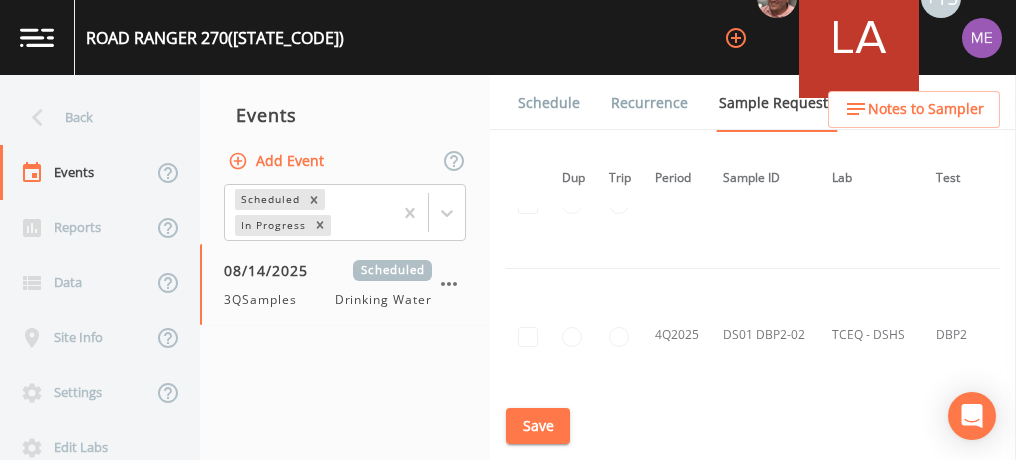 scroll, scrollTop: 4246, scrollLeft: 1, axis: both 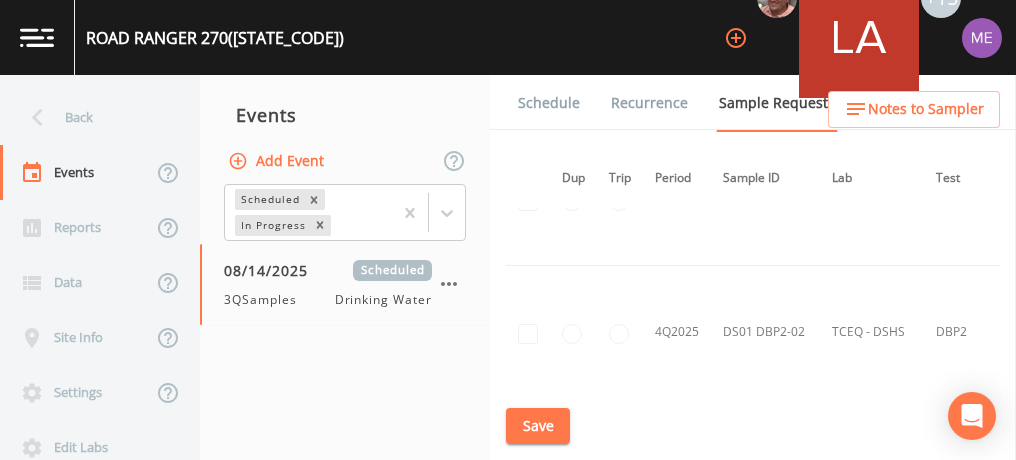 click on "Save" at bounding box center (538, 426) 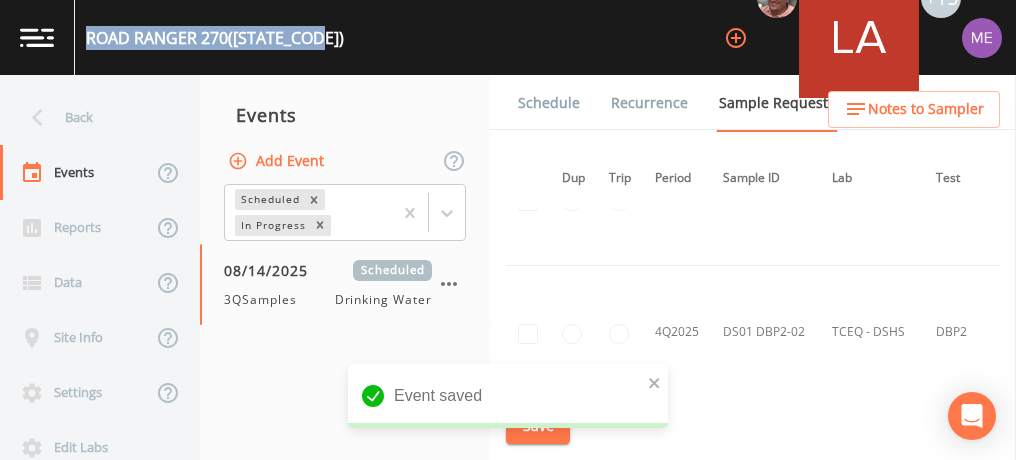drag, startPoint x: 89, startPoint y: 39, endPoint x: 331, endPoint y: 46, distance: 242.10121 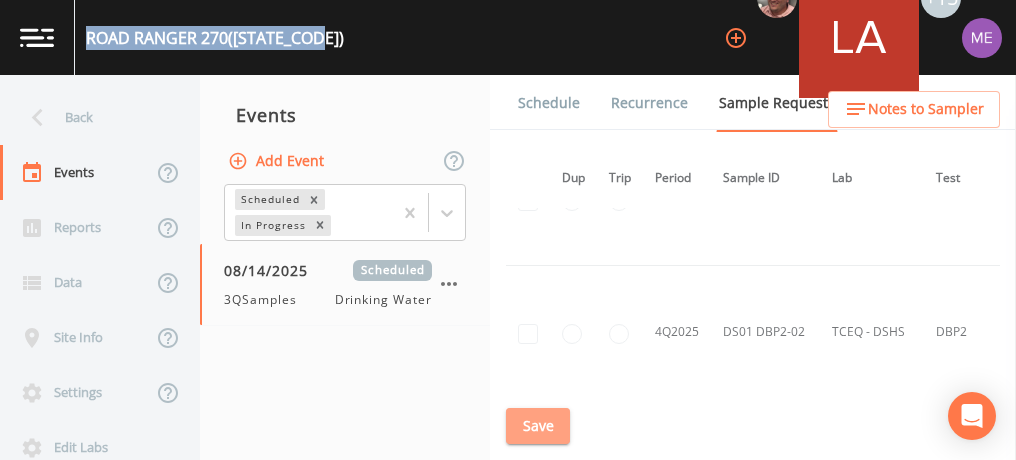 click on "Save" at bounding box center [538, 426] 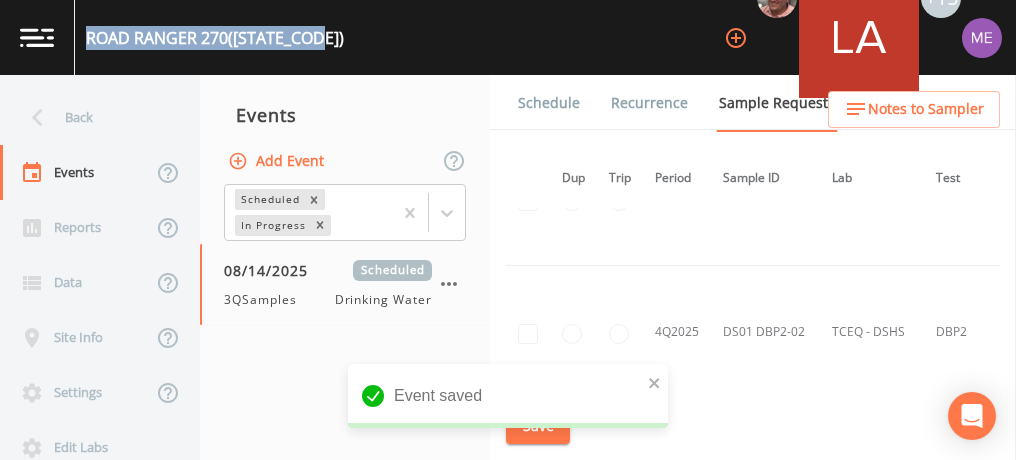 click on "Schedule" at bounding box center (549, 103) 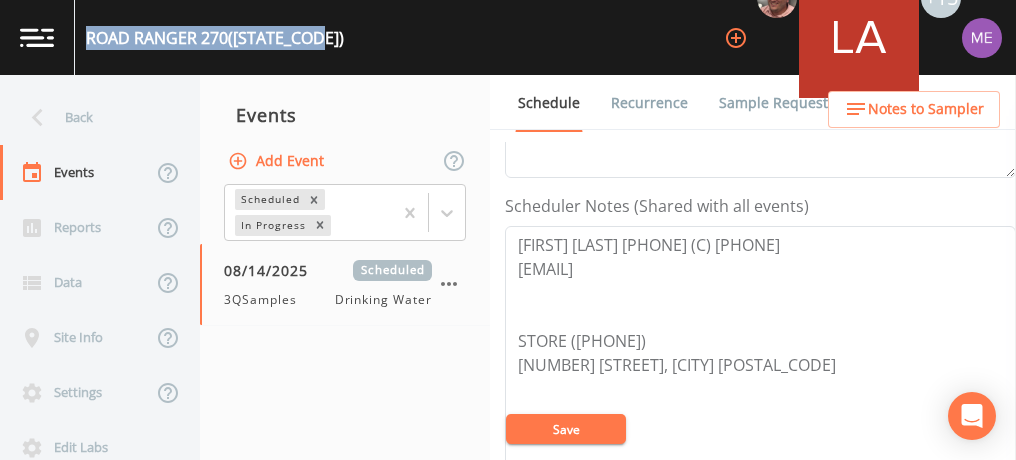 scroll, scrollTop: 512, scrollLeft: 0, axis: vertical 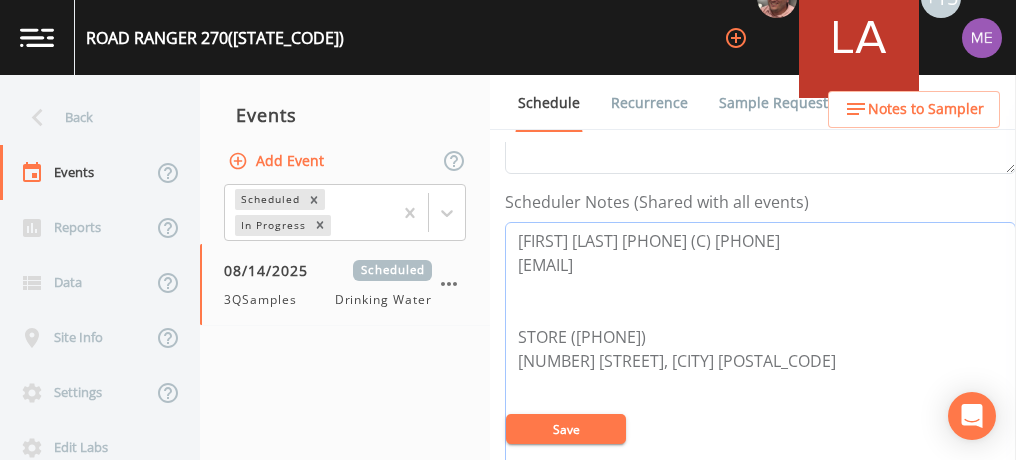 drag, startPoint x: 514, startPoint y: 238, endPoint x: 860, endPoint y: 230, distance: 346.09247 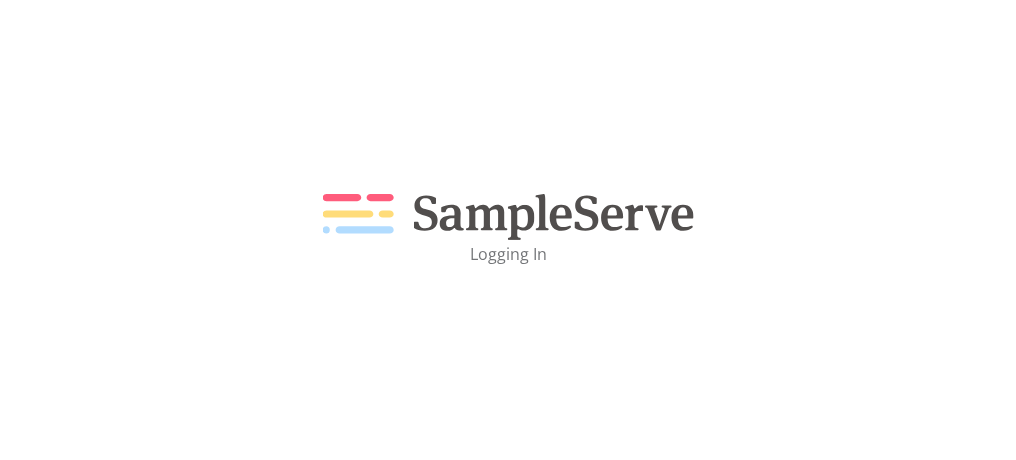 scroll, scrollTop: 0, scrollLeft: 0, axis: both 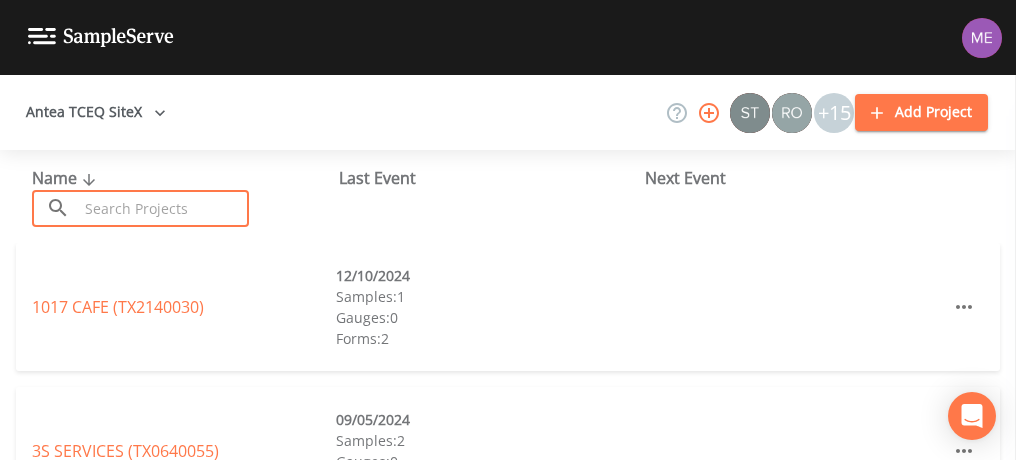 click at bounding box center [163, 208] 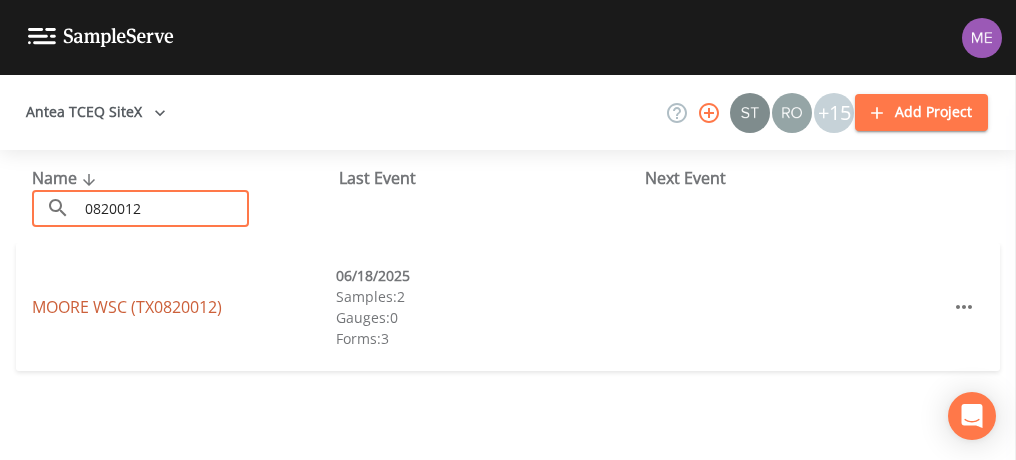 type on "0820012" 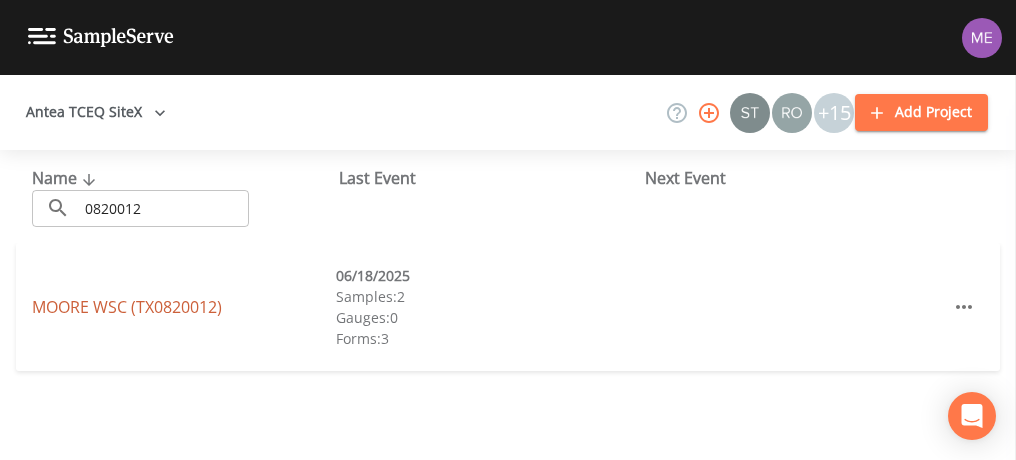 click on "MOORE WSC   (TX0820012)" at bounding box center [127, 307] 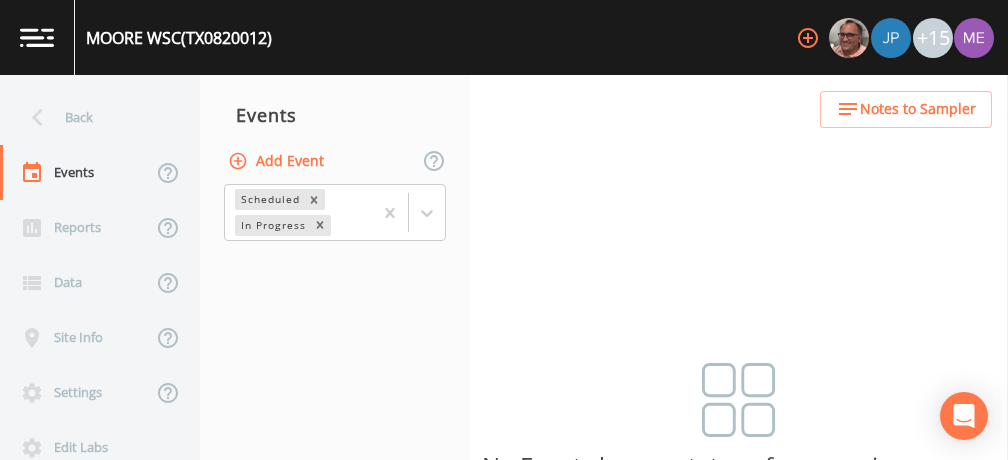 click on "Add Event" at bounding box center [278, 161] 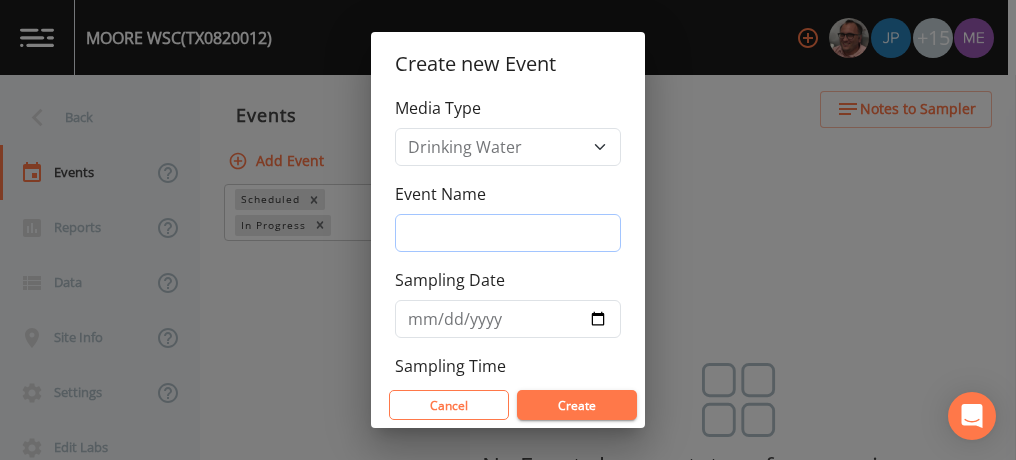 click on "Event Name" at bounding box center (508, 233) 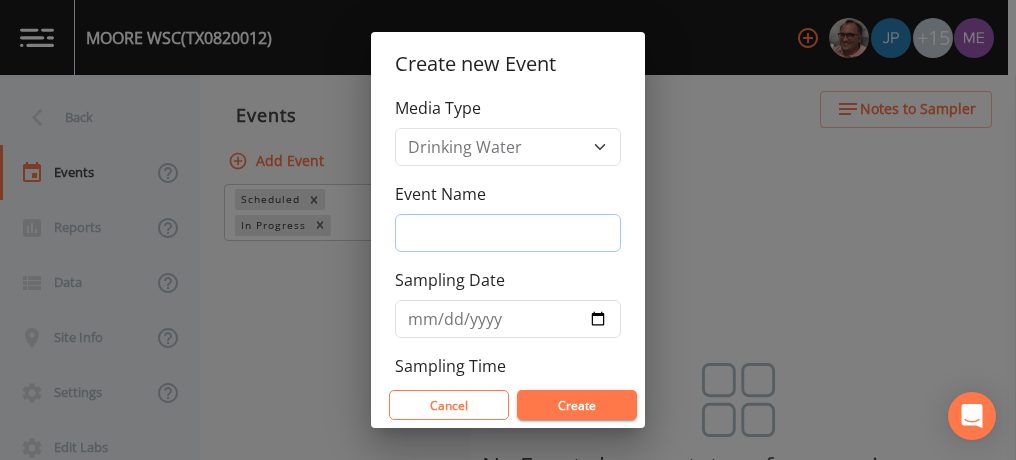 type on "3QSamples" 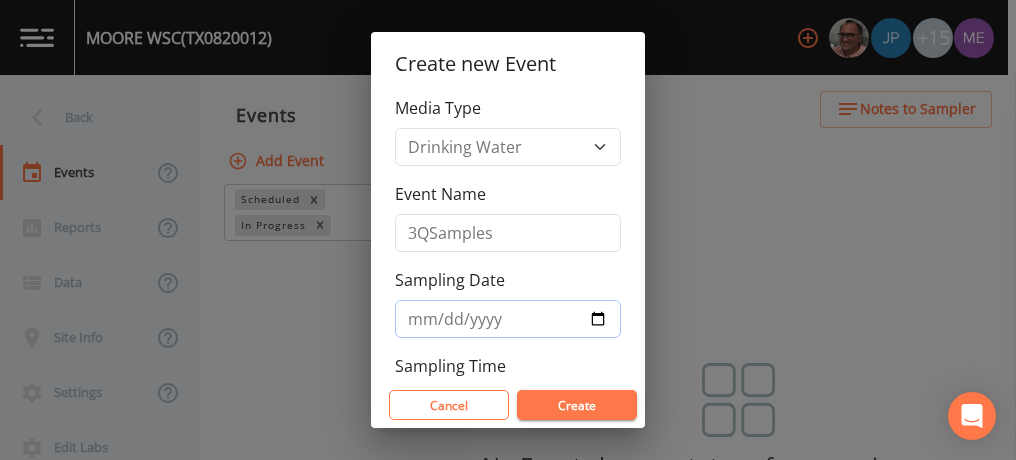 type on "2025-08-14" 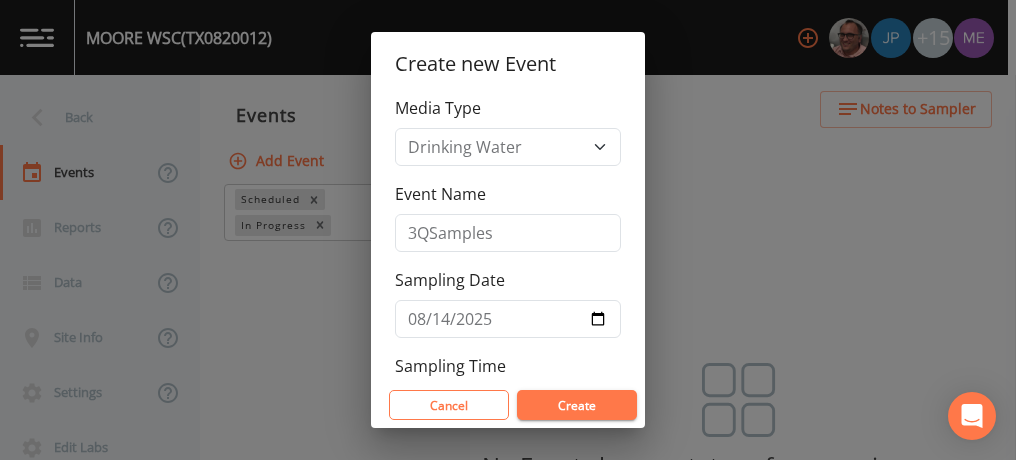 click on "Create" at bounding box center (577, 405) 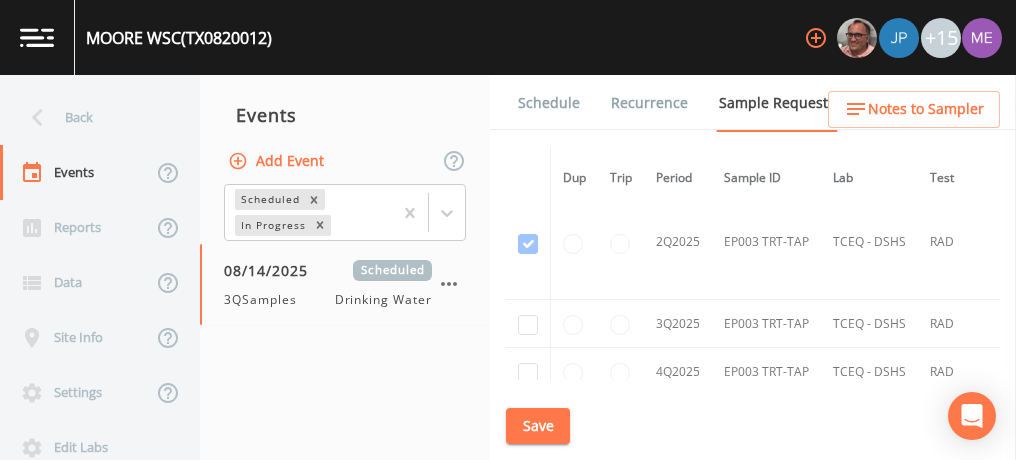 scroll, scrollTop: 3705, scrollLeft: 0, axis: vertical 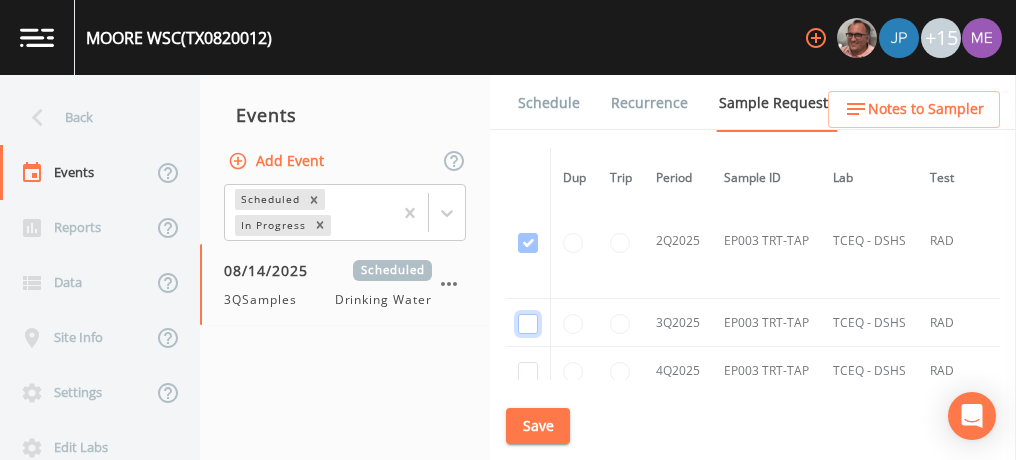 click at bounding box center (528, -1482) 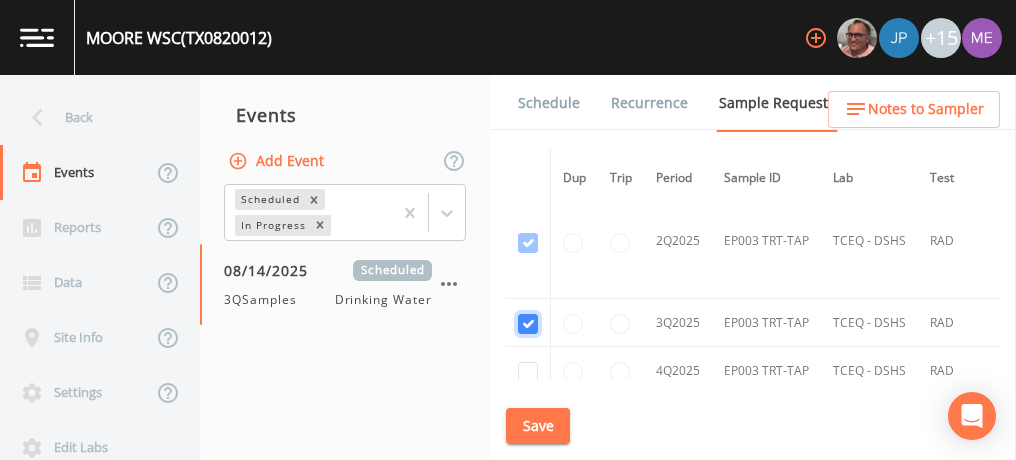 checkbox on "true" 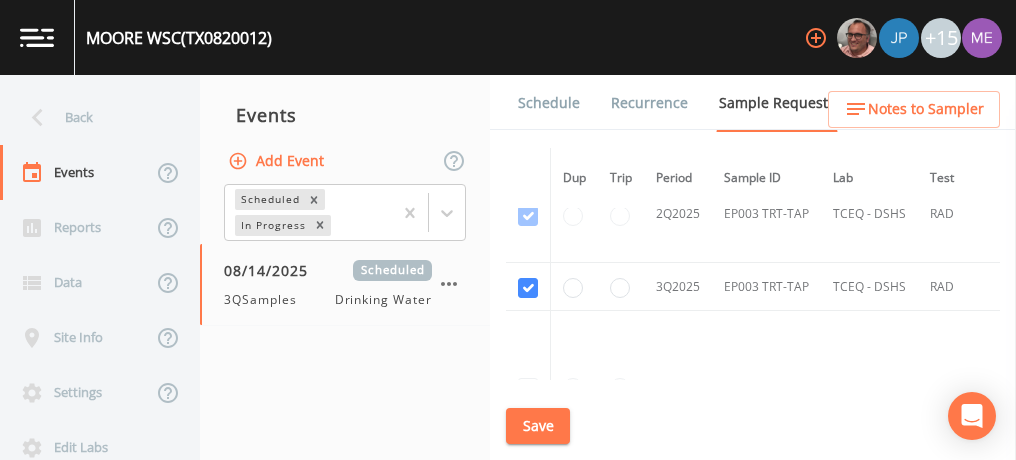 click on "Save" at bounding box center (538, 426) 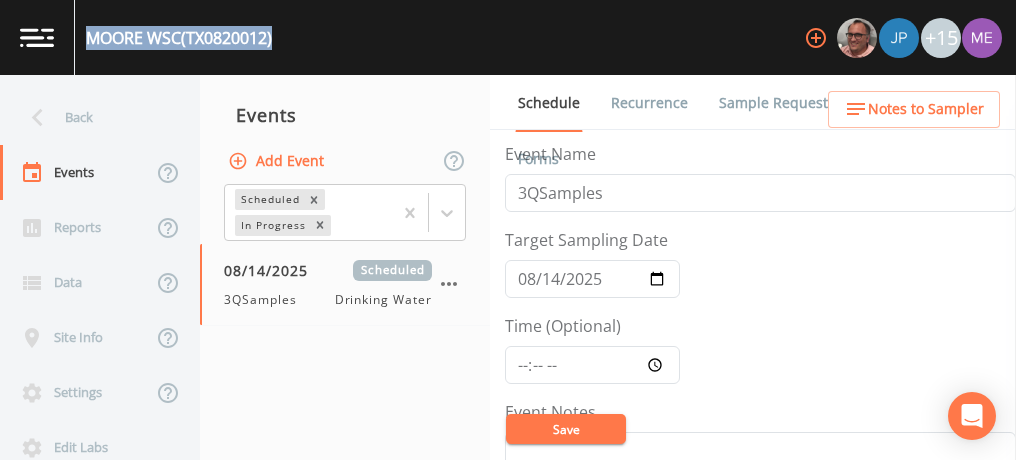 drag, startPoint x: 87, startPoint y: 34, endPoint x: 278, endPoint y: 36, distance: 191.01047 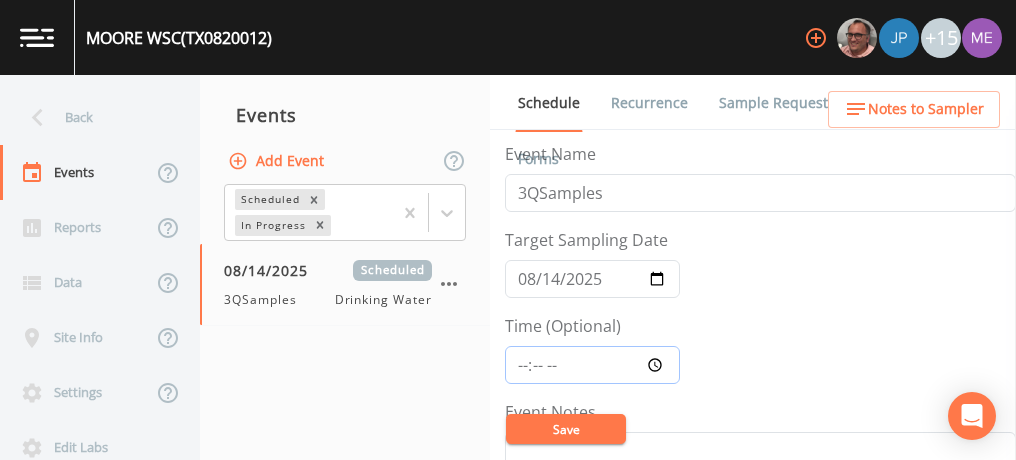 click on "Time (Optional)" at bounding box center [592, 365] 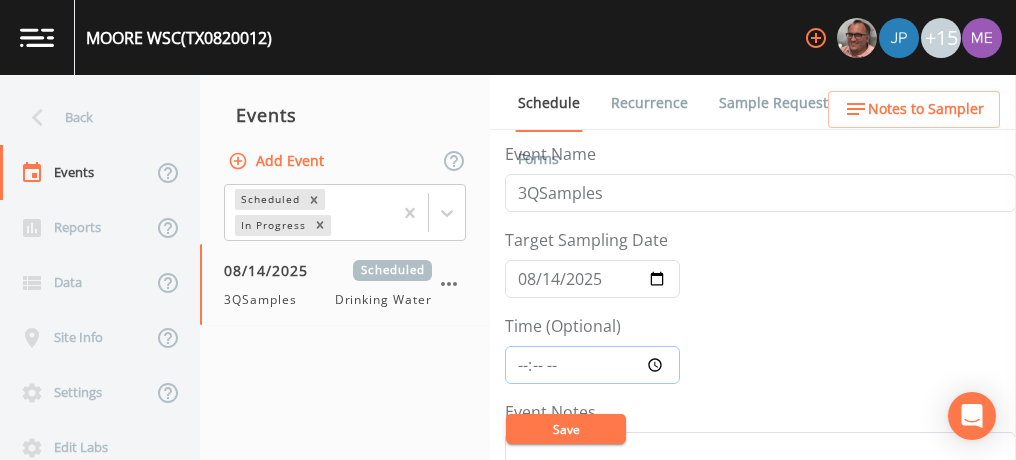 type on "11:00" 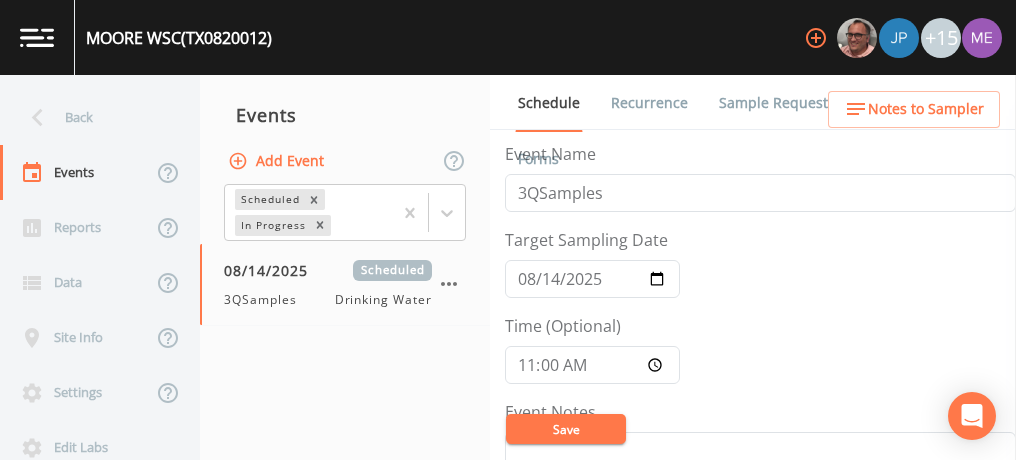 click on "Save" at bounding box center (566, 429) 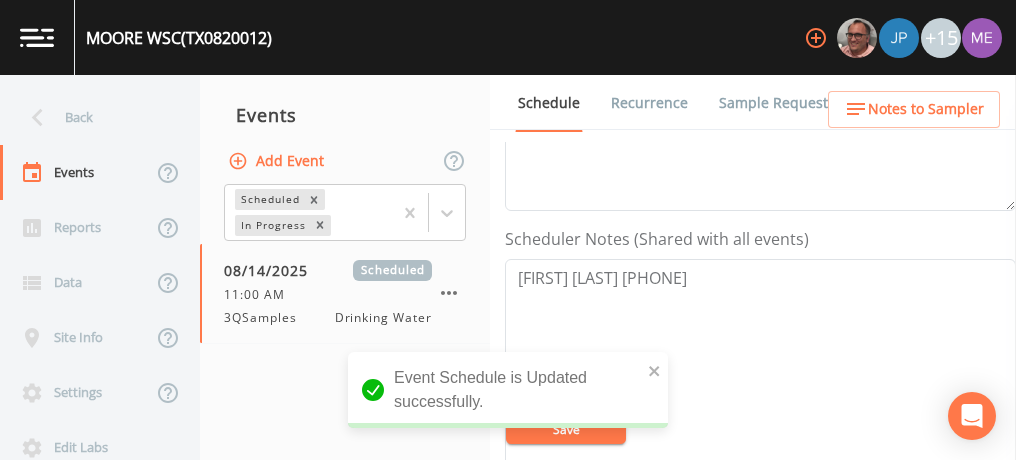 scroll, scrollTop: 502, scrollLeft: 0, axis: vertical 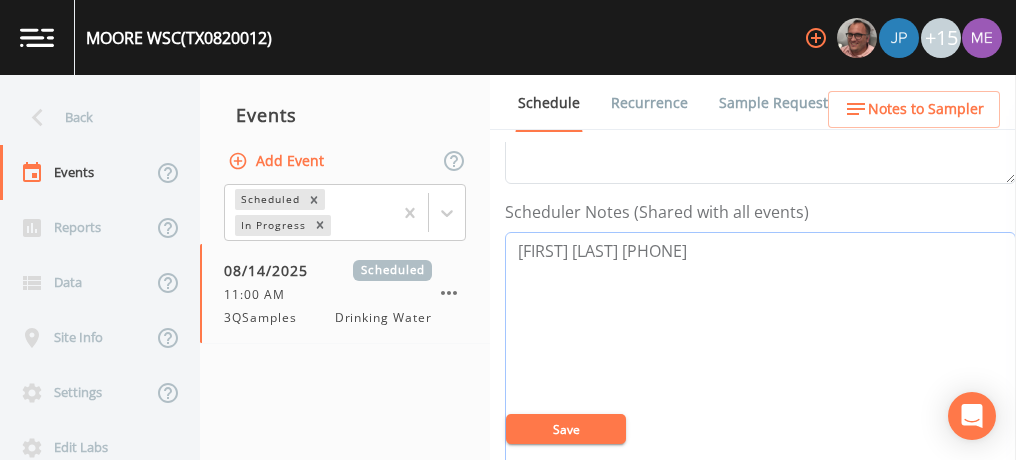 drag, startPoint x: 517, startPoint y: 246, endPoint x: 736, endPoint y: 236, distance: 219.2282 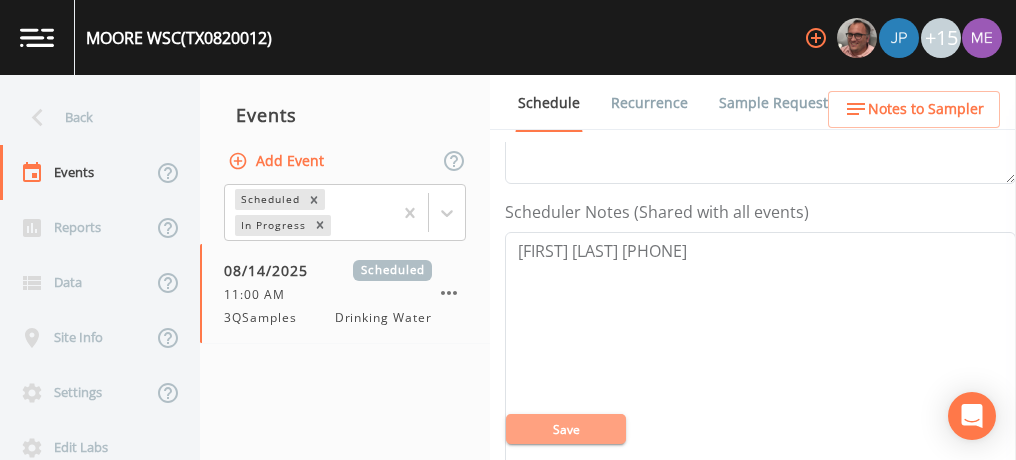 click on "Save" at bounding box center (566, 429) 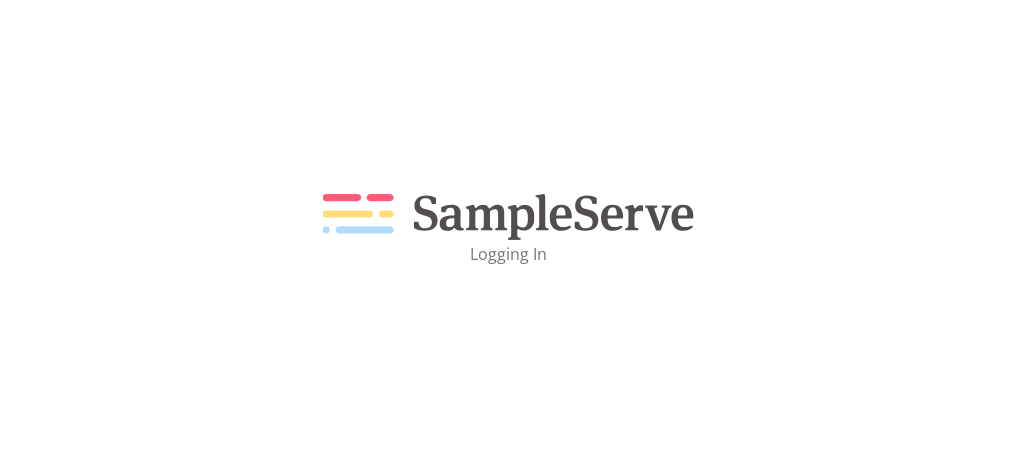 scroll, scrollTop: 0, scrollLeft: 0, axis: both 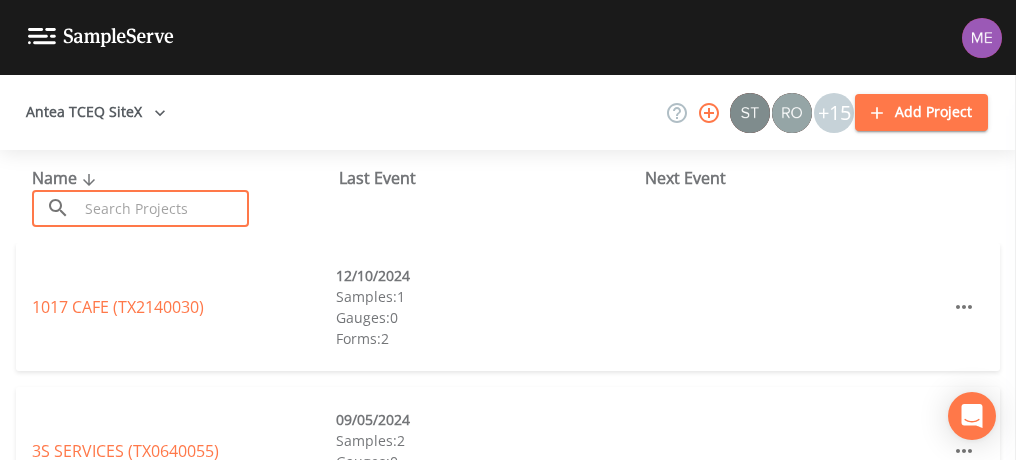 click at bounding box center (163, 208) 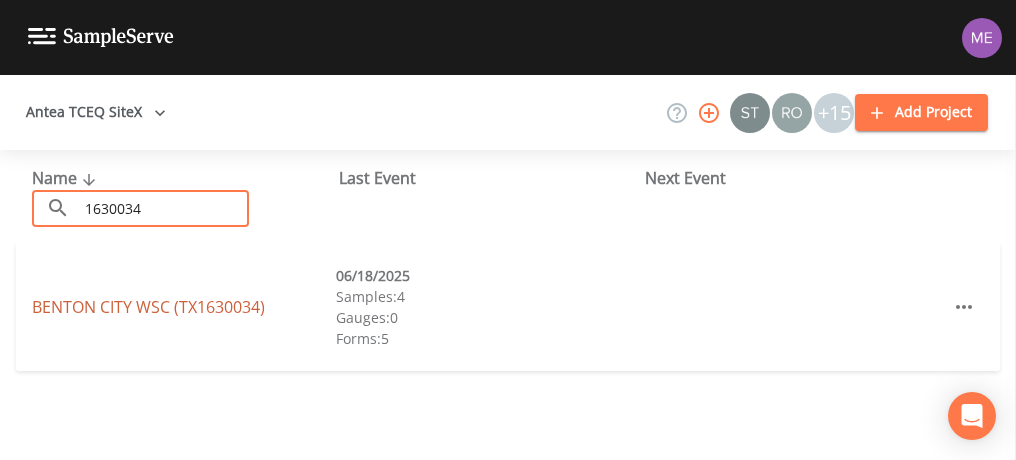type on "1630034" 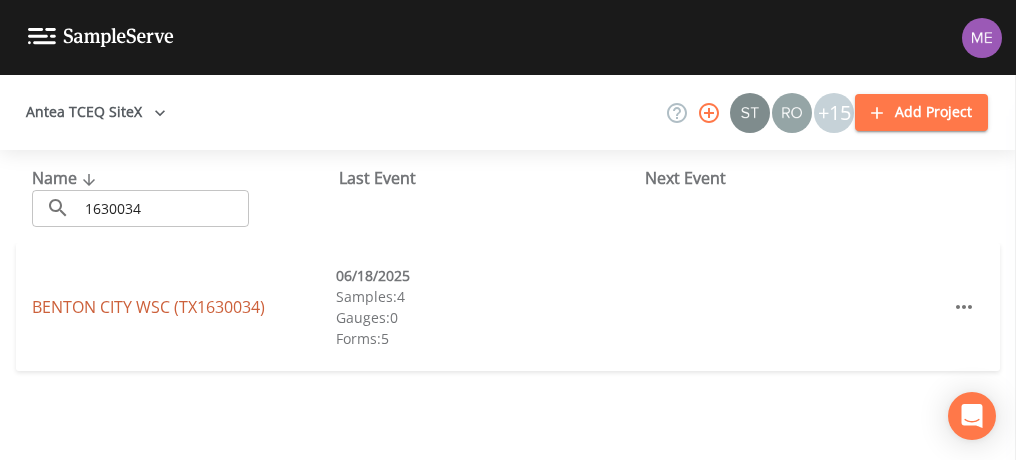 click on "BENTON CITY WSC   ([STATE][POSTAL_CODE])" at bounding box center [148, 307] 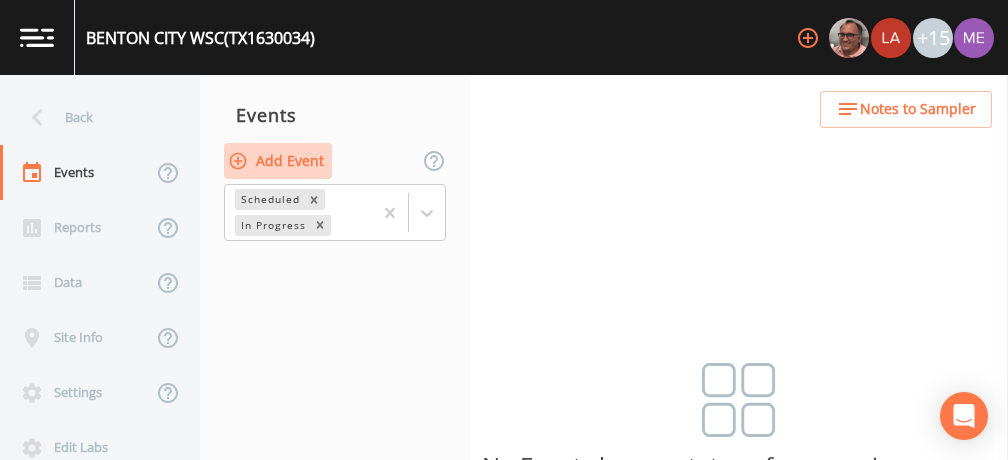 click on "Add Event" at bounding box center [278, 161] 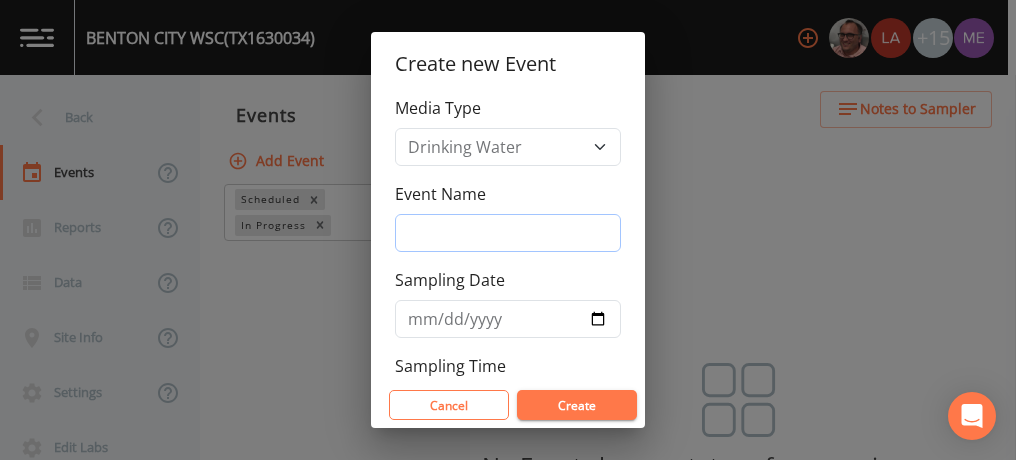 click on "Event Name" at bounding box center [508, 233] 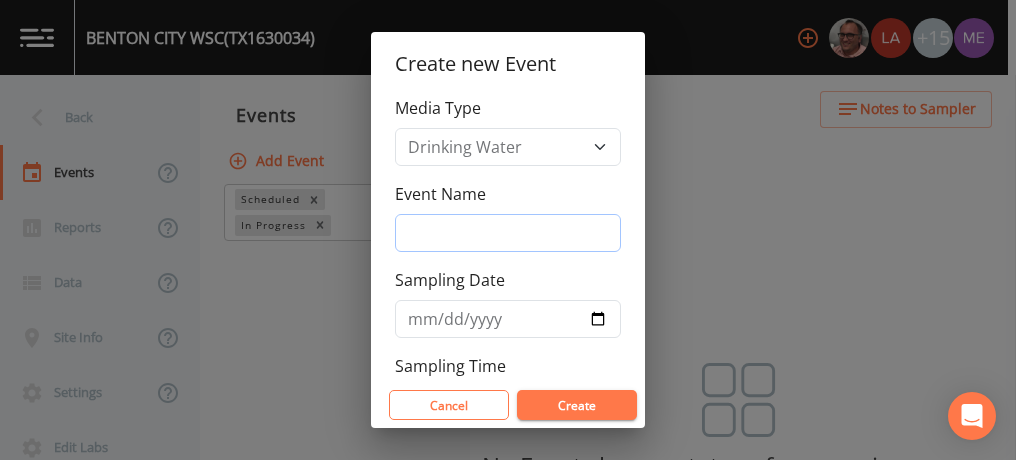 type on "3QSamples" 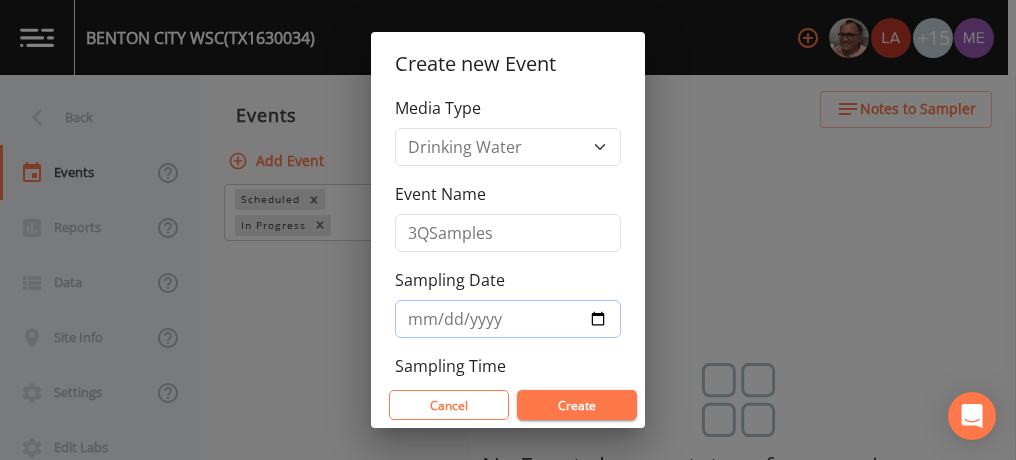 type on "2025-08-14" 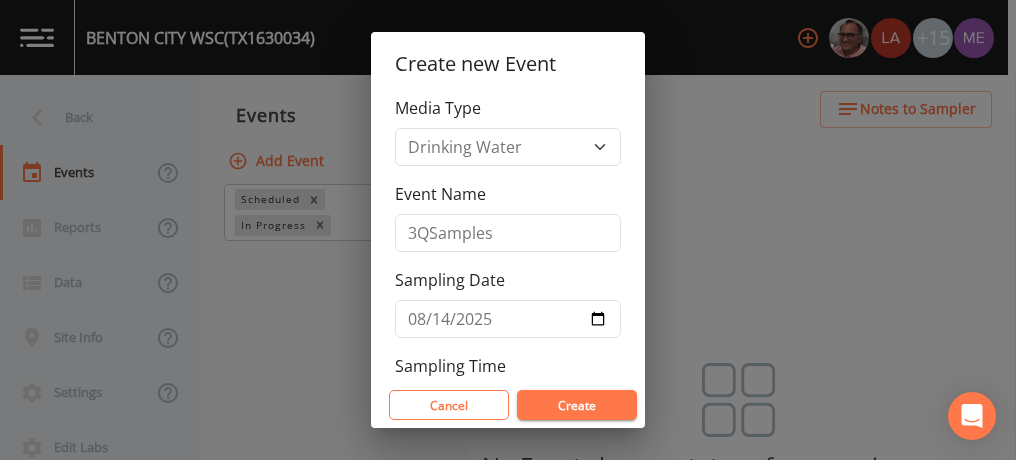 click on "Create" at bounding box center [577, 405] 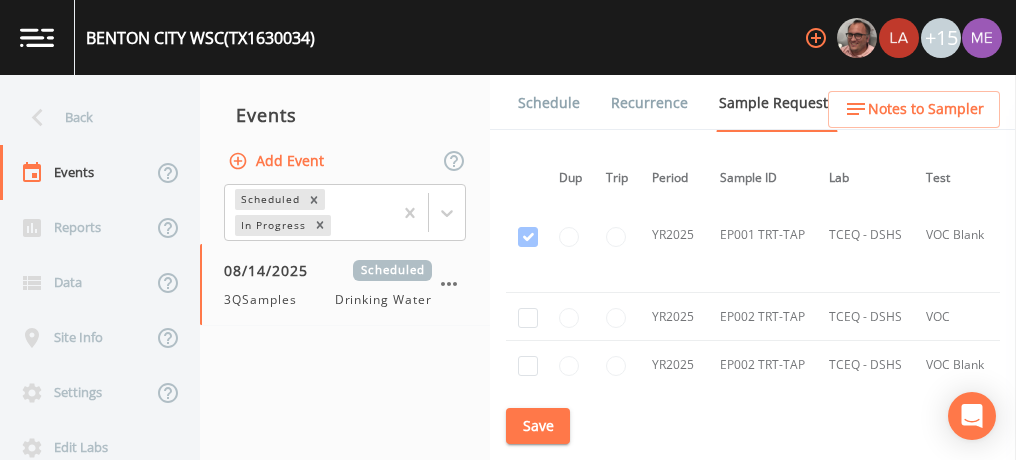 scroll, scrollTop: 3700, scrollLeft: 4, axis: both 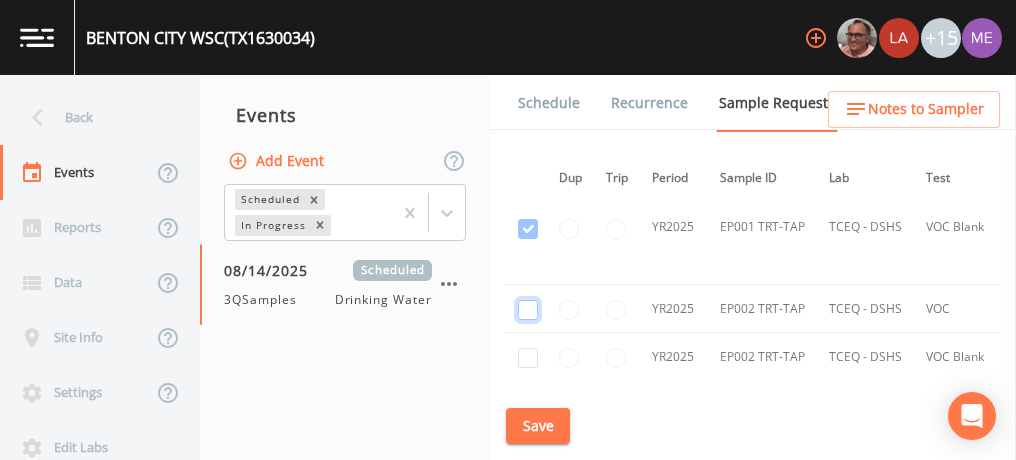 click at bounding box center (528, -2972) 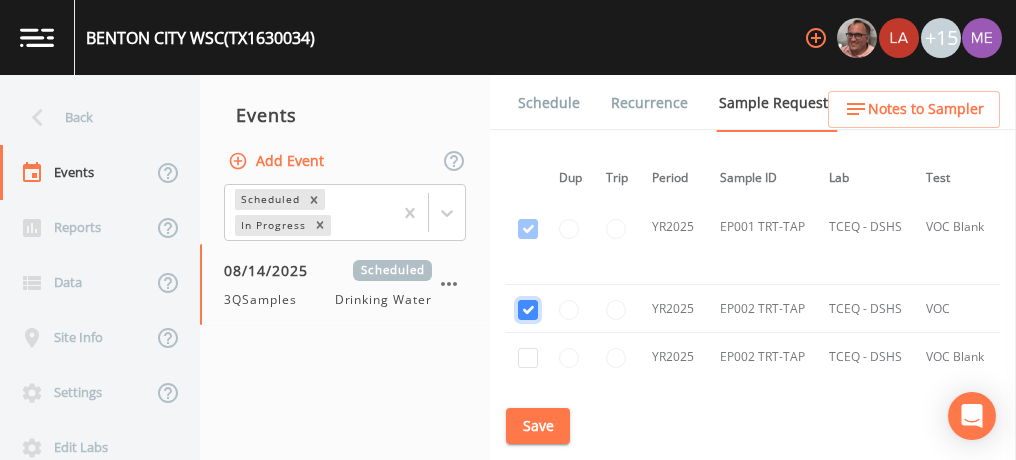 checkbox on "true" 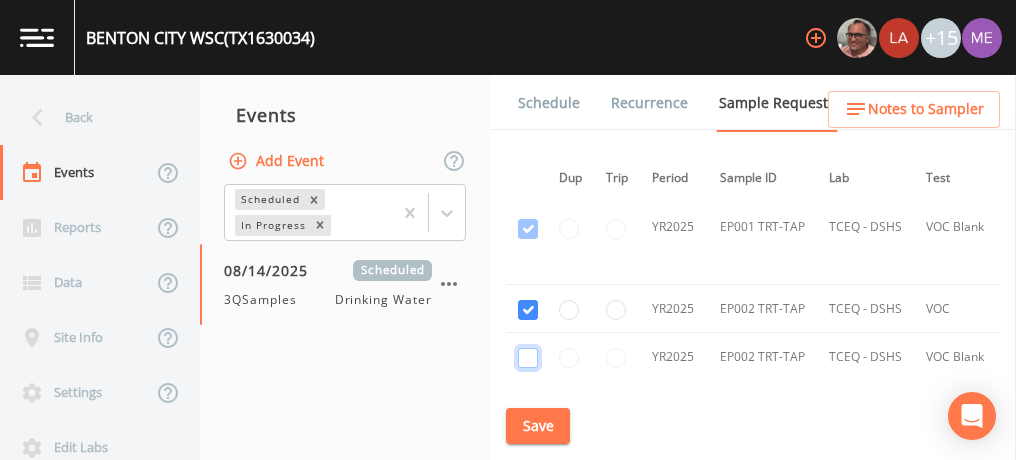 click at bounding box center (528, -2857) 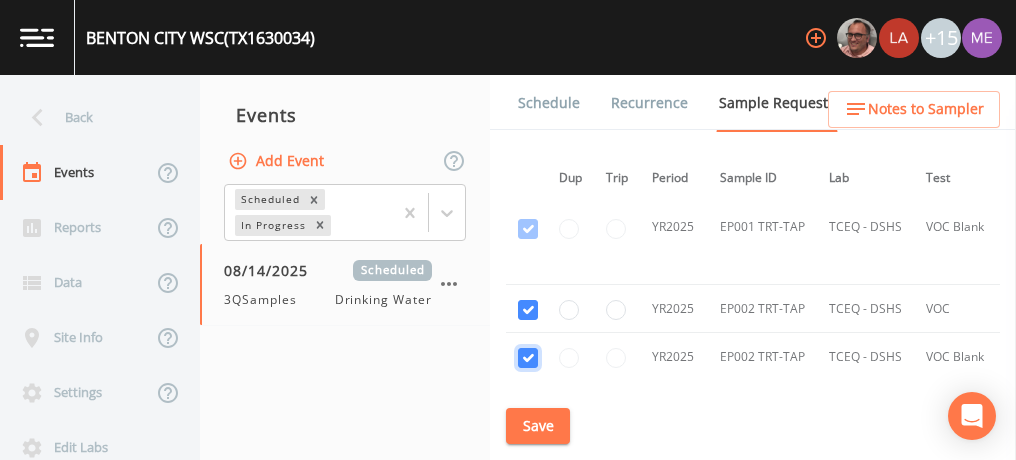 checkbox on "true" 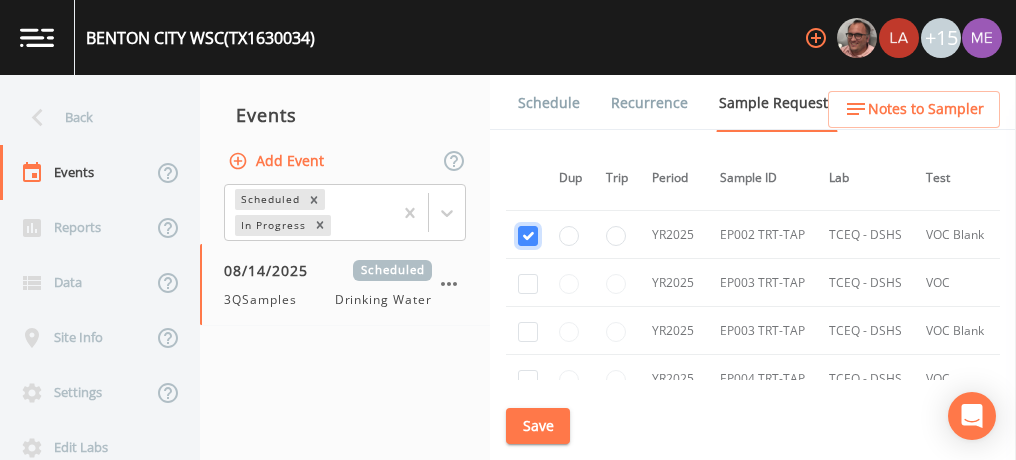scroll, scrollTop: 3825, scrollLeft: 4, axis: both 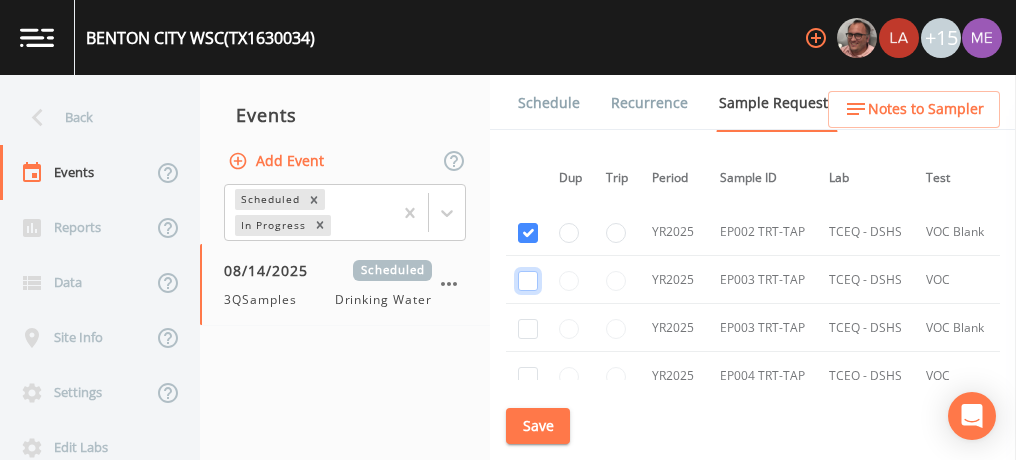 click at bounding box center (528, -2752) 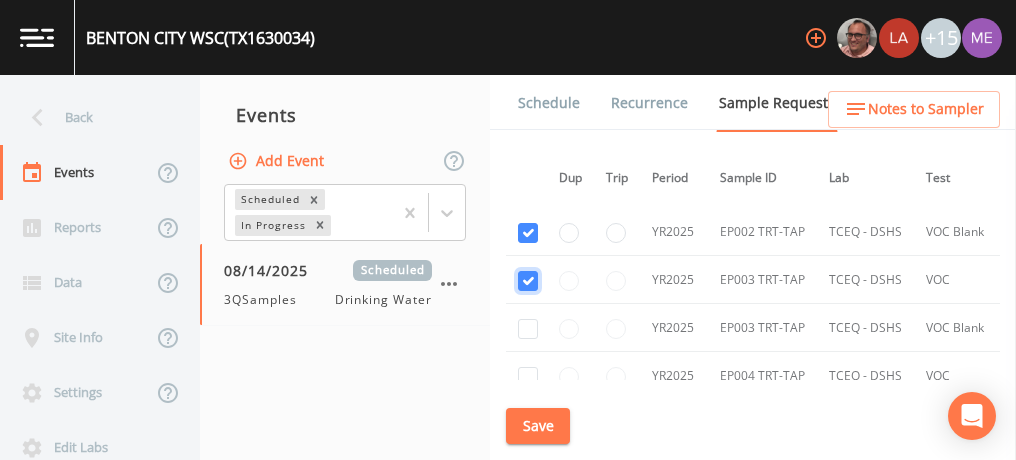 checkbox on "true" 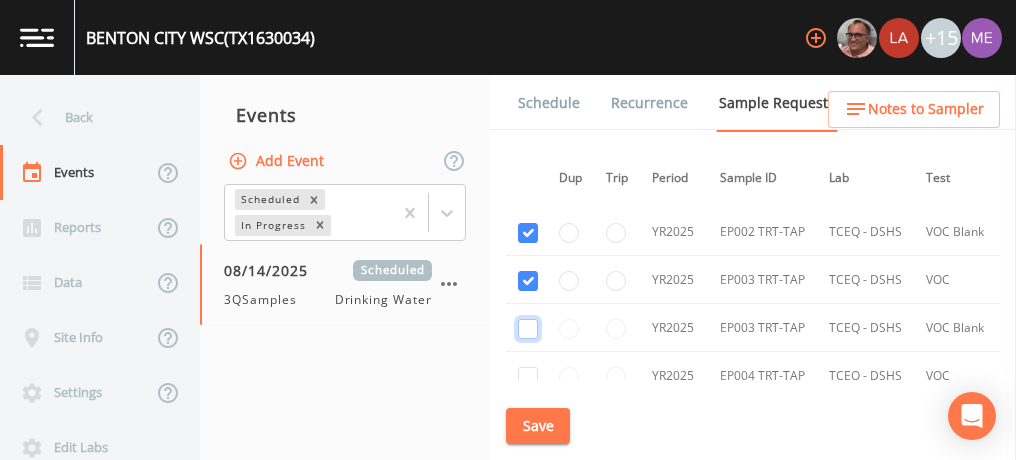 click at bounding box center (528, -2637) 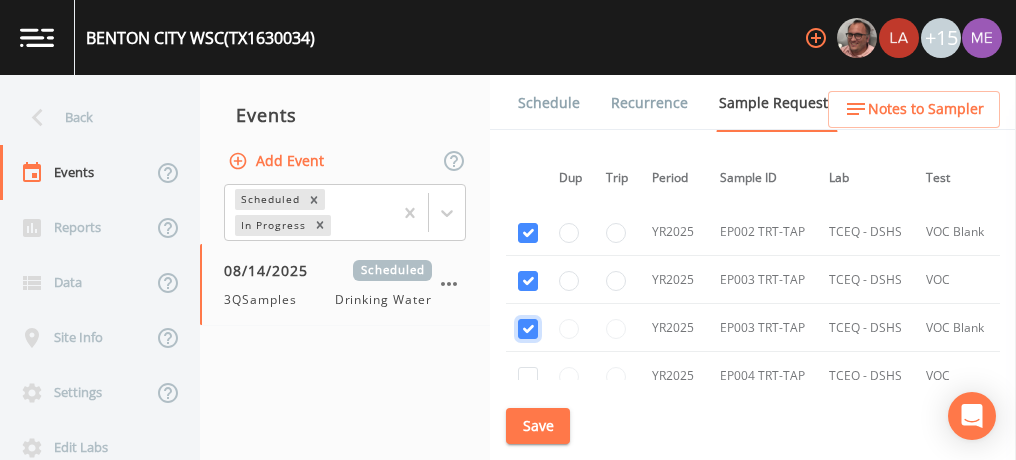checkbox on "true" 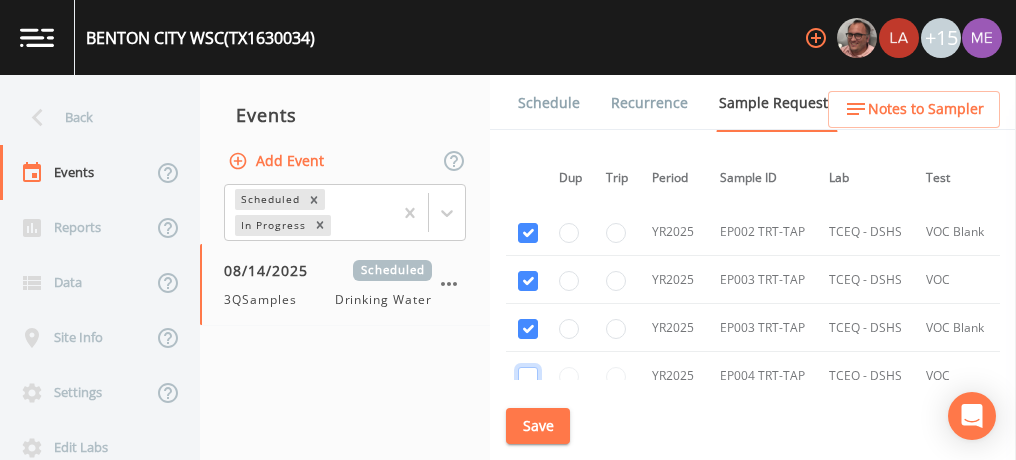 click at bounding box center (528, -2407) 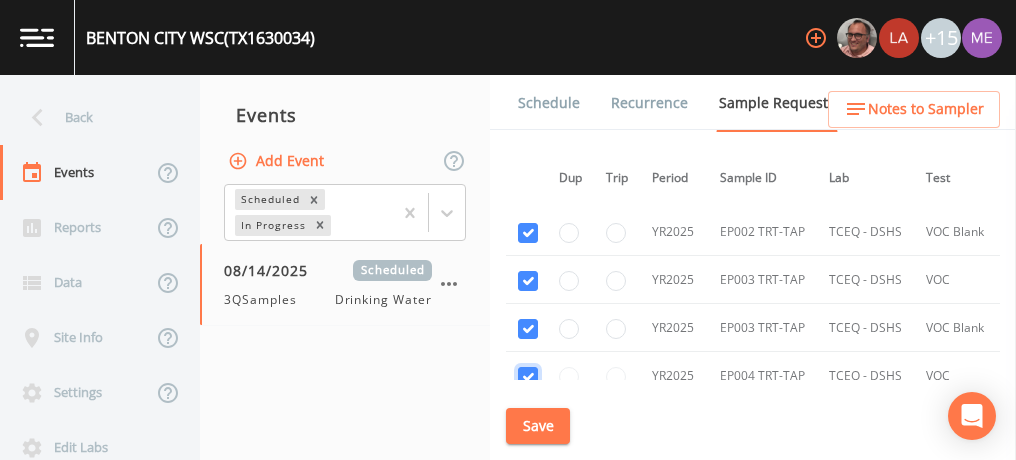 checkbox on "true" 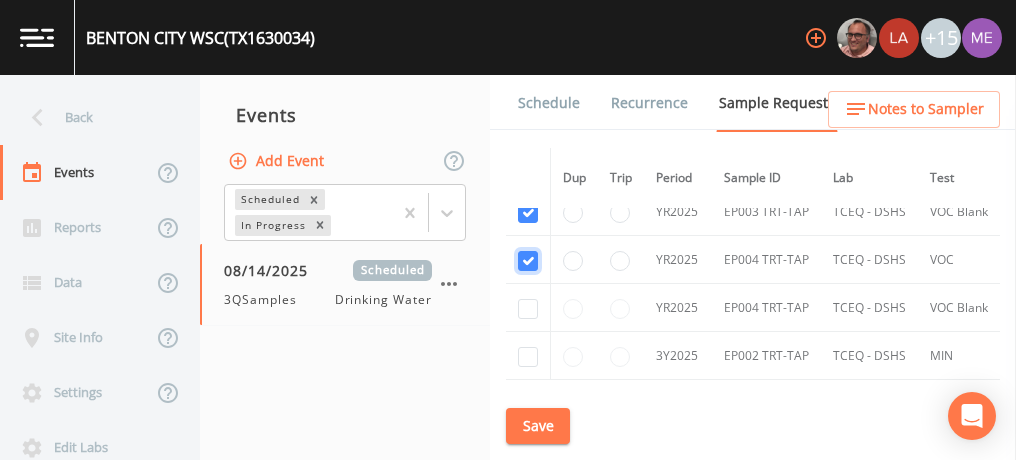 scroll, scrollTop: 3945, scrollLeft: 0, axis: vertical 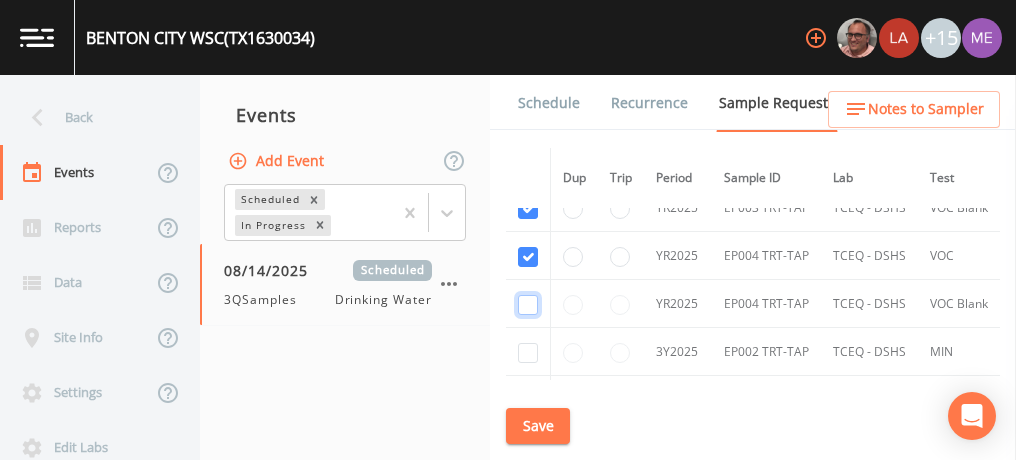 click at bounding box center [528, -2412] 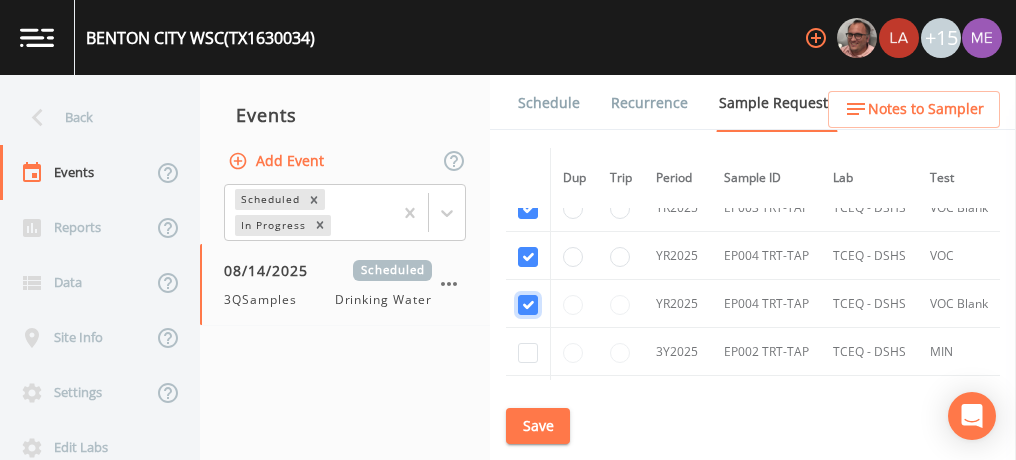 checkbox on "true" 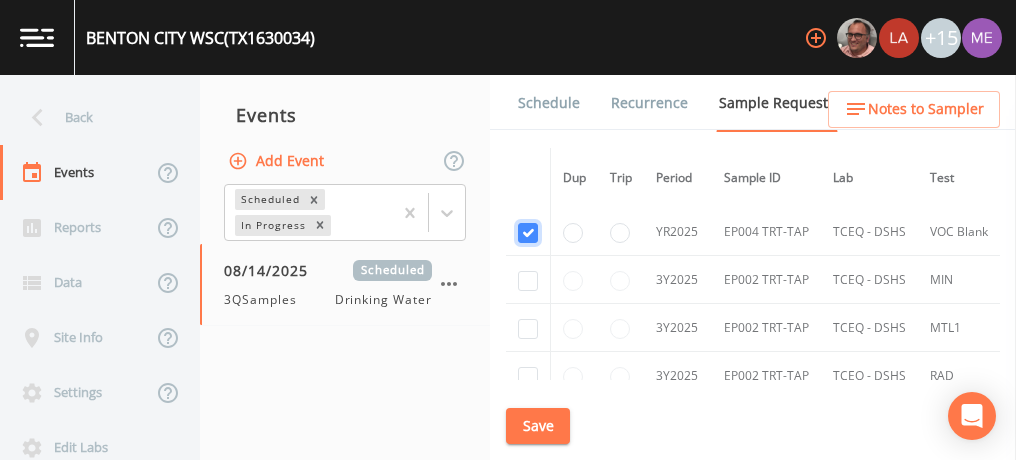scroll, scrollTop: 4038, scrollLeft: 0, axis: vertical 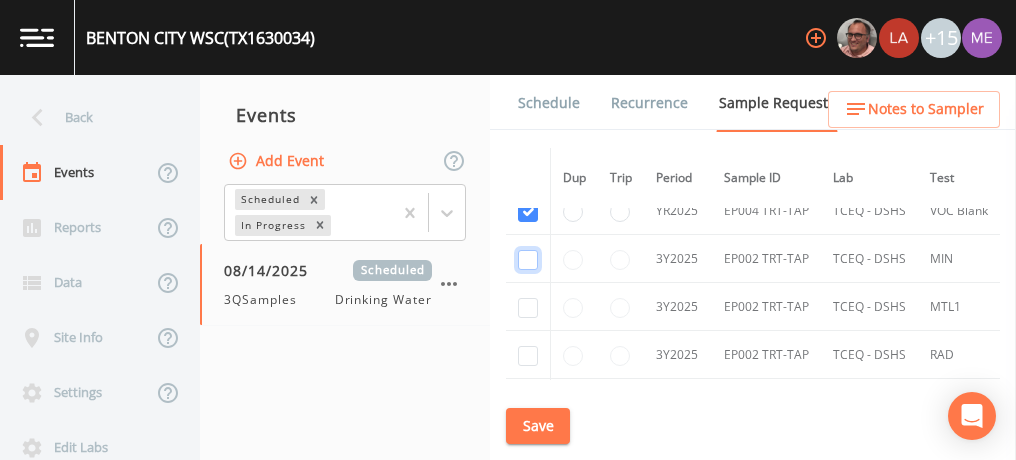 click at bounding box center (528, 260) 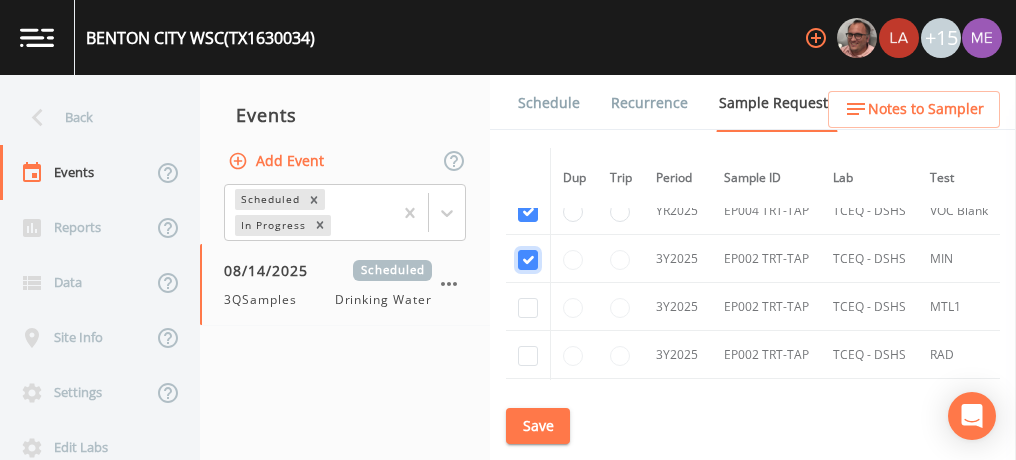 checkbox on "true" 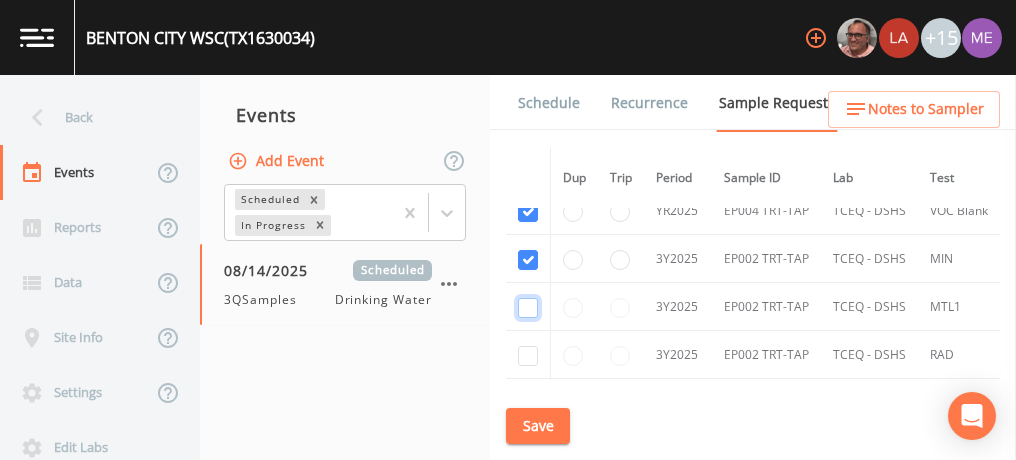 click at bounding box center [528, 308] 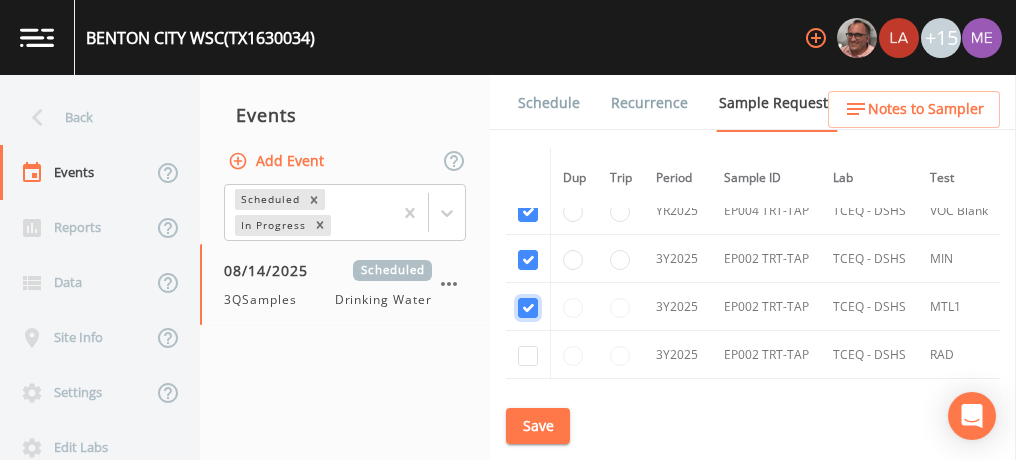checkbox on "true" 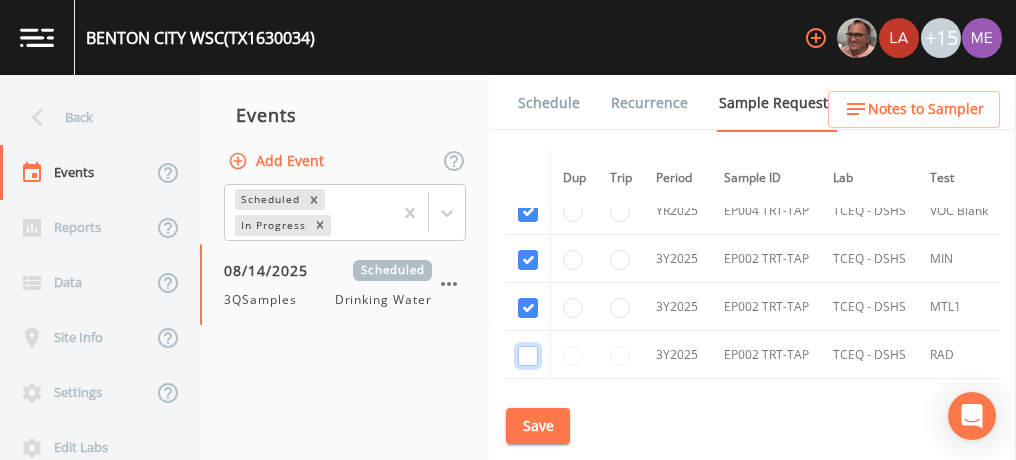 click at bounding box center (528, 356) 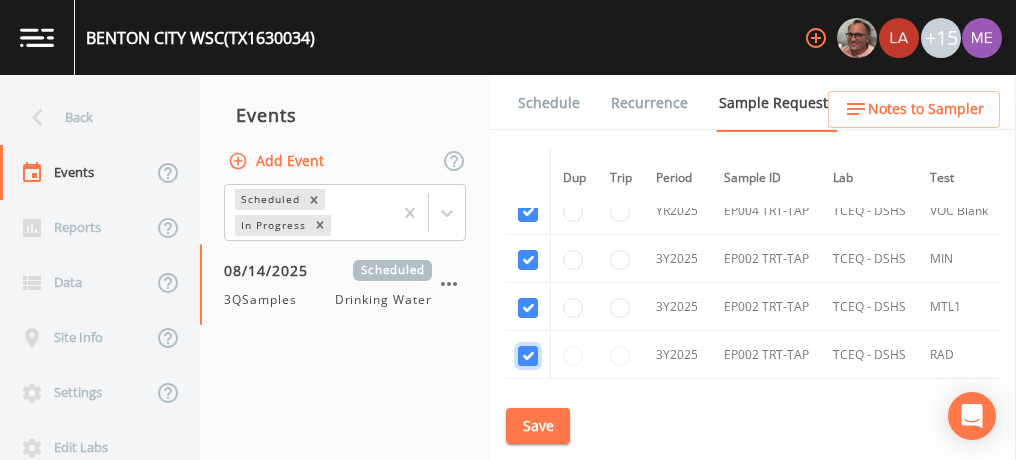 checkbox on "true" 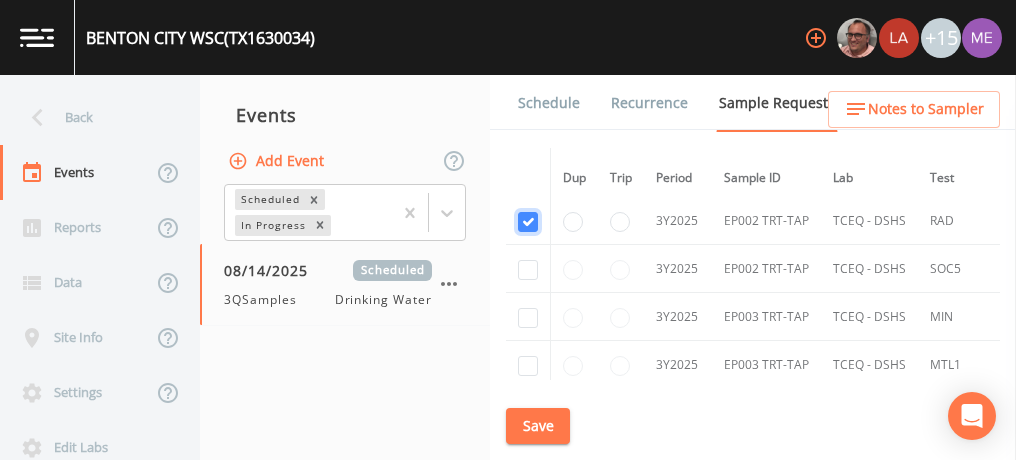 scroll, scrollTop: 4173, scrollLeft: 0, axis: vertical 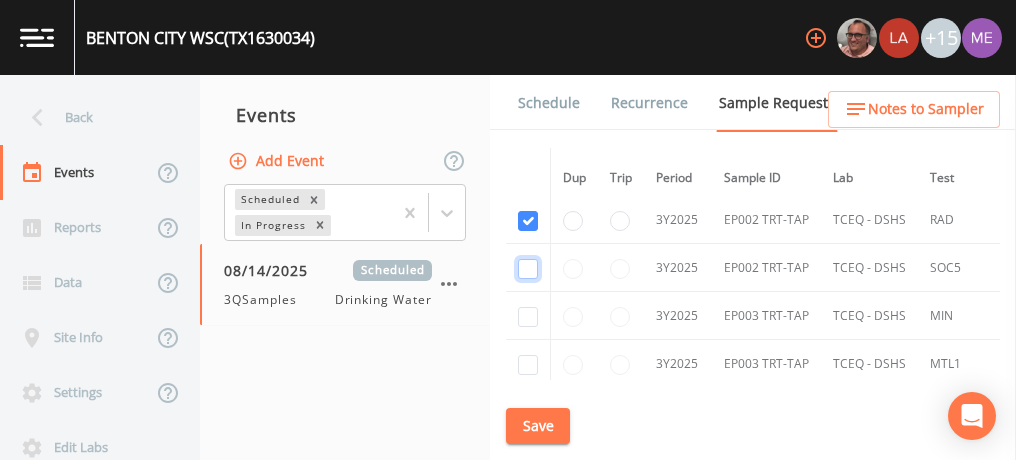 click at bounding box center (528, 269) 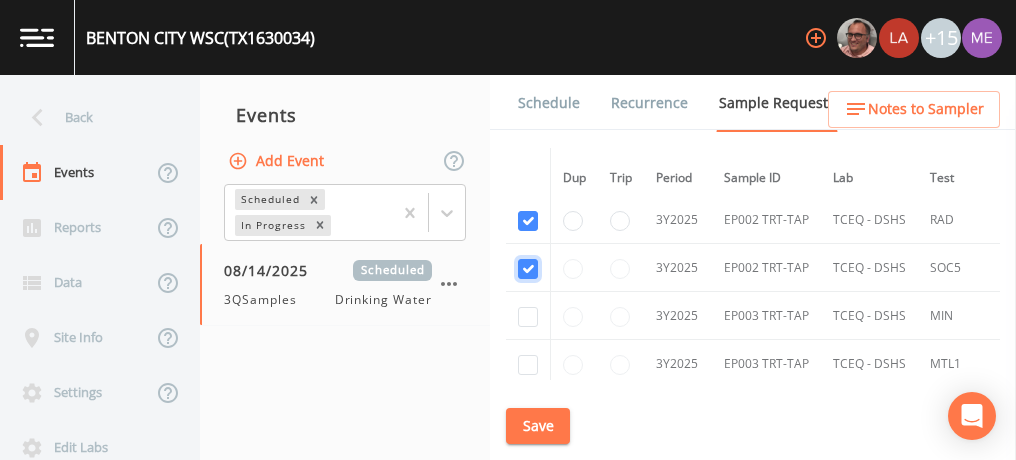 checkbox on "true" 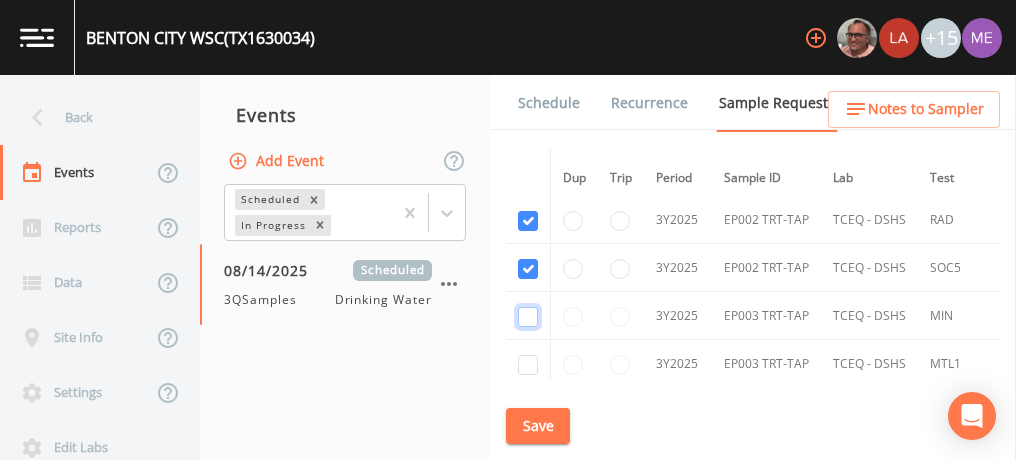 click at bounding box center [528, 317] 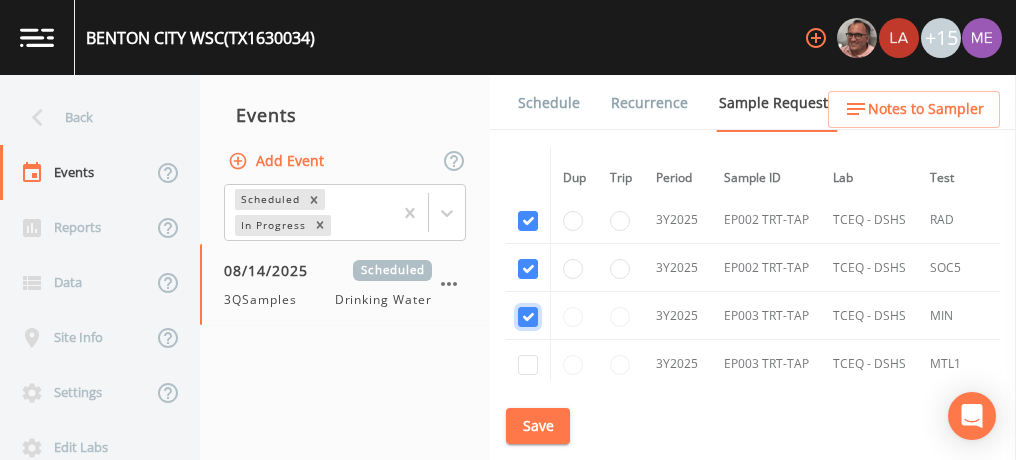 checkbox on "true" 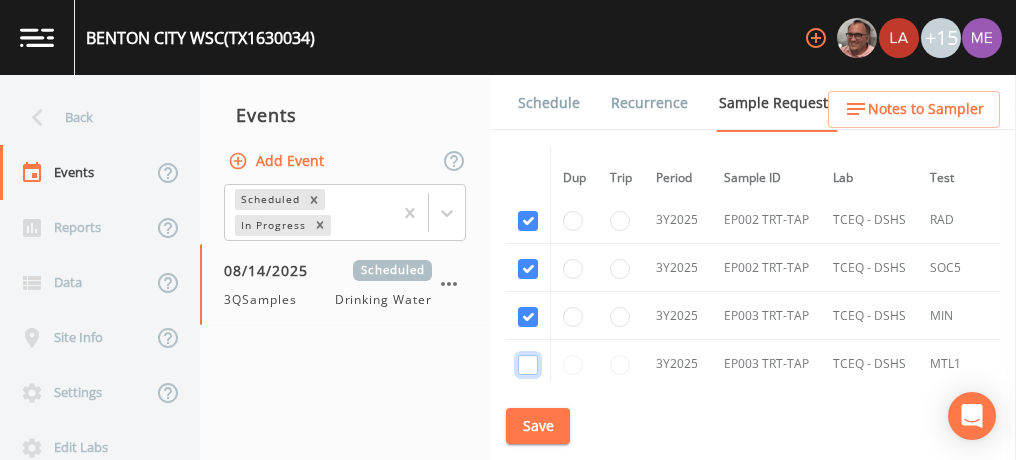 click at bounding box center [528, 365] 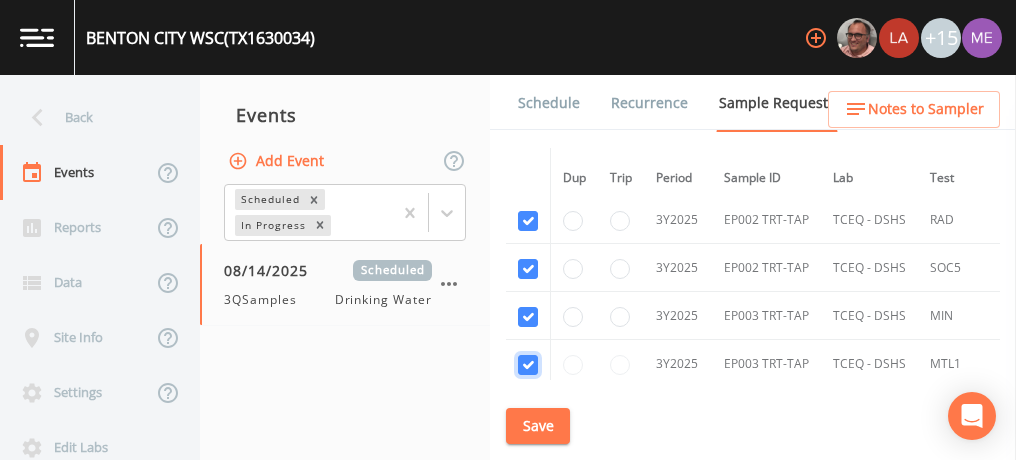 checkbox on "true" 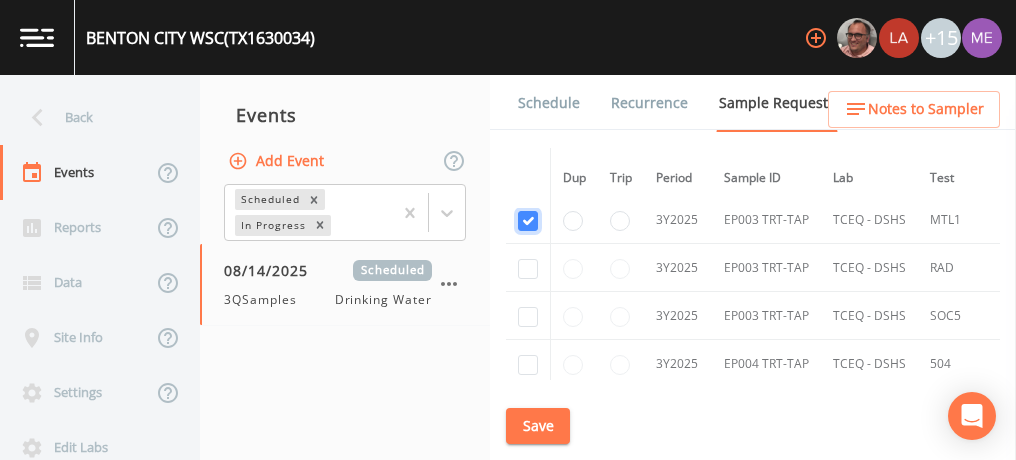 scroll, scrollTop: 4323, scrollLeft: 0, axis: vertical 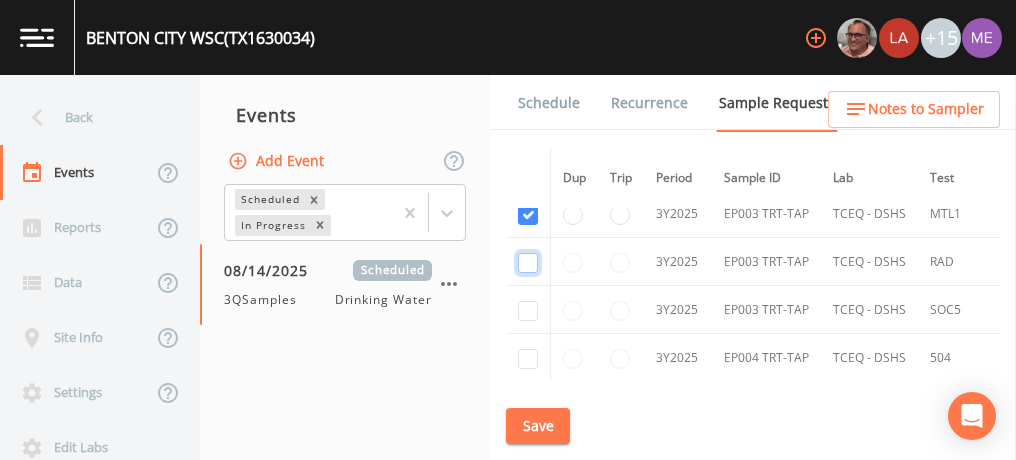 click at bounding box center (528, 263) 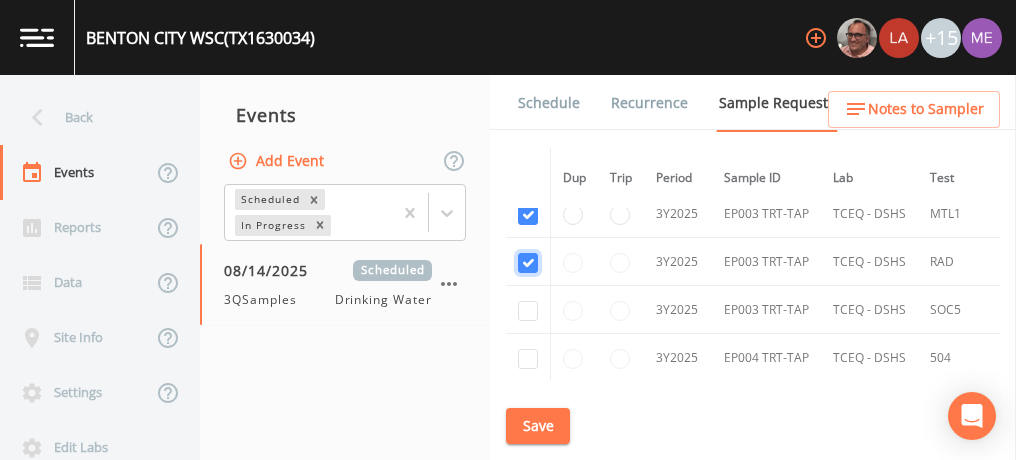 checkbox on "true" 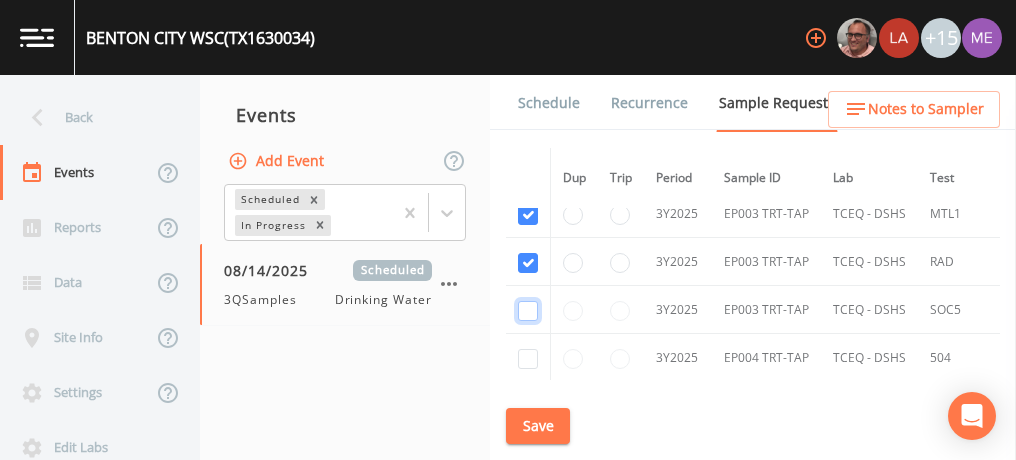 click at bounding box center (528, 311) 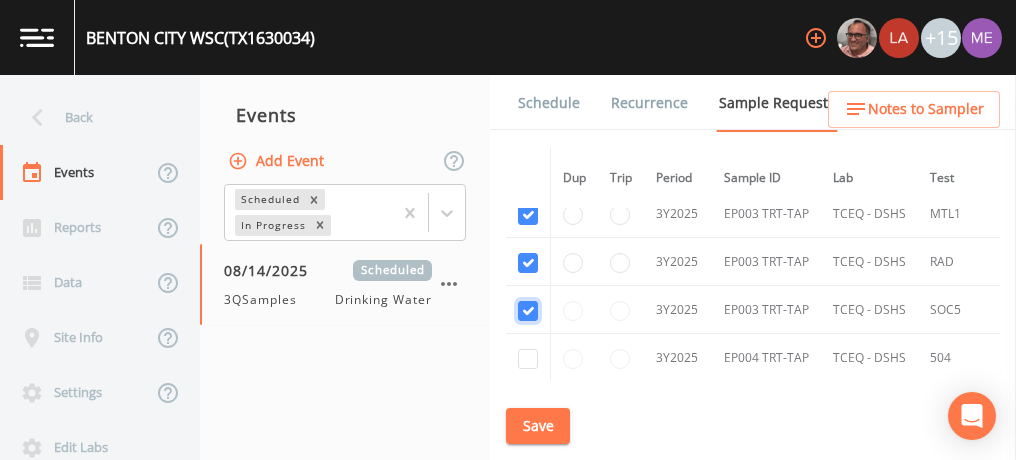checkbox on "true" 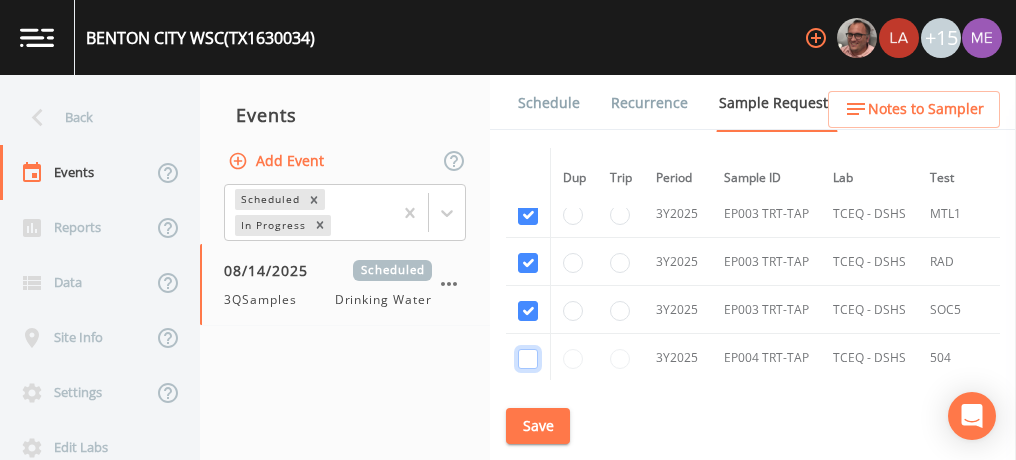 click at bounding box center (528, 359) 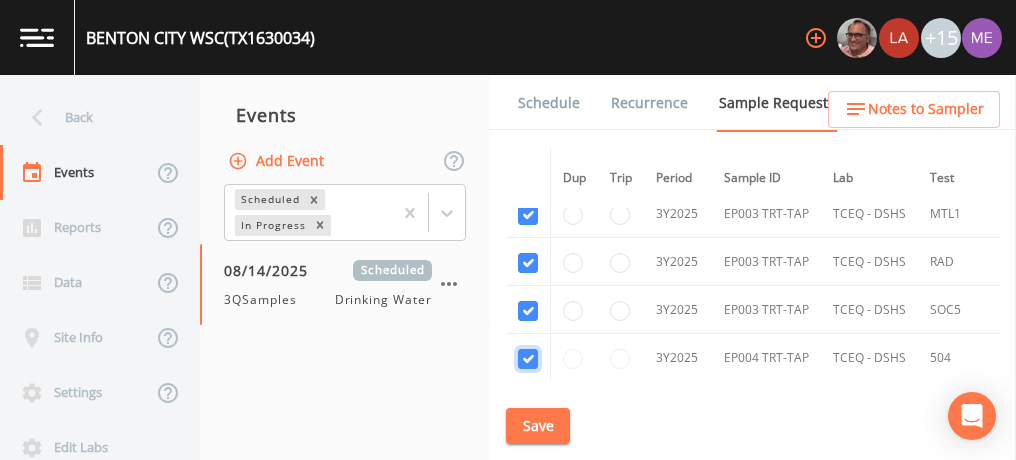 checkbox on "true" 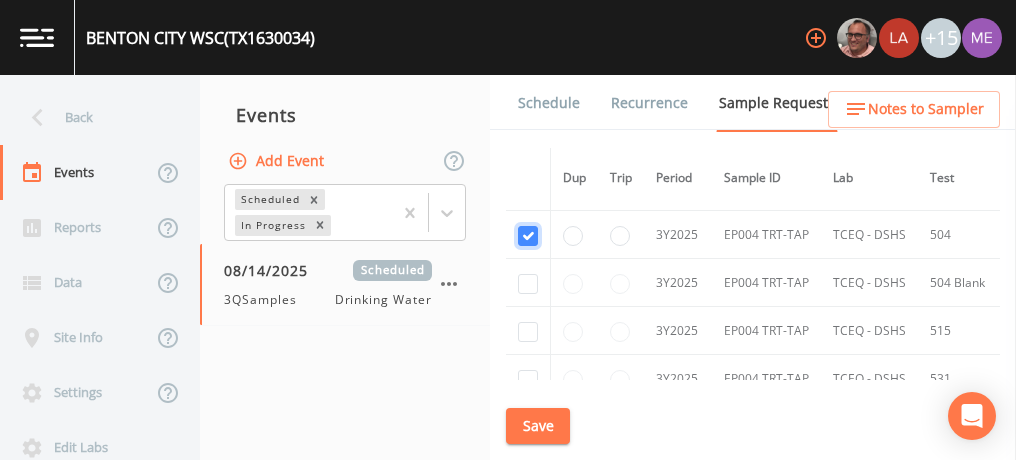 scroll, scrollTop: 4449, scrollLeft: 0, axis: vertical 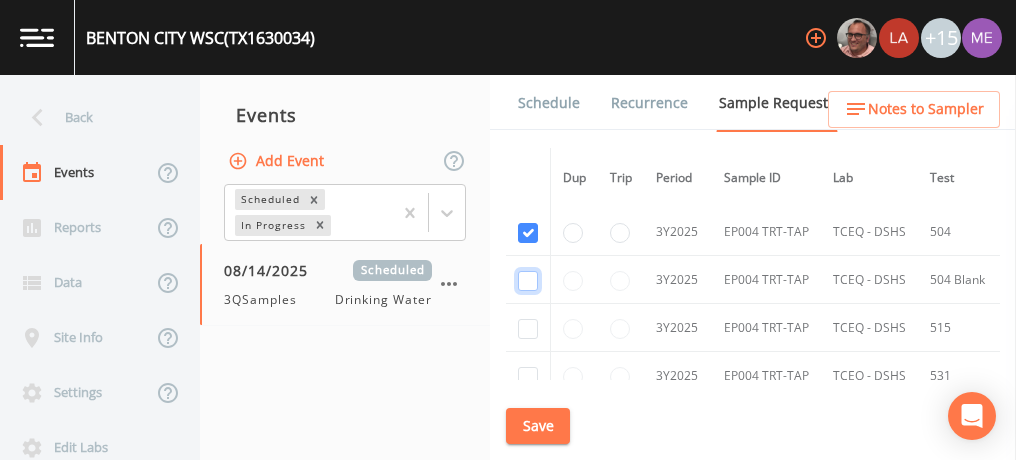 click at bounding box center (528, 281) 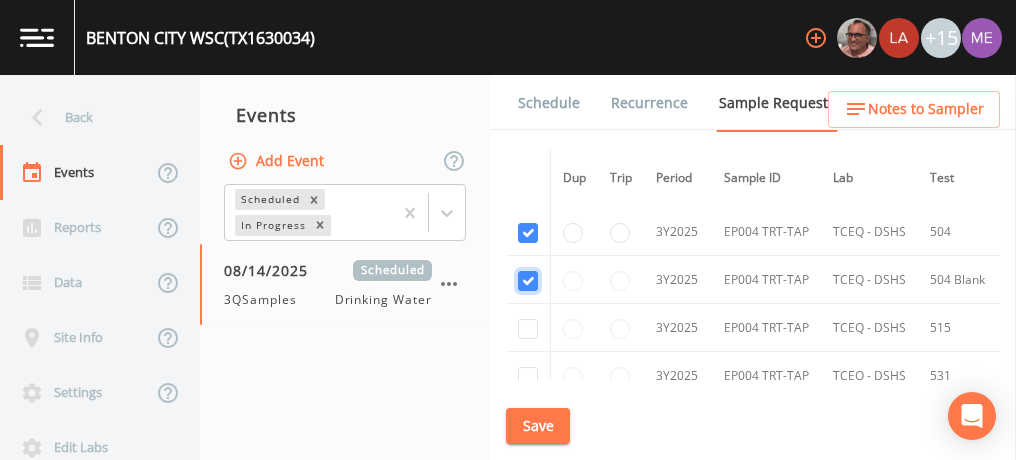 checkbox on "true" 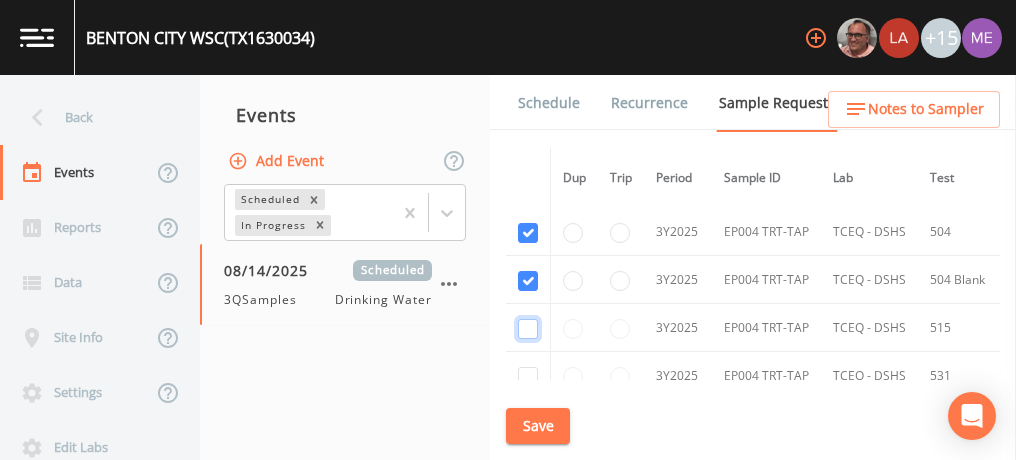 click at bounding box center [528, 329] 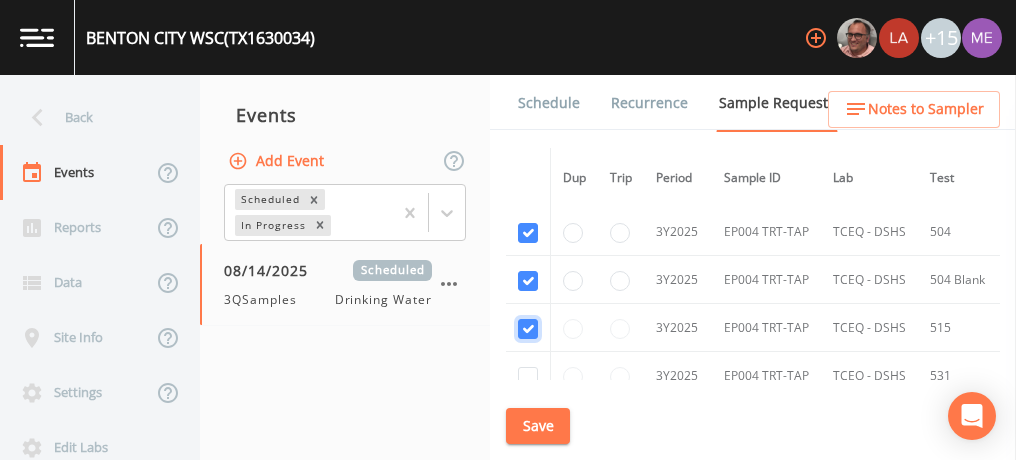 checkbox on "true" 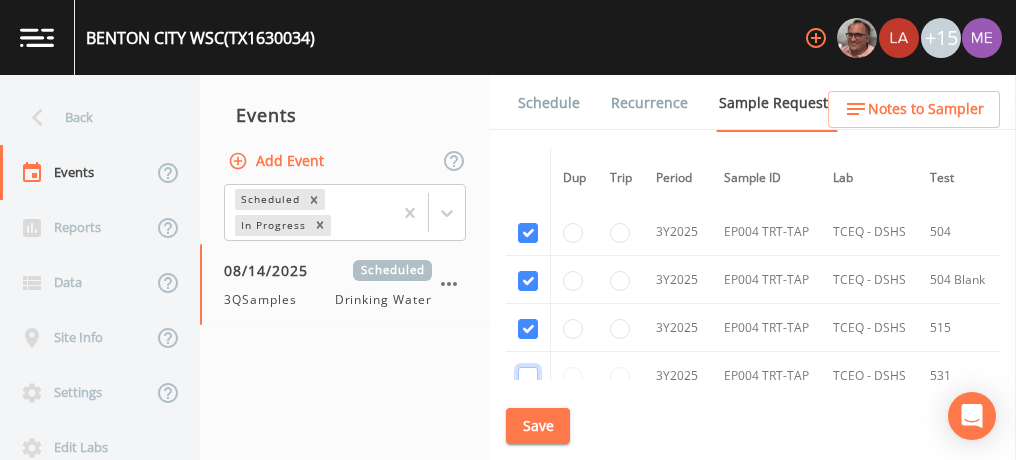 click at bounding box center [528, 377] 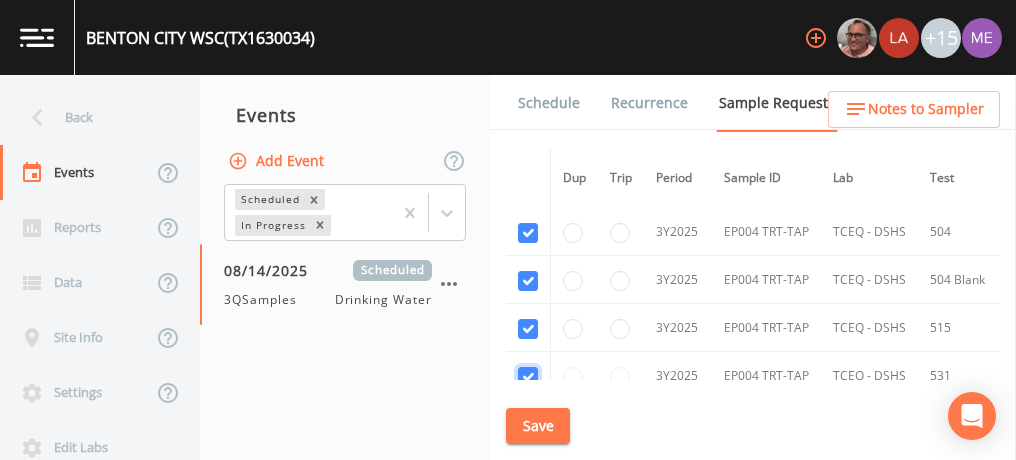 checkbox on "true" 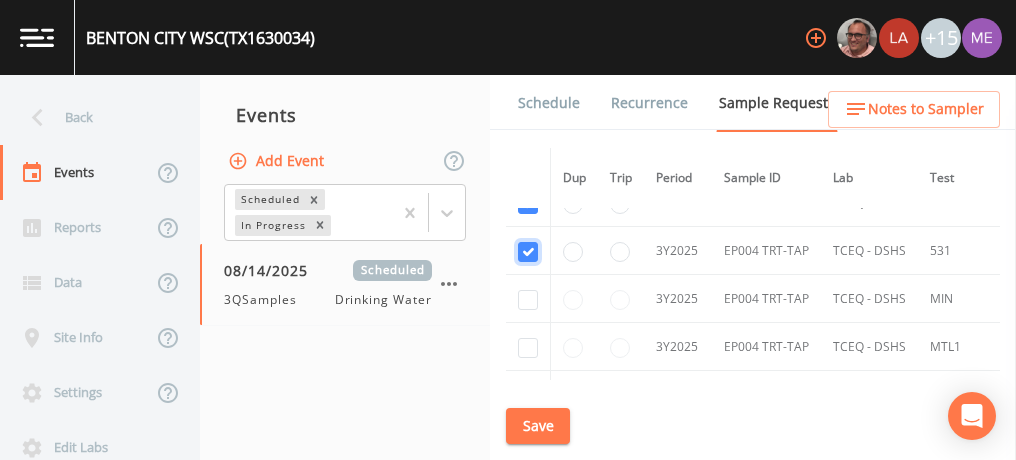 scroll, scrollTop: 4578, scrollLeft: 0, axis: vertical 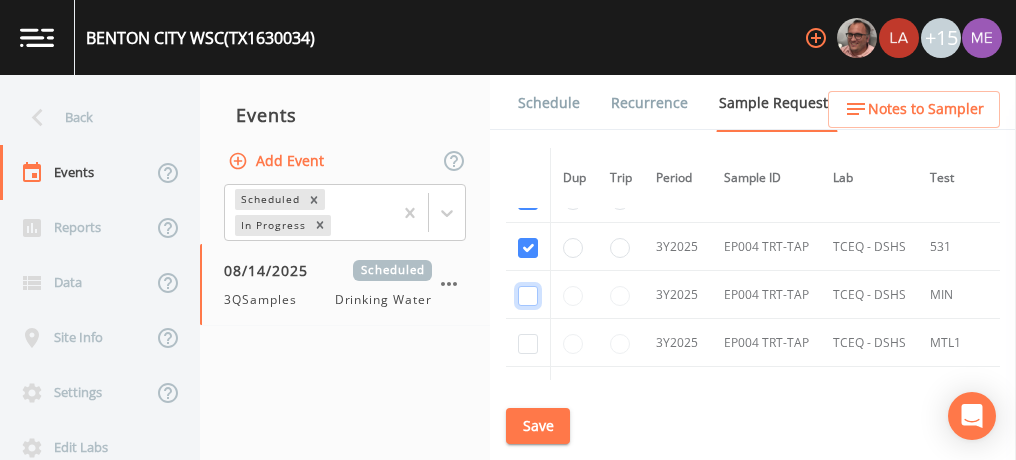 click at bounding box center [528, 296] 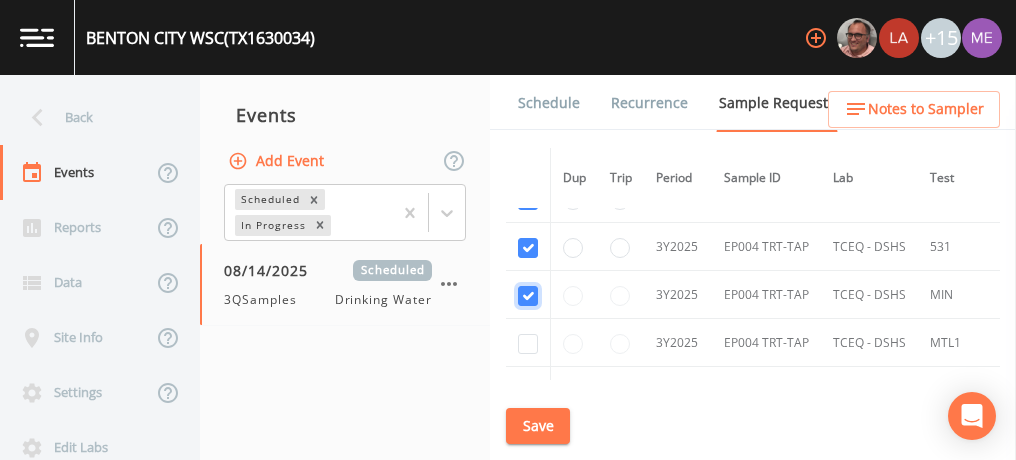 checkbox on "true" 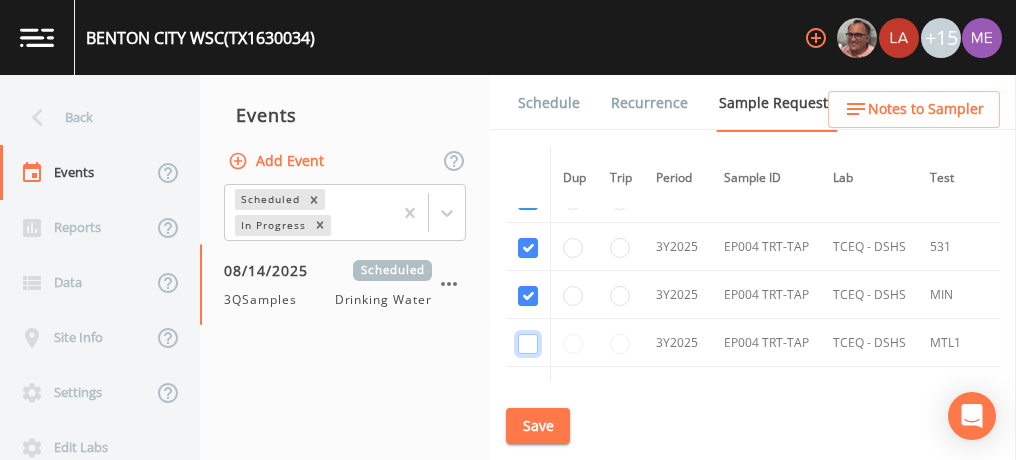 click at bounding box center (528, 344) 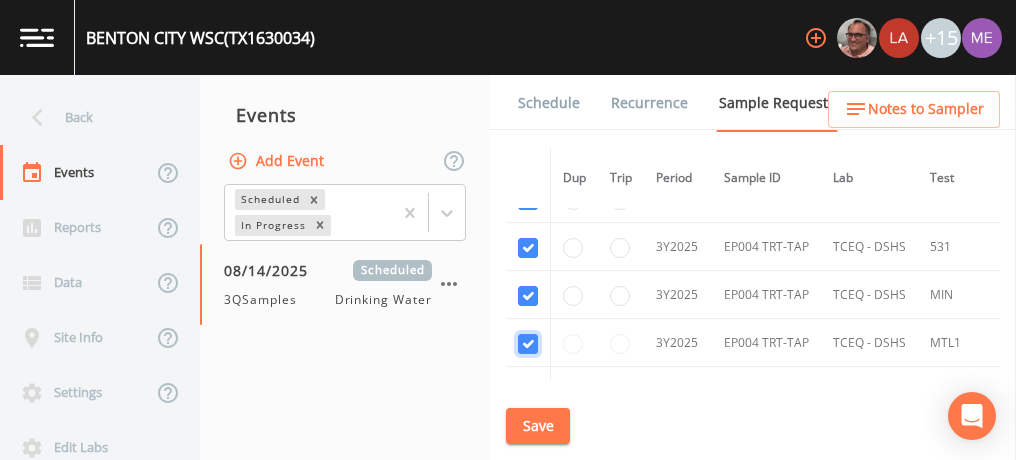 checkbox on "true" 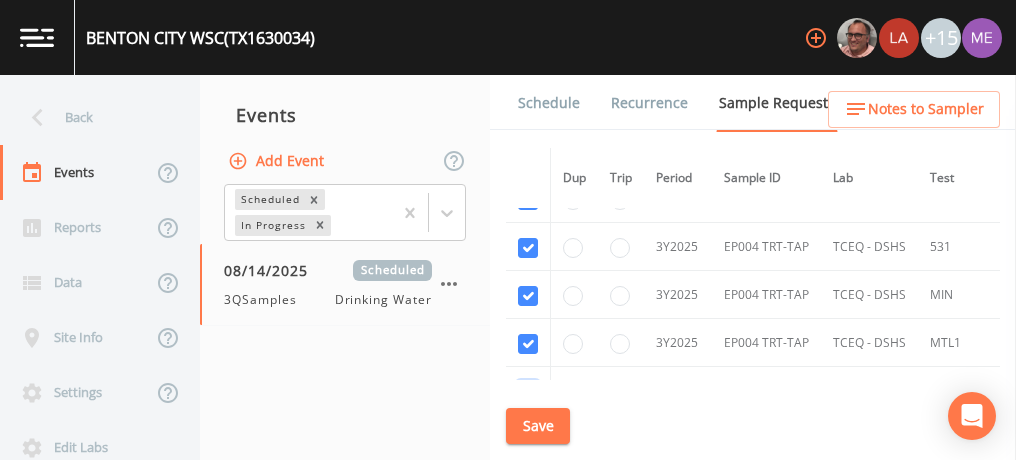 click at bounding box center (528, 392) 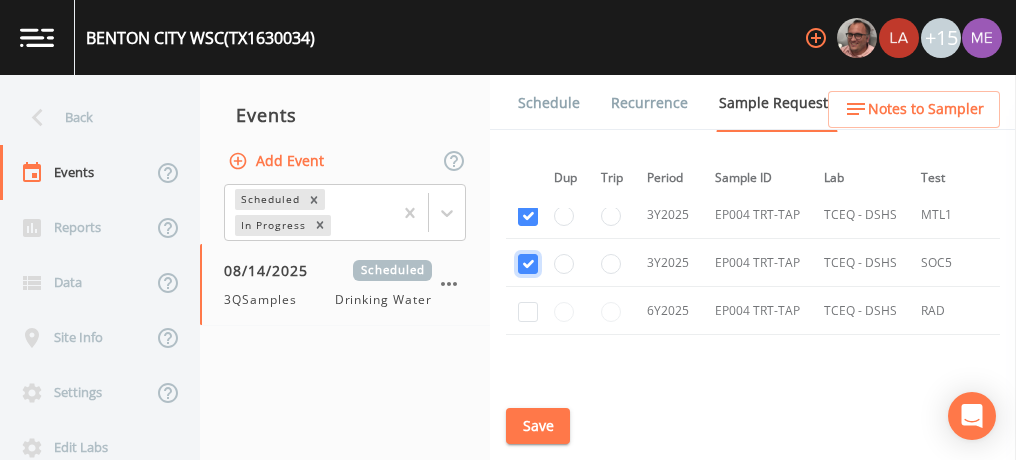 scroll, scrollTop: 4708, scrollLeft: 8, axis: both 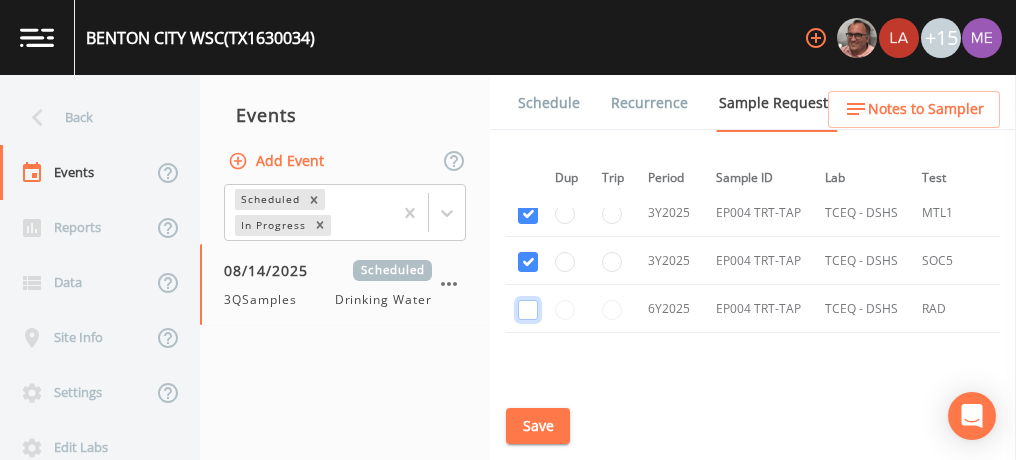 click at bounding box center [528, 310] 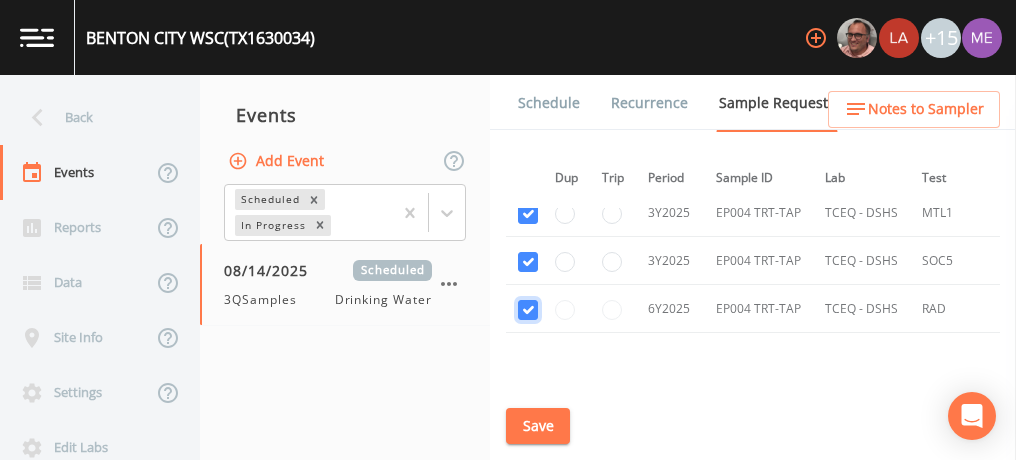 checkbox on "true" 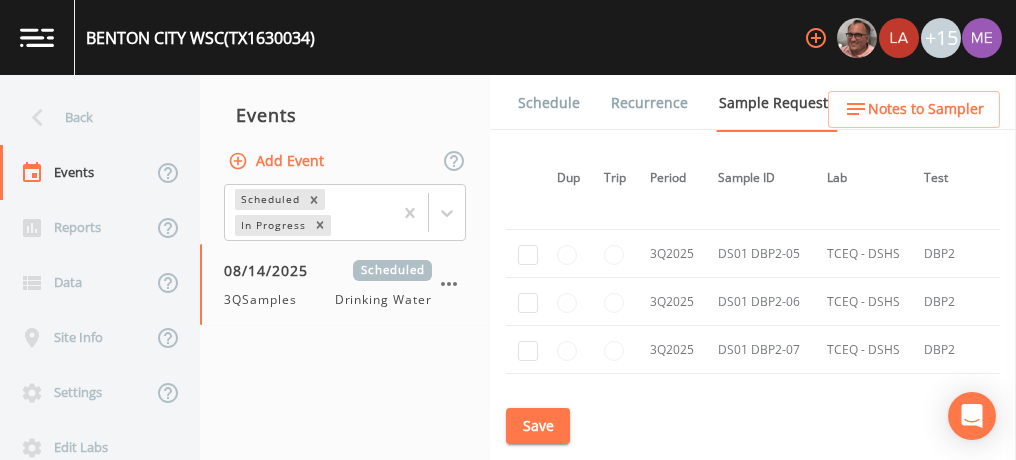 scroll, scrollTop: 5732, scrollLeft: 6, axis: both 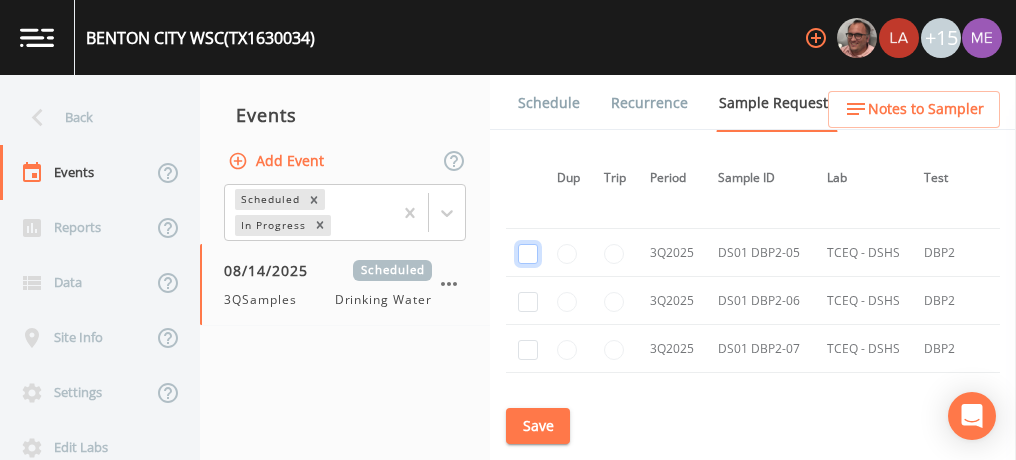 click at bounding box center [528, -3969] 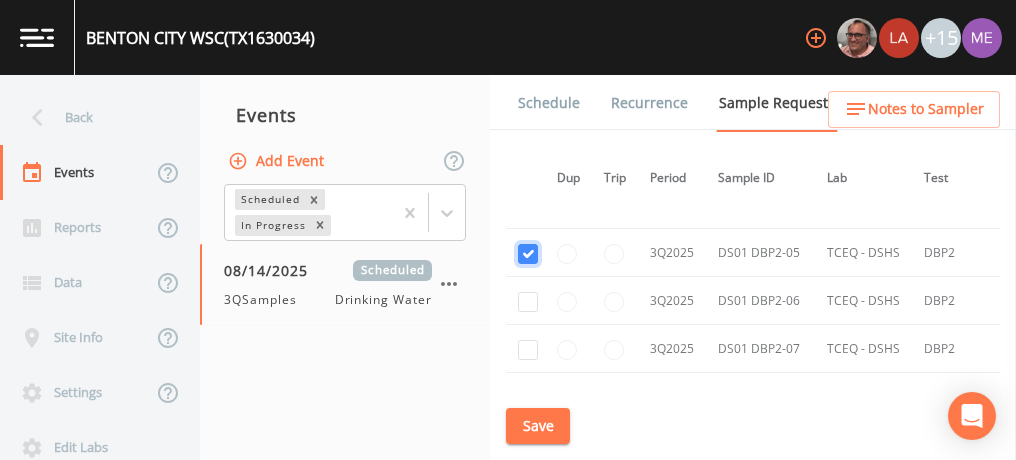 checkbox on "true" 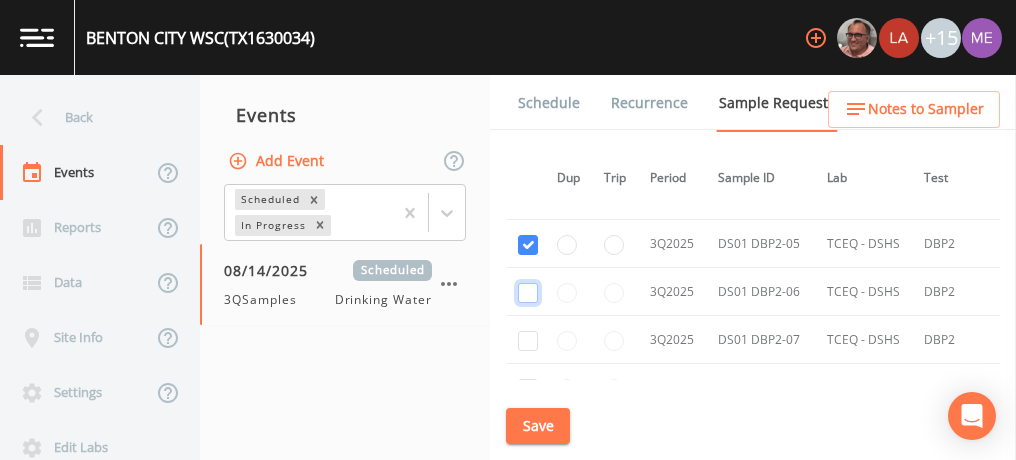 click at bounding box center (528, -3404) 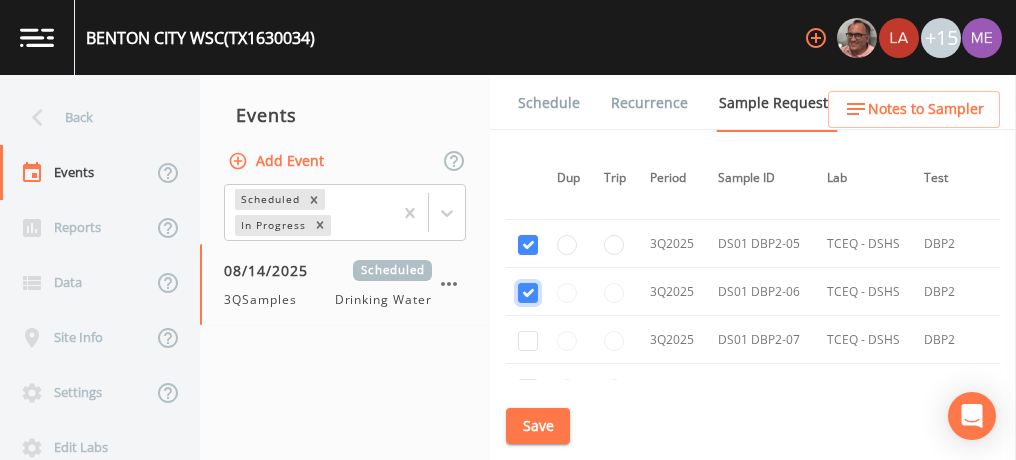 checkbox on "true" 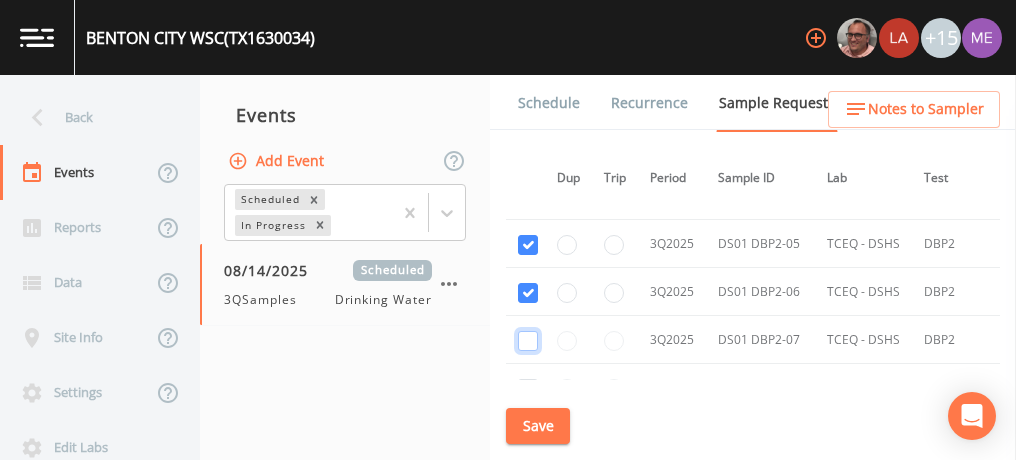 click at bounding box center [528, -3307] 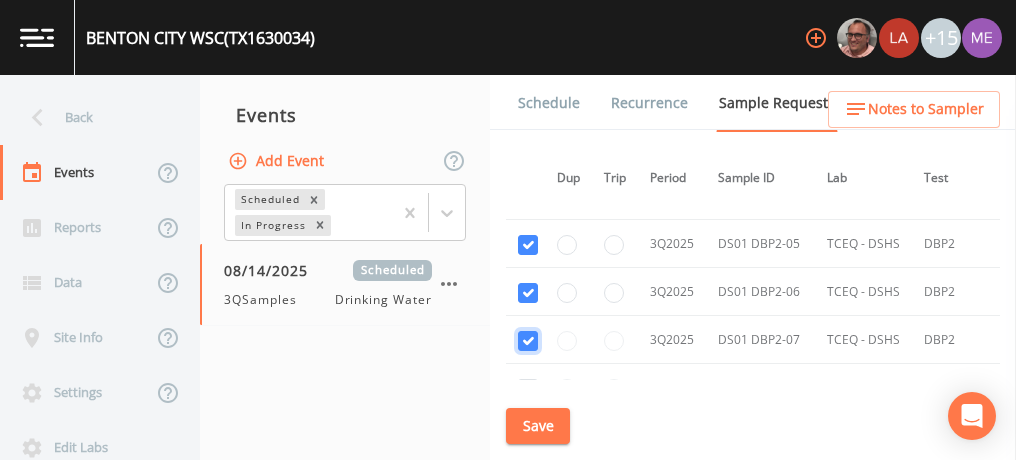 checkbox on "true" 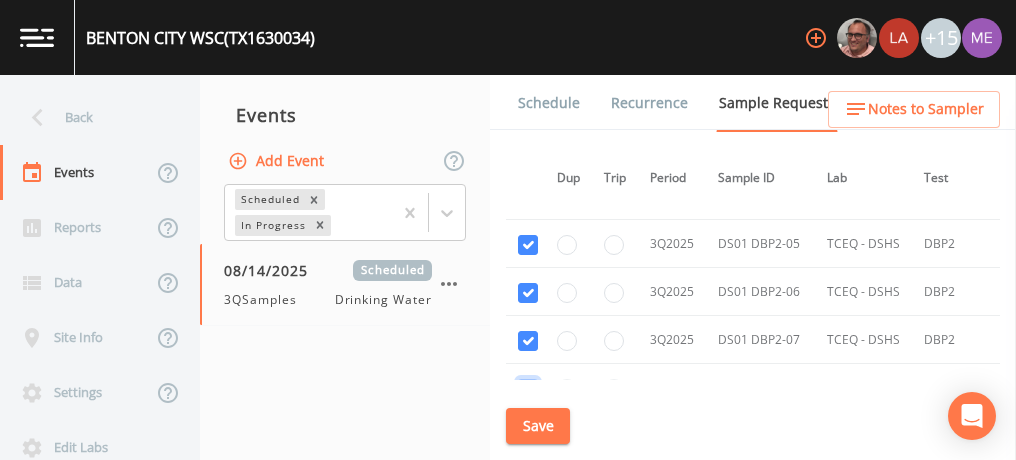 click at bounding box center [528, -3210] 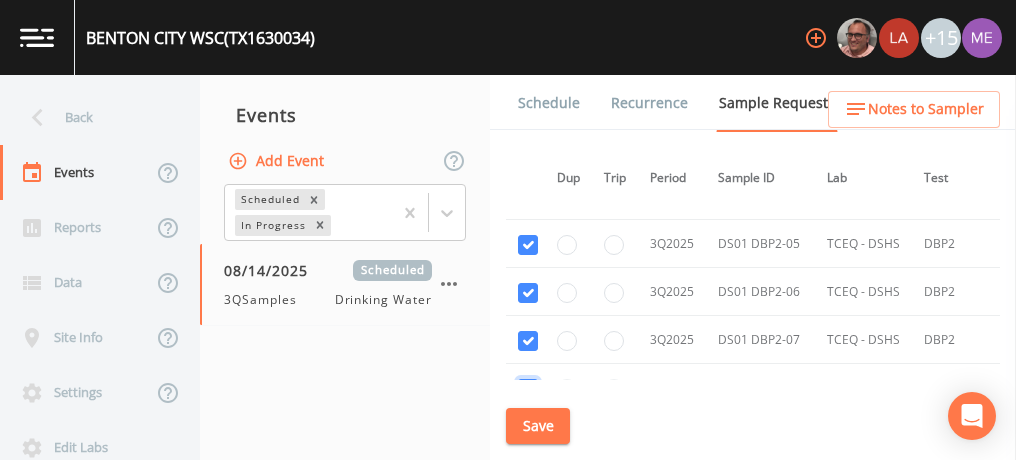 checkbox on "true" 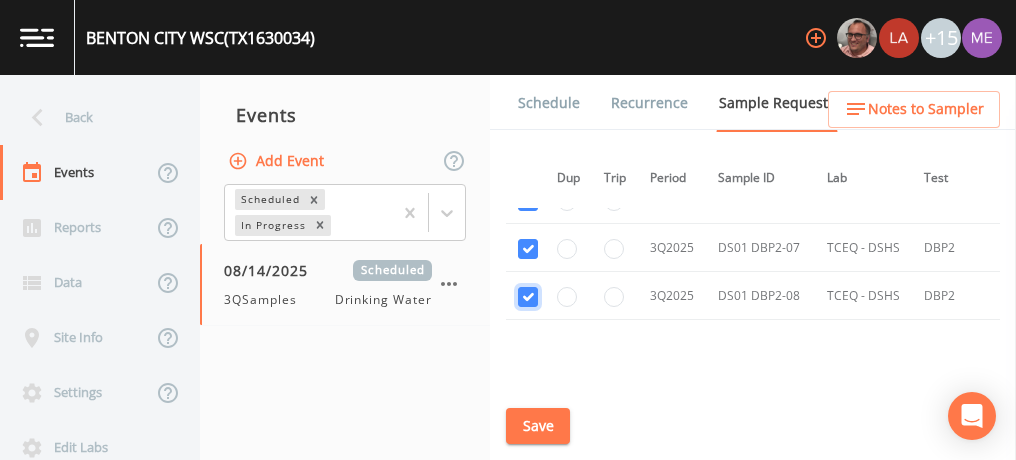 scroll, scrollTop: 5114, scrollLeft: 6, axis: both 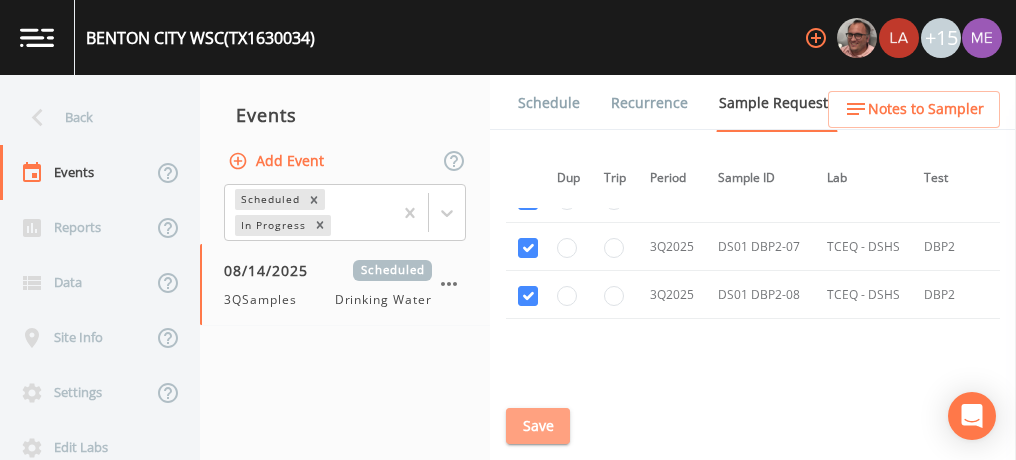 click on "Save" at bounding box center (538, 426) 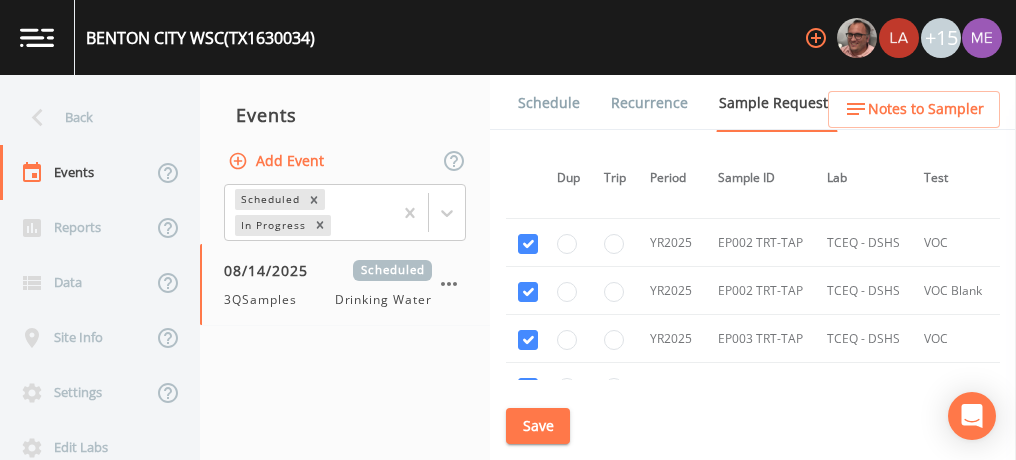 scroll, scrollTop: 3173, scrollLeft: 6, axis: both 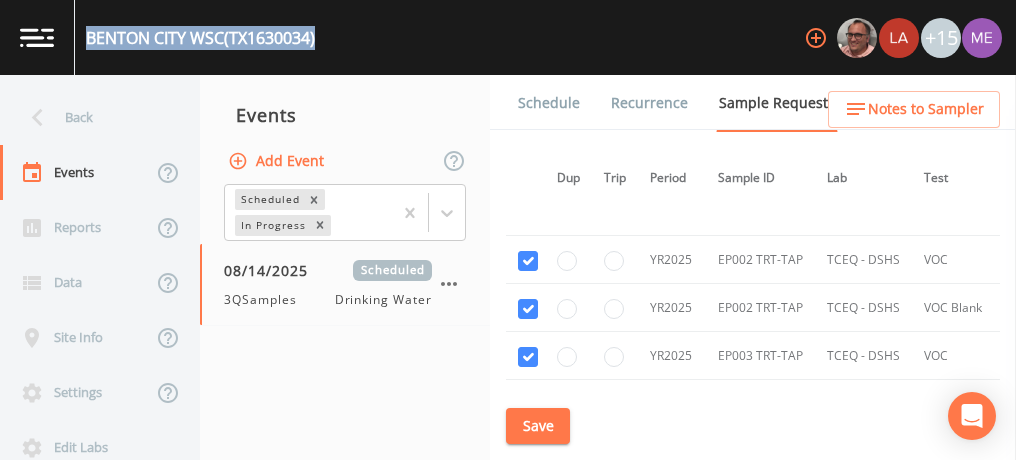 drag, startPoint x: 87, startPoint y: 33, endPoint x: 323, endPoint y: 38, distance: 236.05296 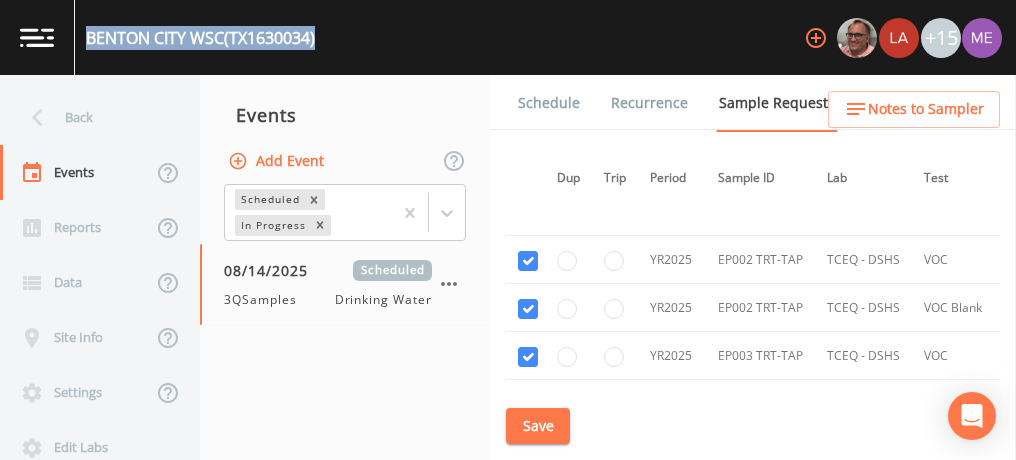 click on "BENTON CITY WSC  (TX1630034) +15" at bounding box center (508, 37) 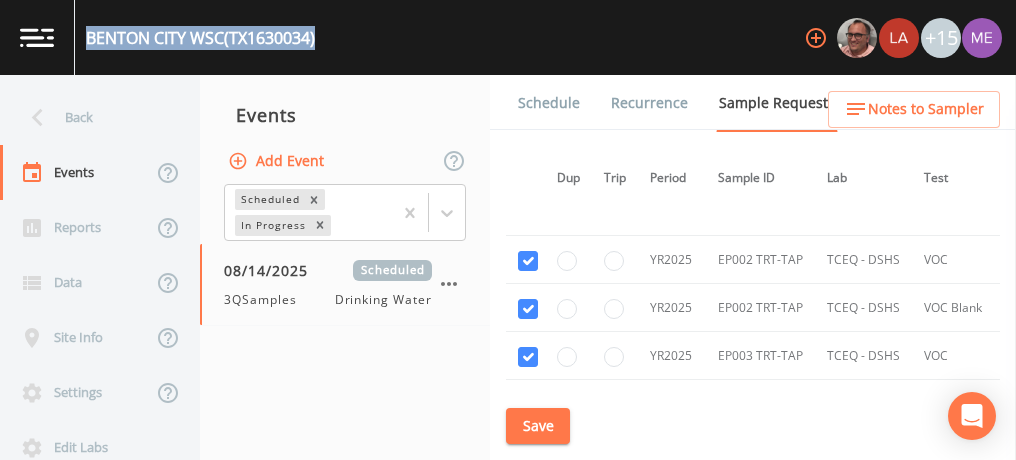 copy on "BENTON CITY WSC  (TX1630034)" 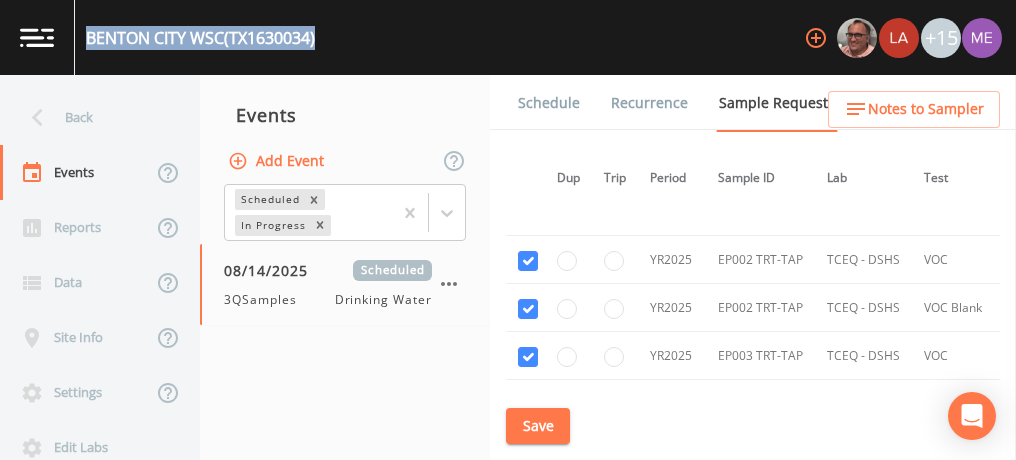 click on "Schedule" at bounding box center [549, 103] 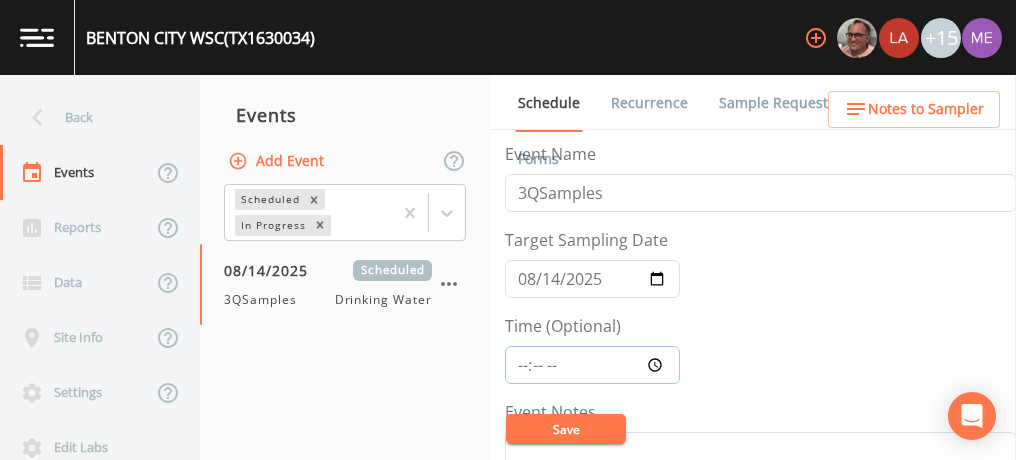 click on "Time (Optional)" at bounding box center [592, 365] 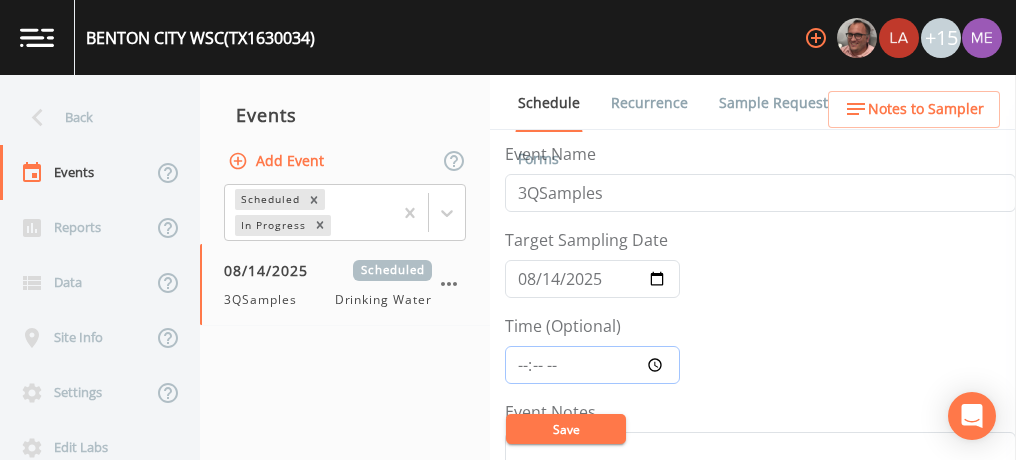 type on "22:30" 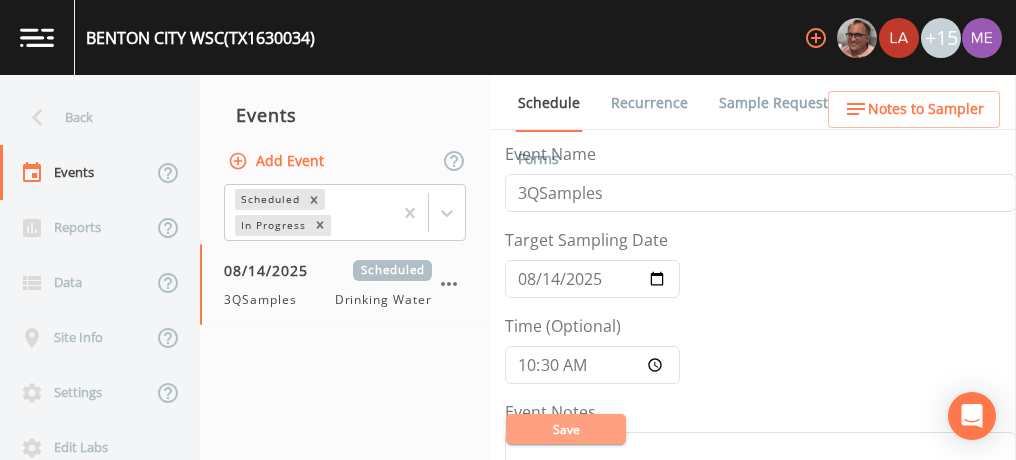 click on "Save" at bounding box center (566, 429) 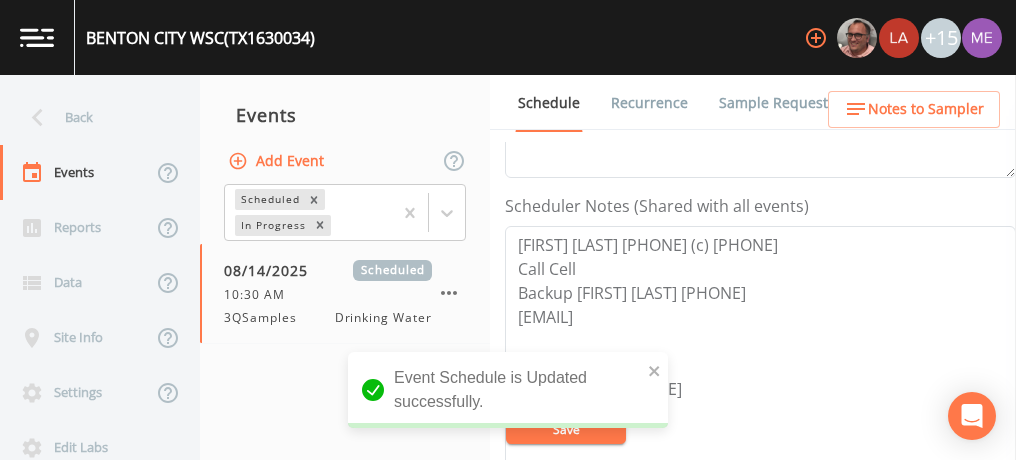 scroll, scrollTop: 510, scrollLeft: 0, axis: vertical 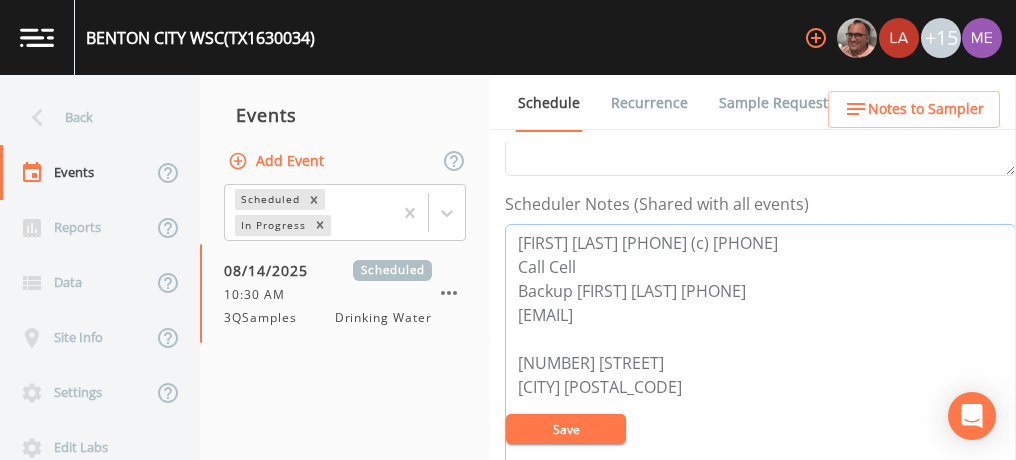 drag, startPoint x: 514, startPoint y: 238, endPoint x: 846, endPoint y: 215, distance: 332.79575 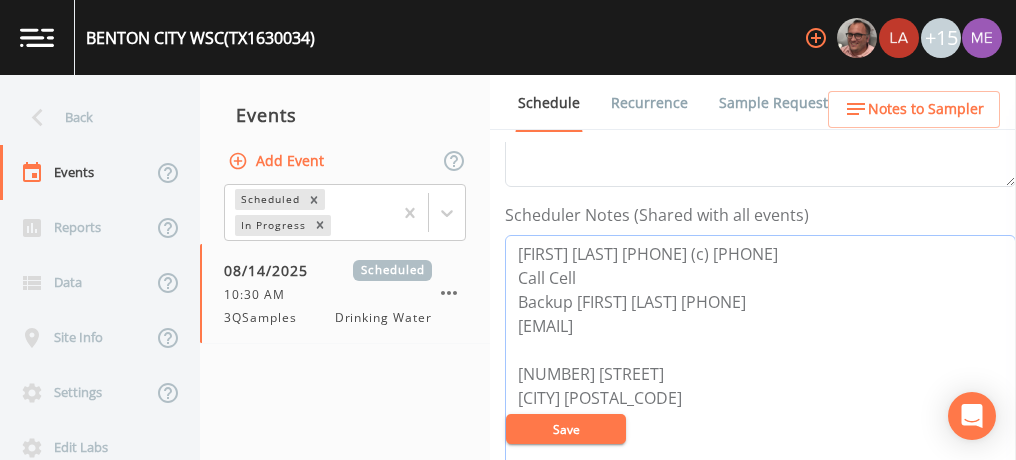 scroll, scrollTop: 500, scrollLeft: 0, axis: vertical 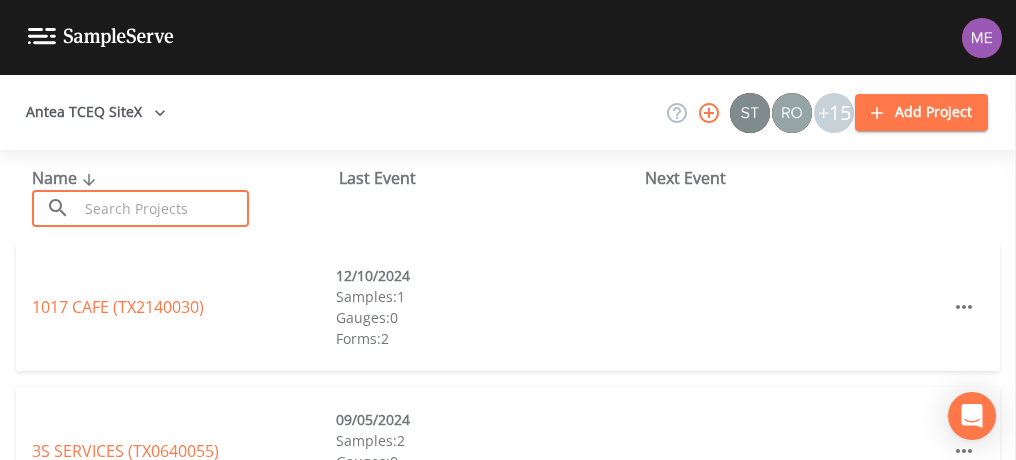 click at bounding box center [163, 208] 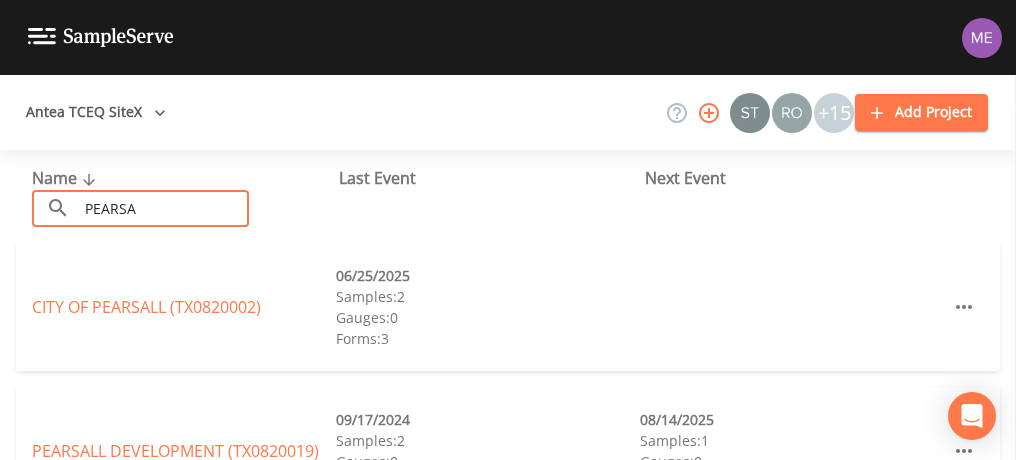 type on "pearsa" 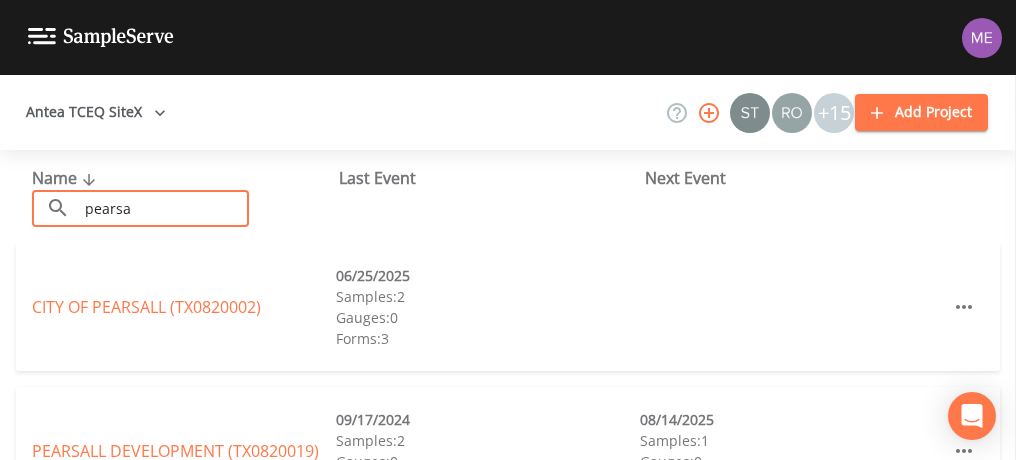 scroll, scrollTop: 70, scrollLeft: 0, axis: vertical 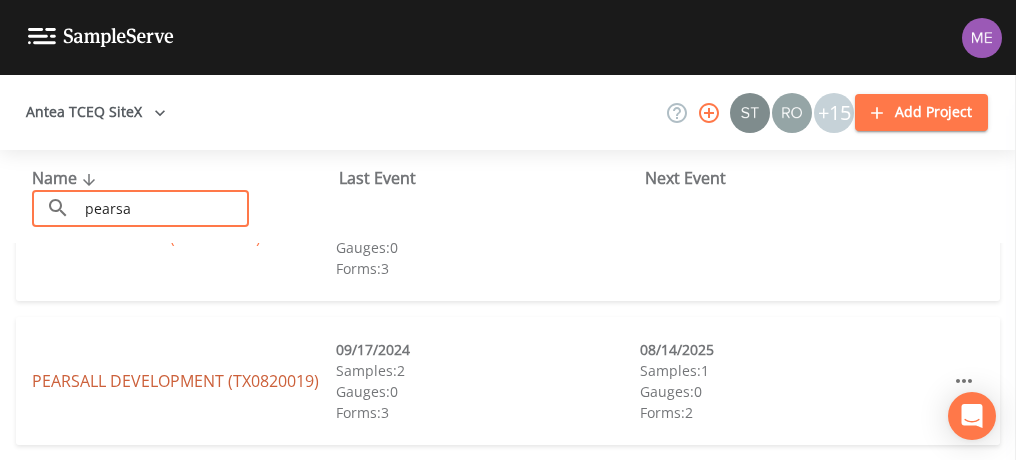 click on "PEARSALL DEVELOPMENT   (TX0820019)" at bounding box center (175, 381) 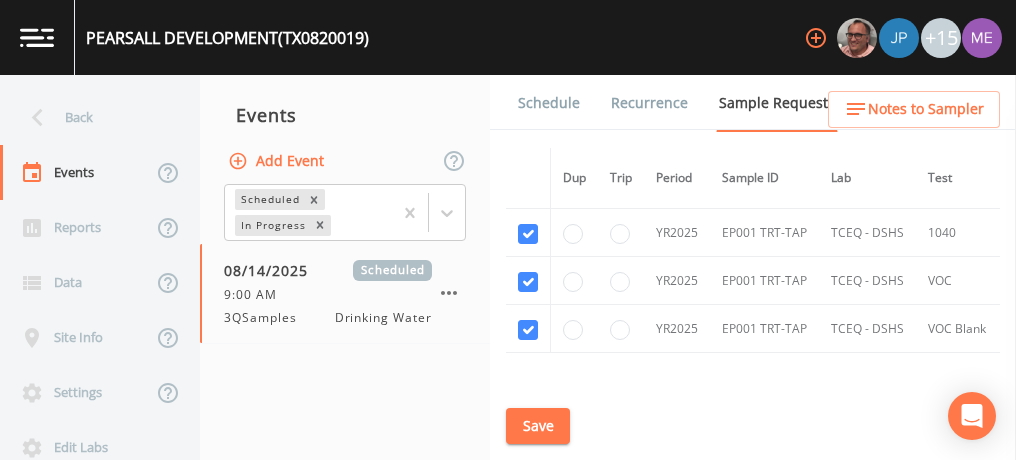 scroll, scrollTop: 1374, scrollLeft: 0, axis: vertical 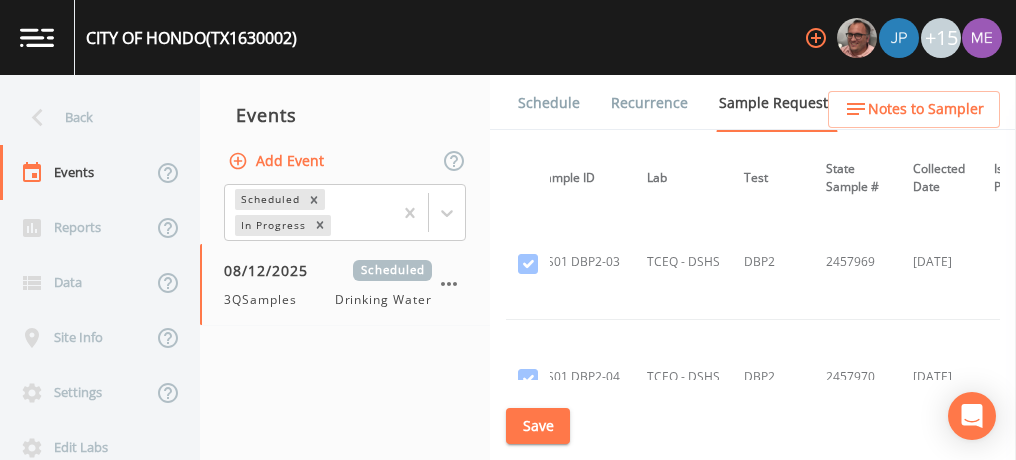 click on "Schedule" at bounding box center [549, 103] 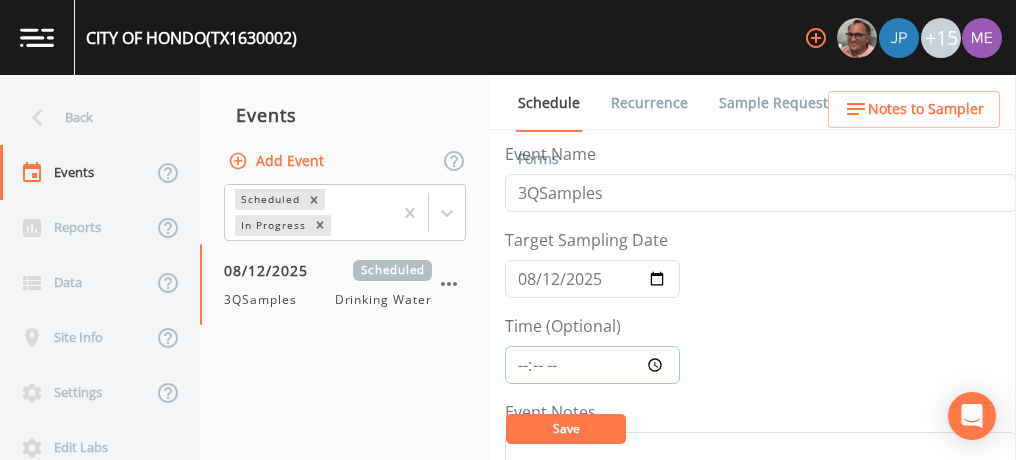 click on "Time (Optional)" at bounding box center [592, 365] 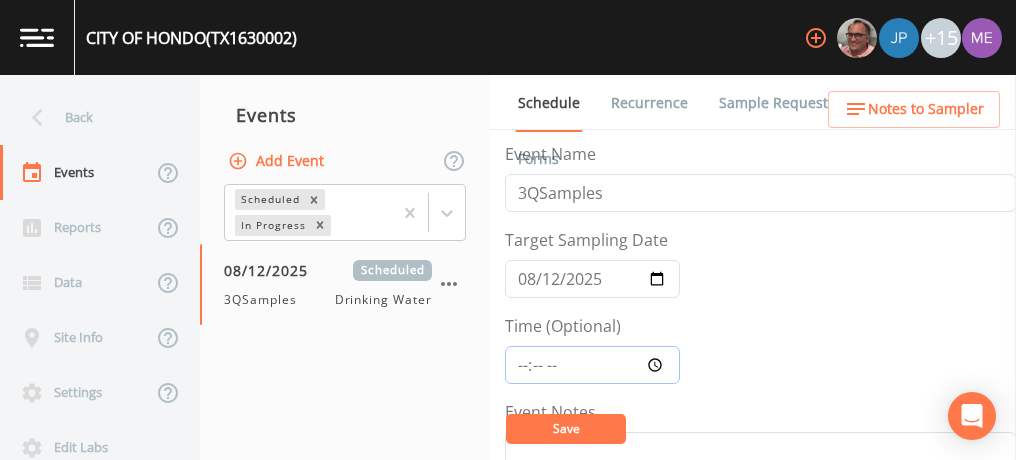 type on "11:30" 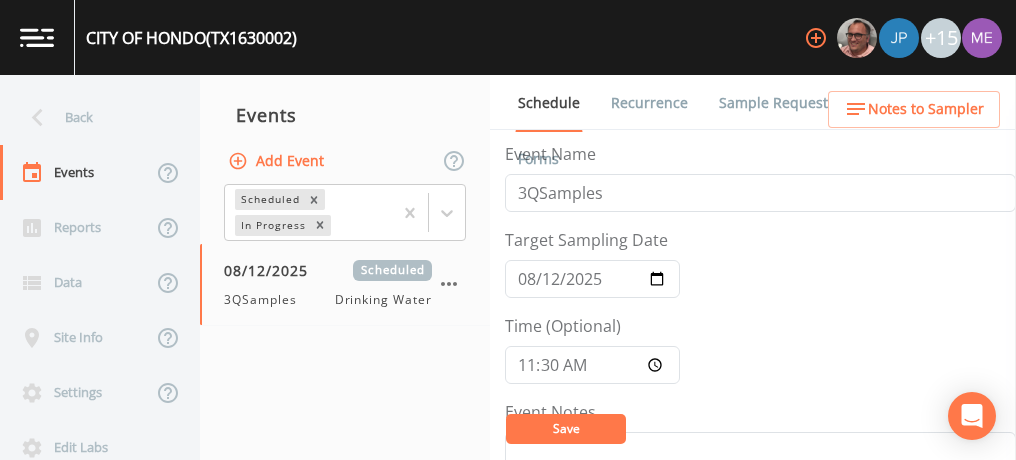 click on "Save" at bounding box center [566, 429] 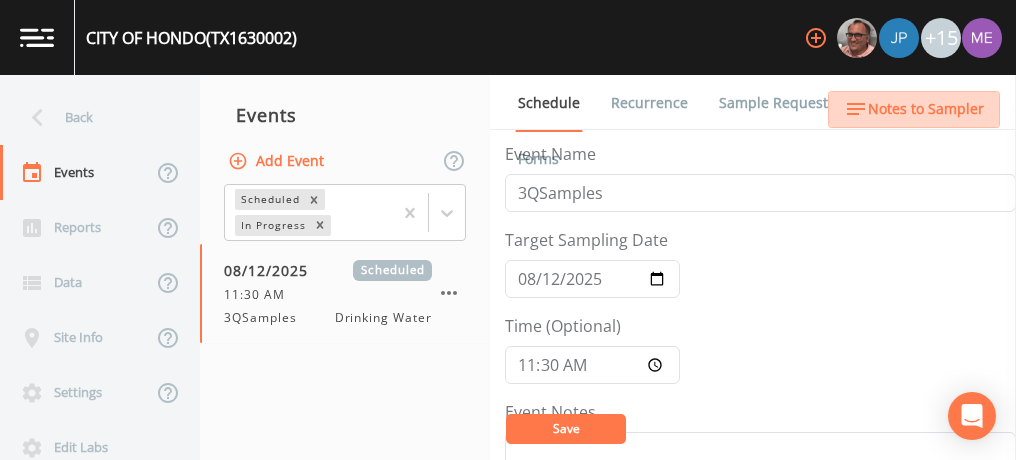 click on "Notes to Sampler" at bounding box center (926, 109) 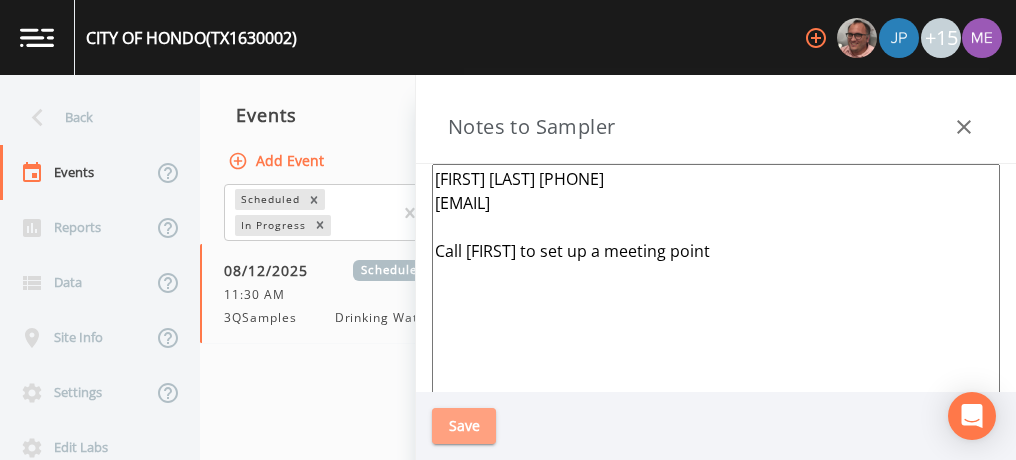 click on "Save" at bounding box center (464, 426) 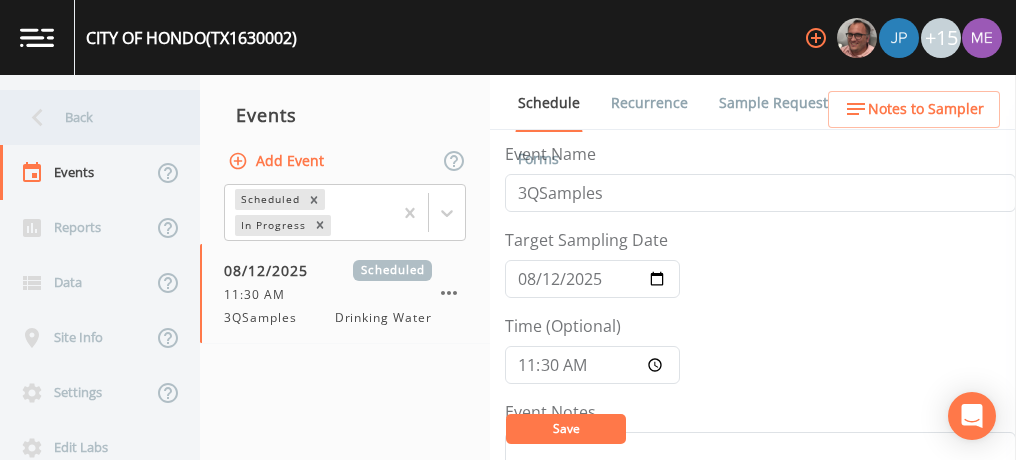 click on "Back" at bounding box center [90, 117] 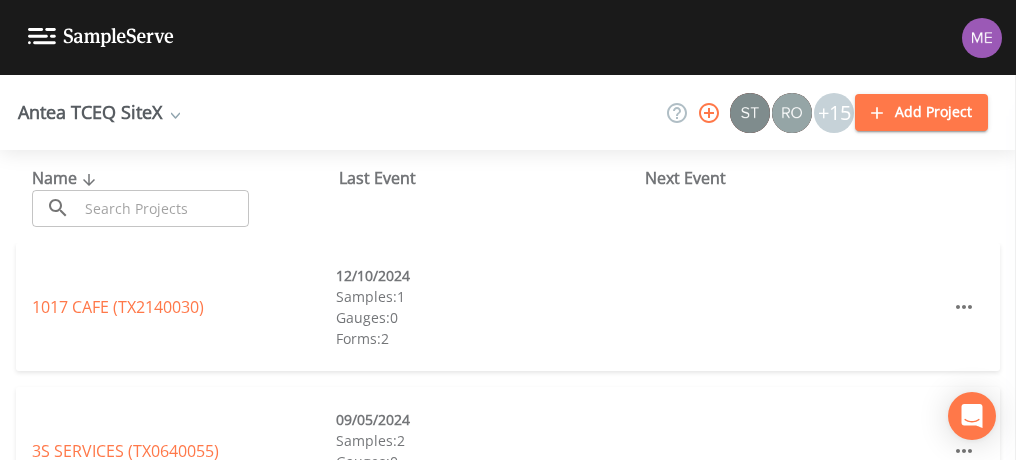 click at bounding box center [163, 208] 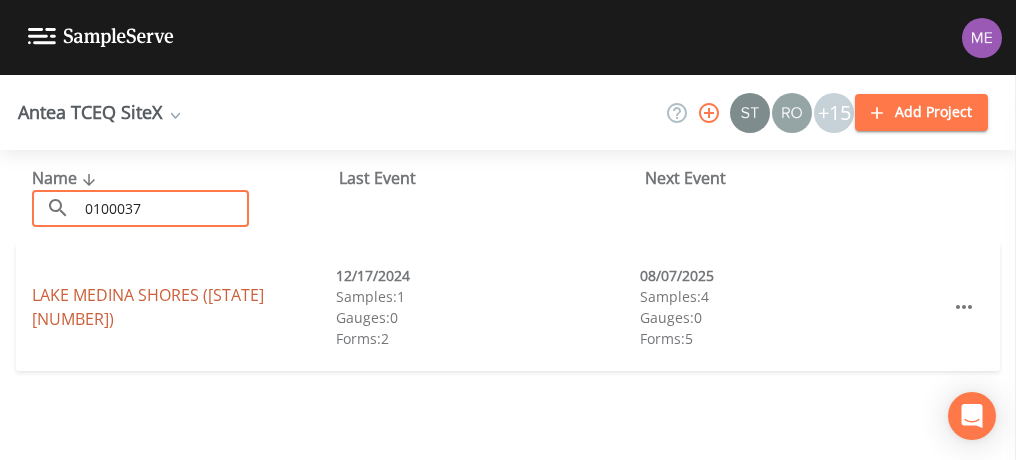 type on "0100037" 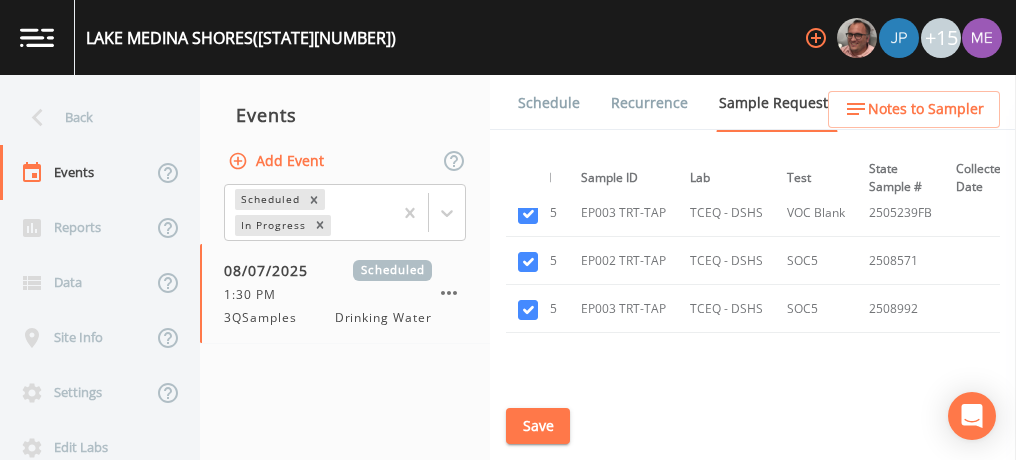scroll, scrollTop: 2426, scrollLeft: 0, axis: vertical 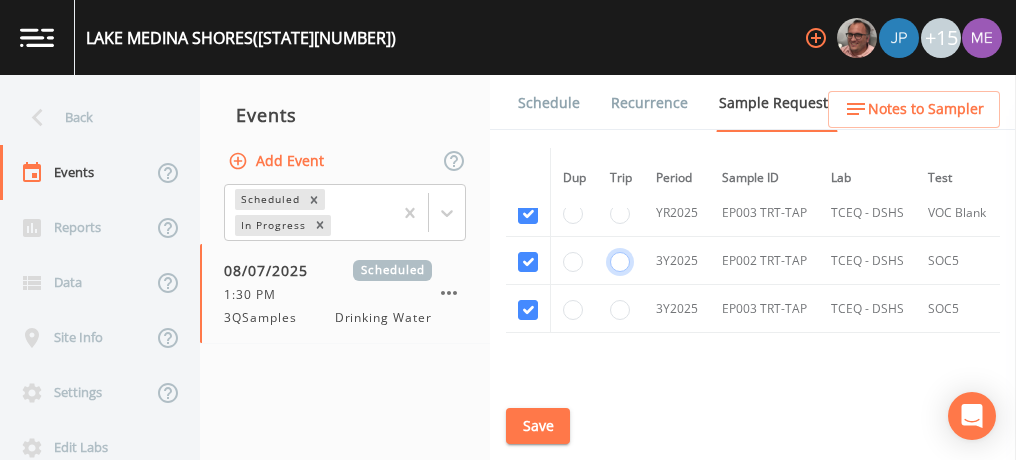 click at bounding box center [620, 262] 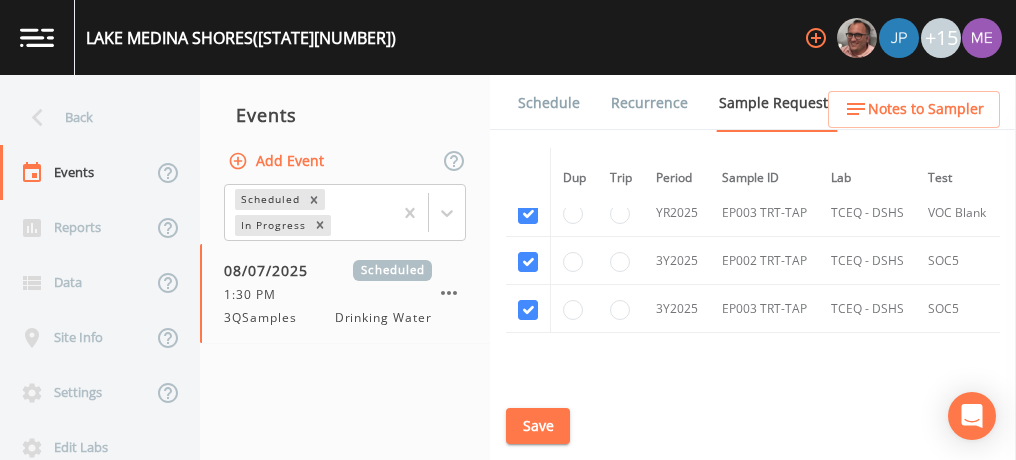click on "Save" at bounding box center [538, 426] 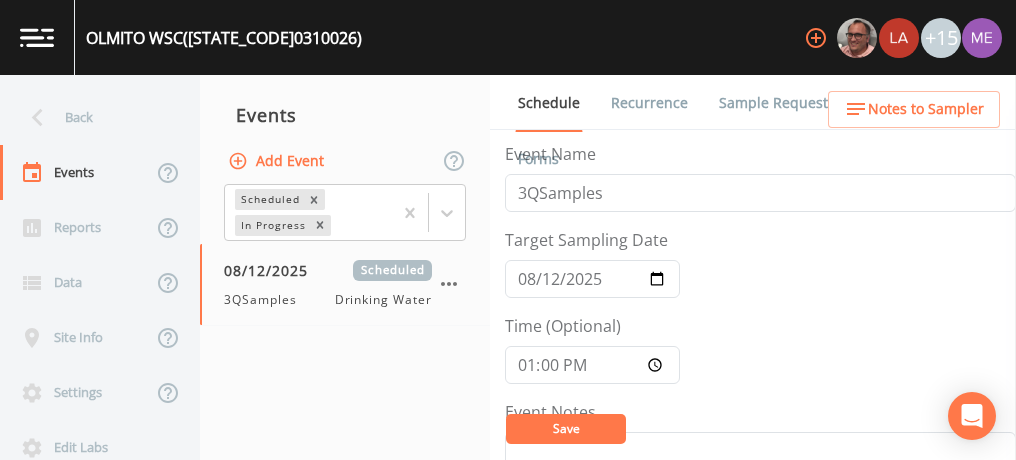 scroll, scrollTop: 0, scrollLeft: 0, axis: both 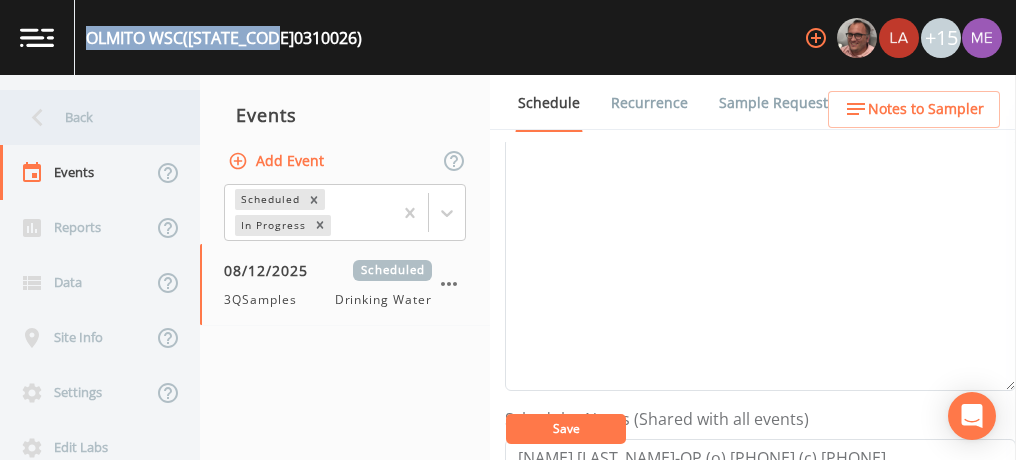 click on "Back" at bounding box center [90, 117] 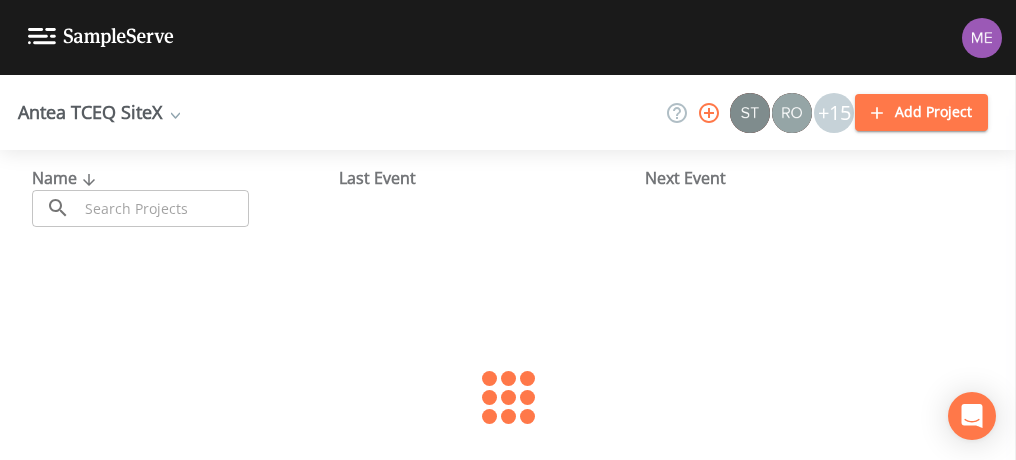 click at bounding box center [163, 208] 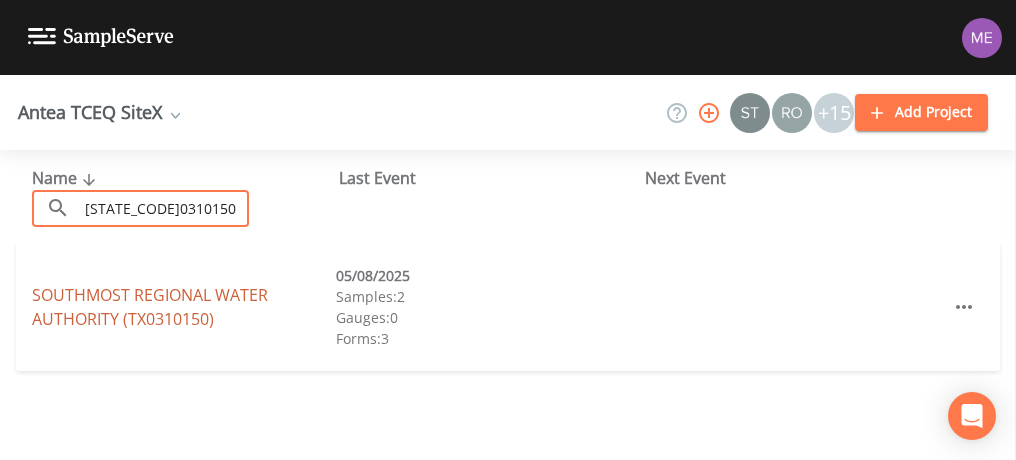 type on "[STATE_CODE]0310150" 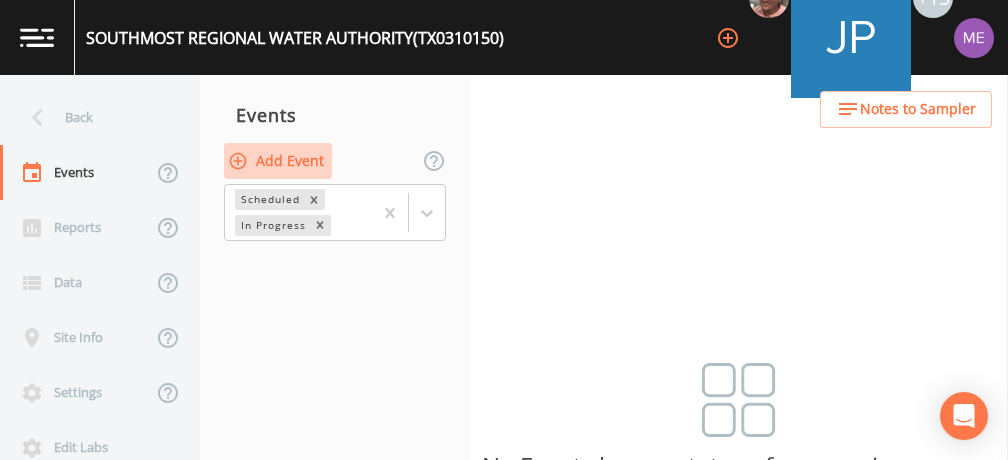 click on "Add Event" at bounding box center [278, 161] 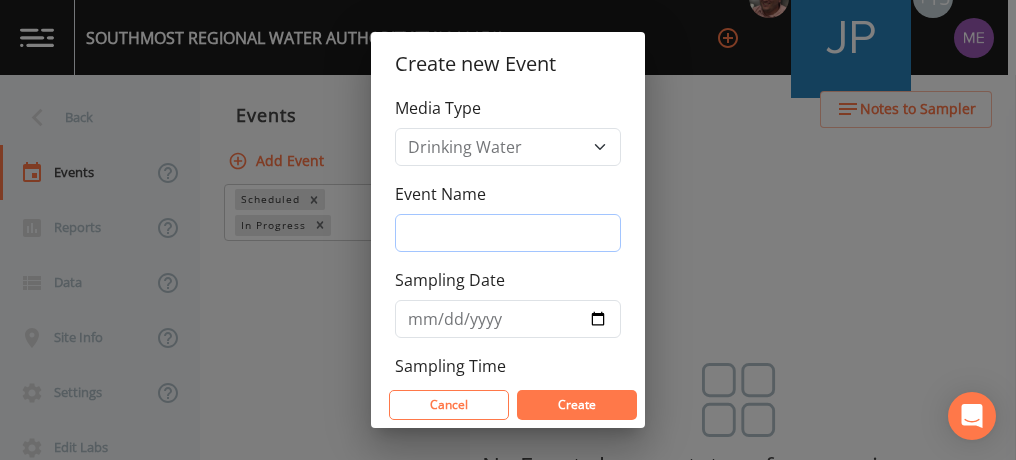 click on "Event Name" at bounding box center (508, 233) 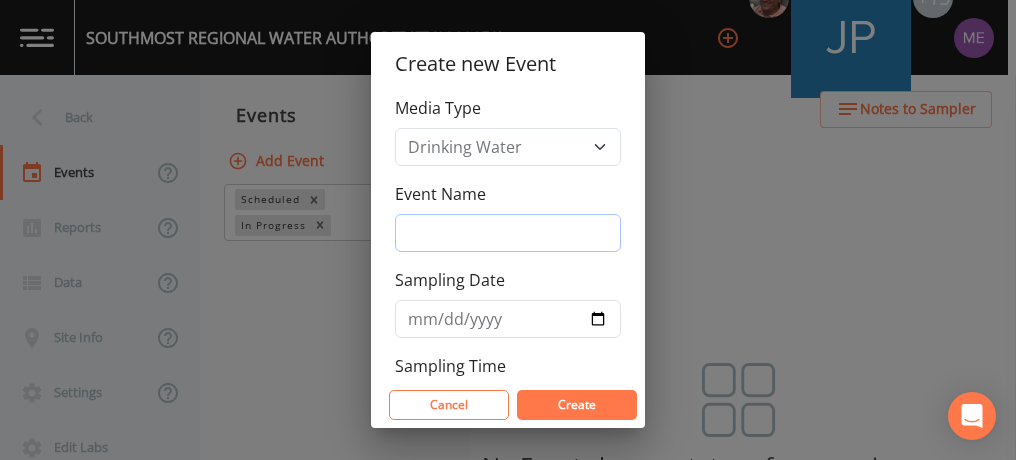 type on "3QSamples" 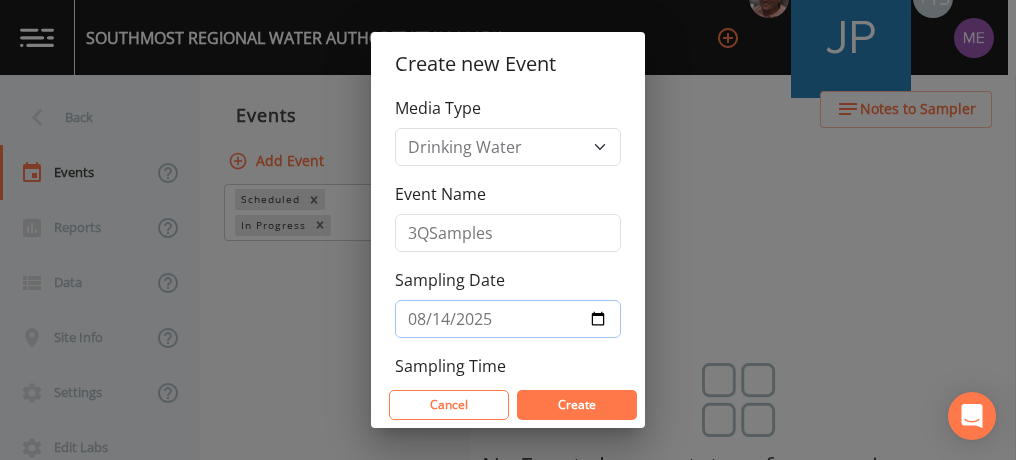 click on "2025-08-14" at bounding box center [508, 319] 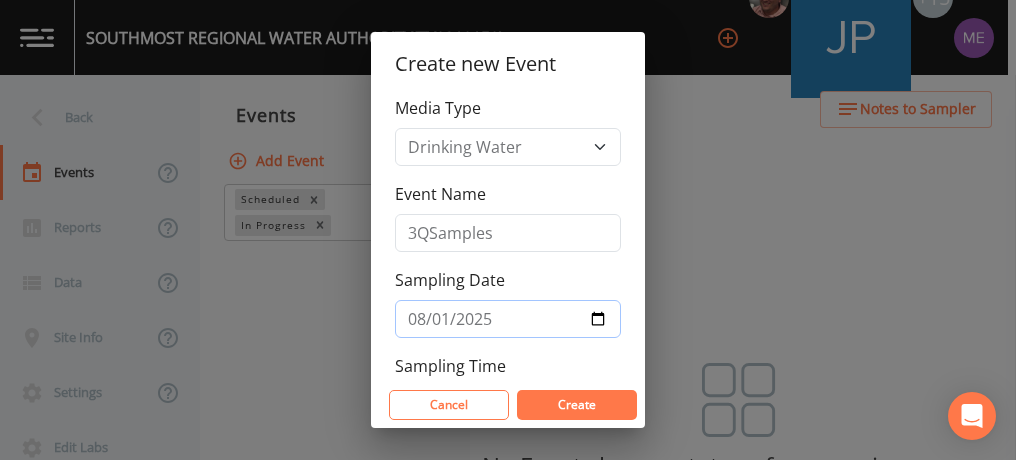 type on "2025-08-12" 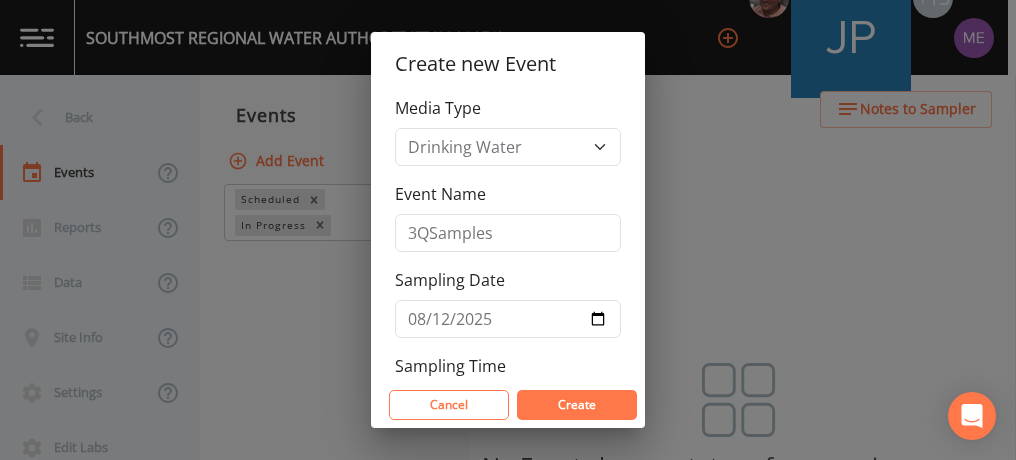 click on "Create" at bounding box center [577, 404] 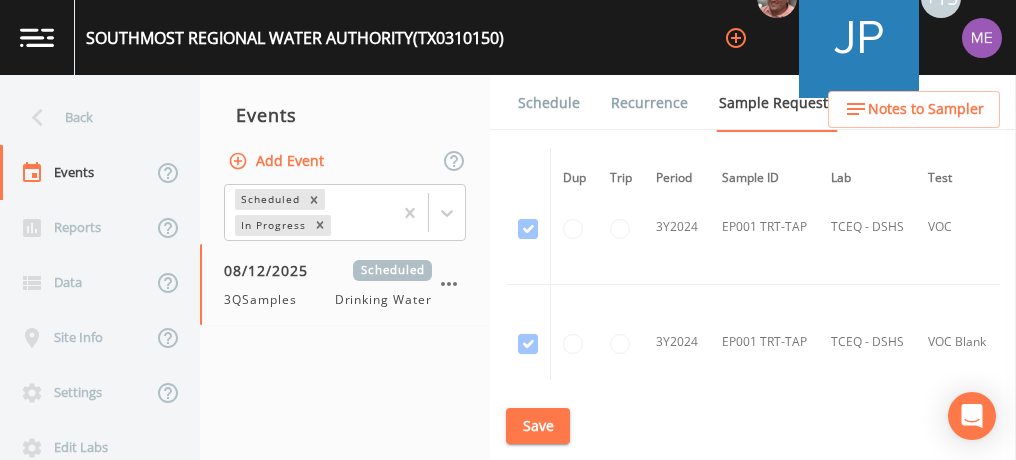 scroll, scrollTop: 382, scrollLeft: 0, axis: vertical 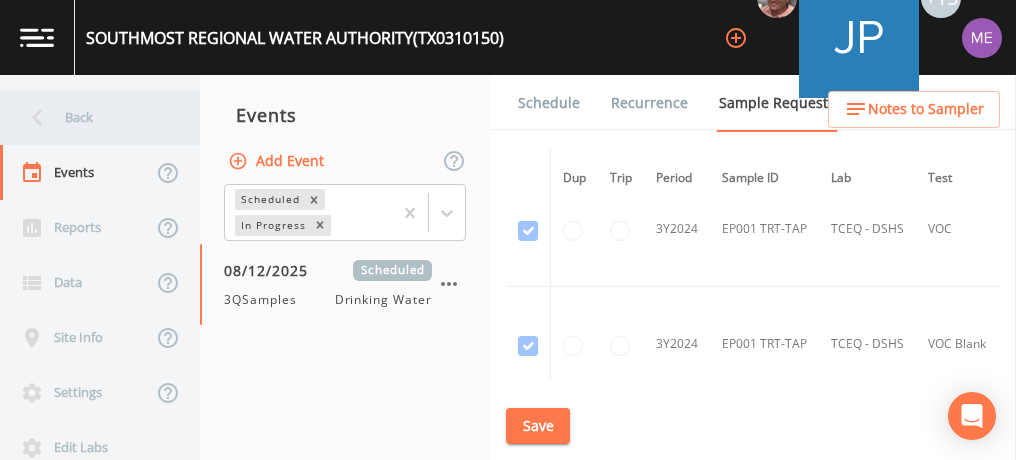click on "Back" at bounding box center (90, 117) 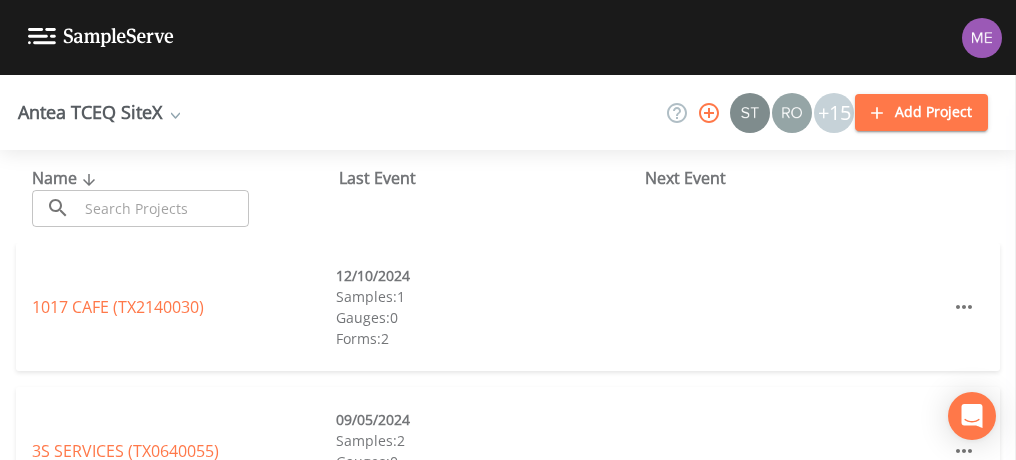 click at bounding box center (163, 208) 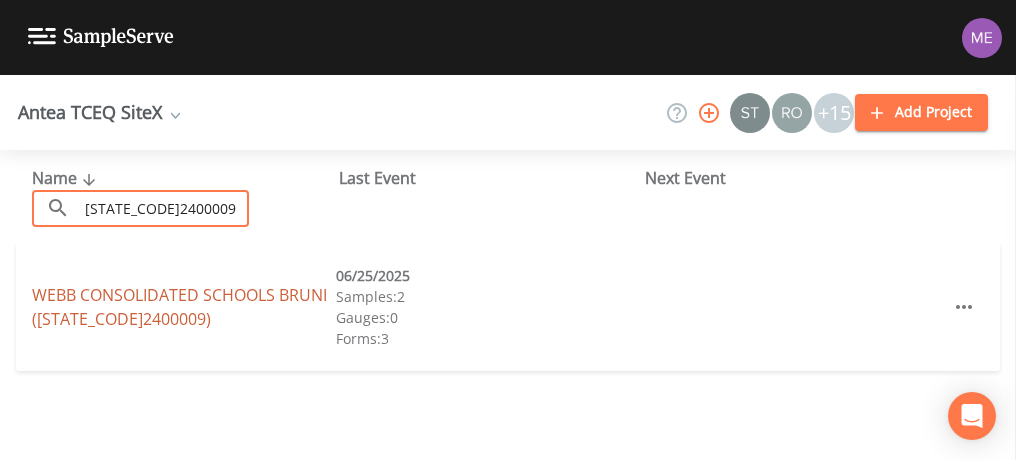 type on "[STATE_CODE]2400009" 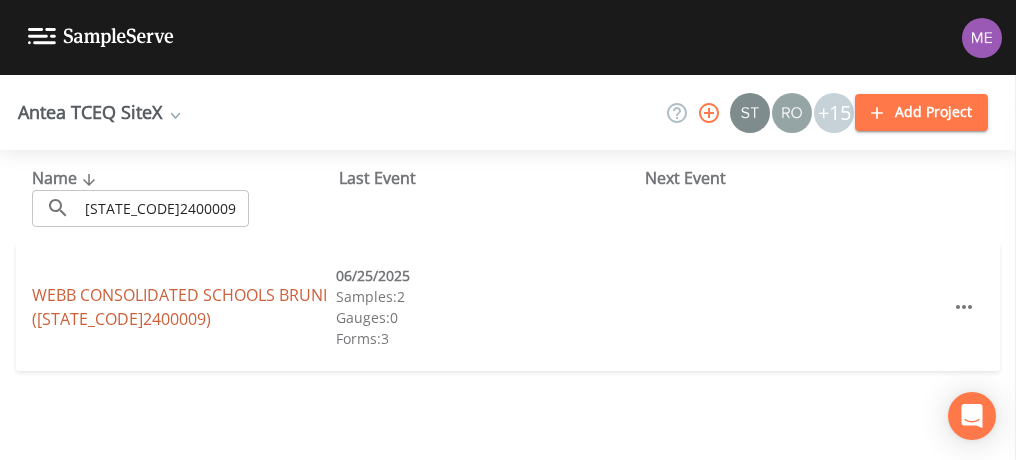 click on "WEBB CONSOLIDATED SCHOOLS BRUNI   ([STATE_CODE]2400009)" at bounding box center (179, 307) 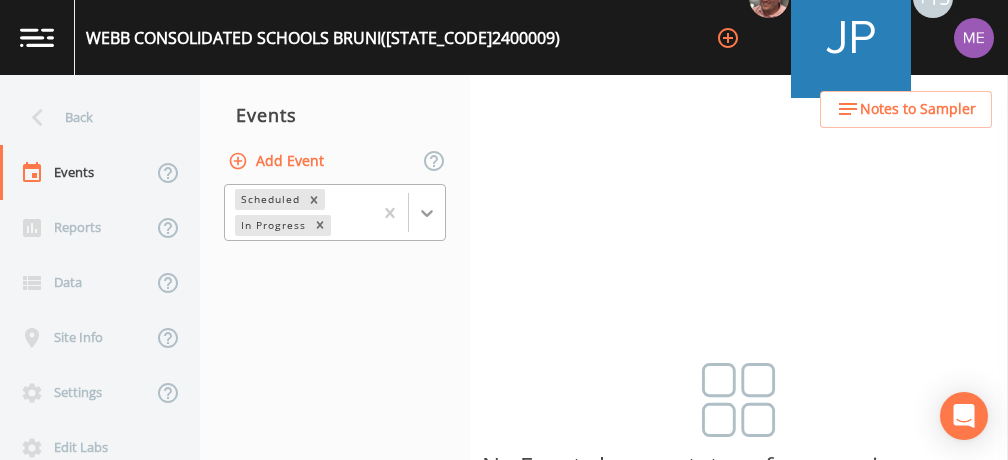 click 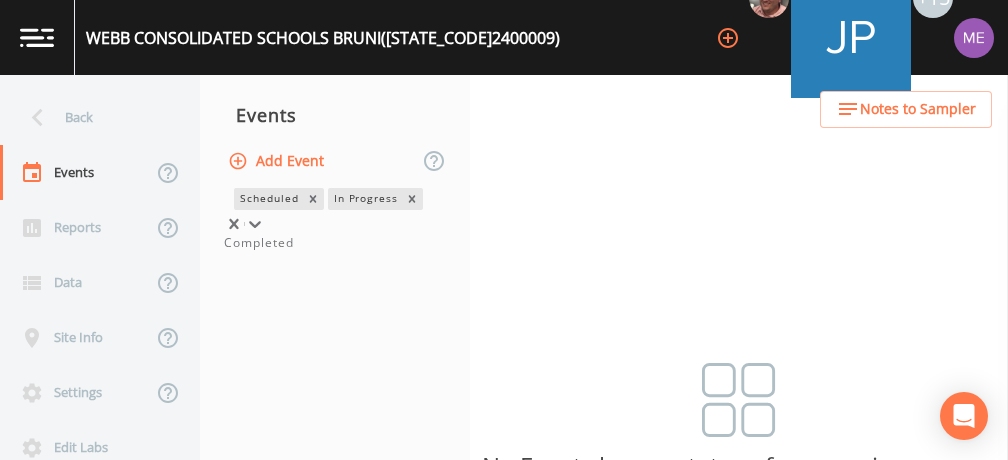 click on "Completed" at bounding box center [335, 243] 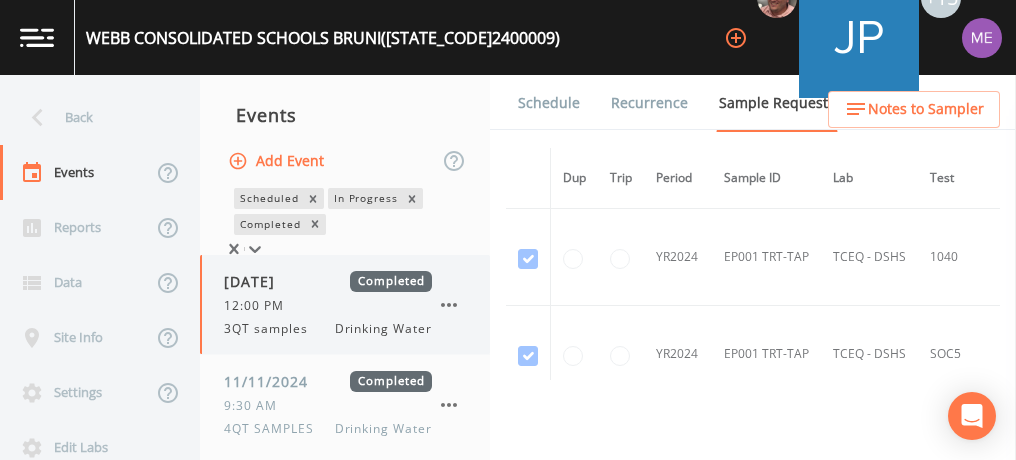 scroll, scrollTop: 113, scrollLeft: 0, axis: vertical 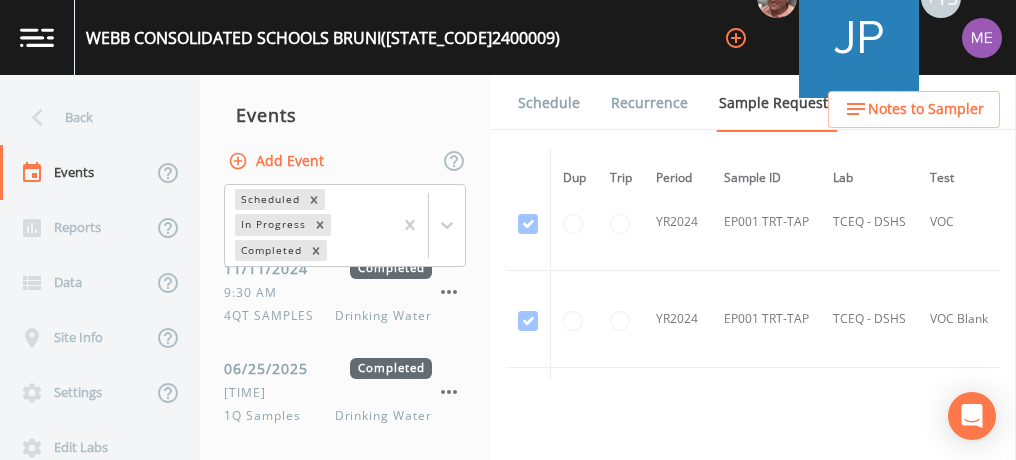 click on "TCEQ - DSHS" at bounding box center (869, 319) 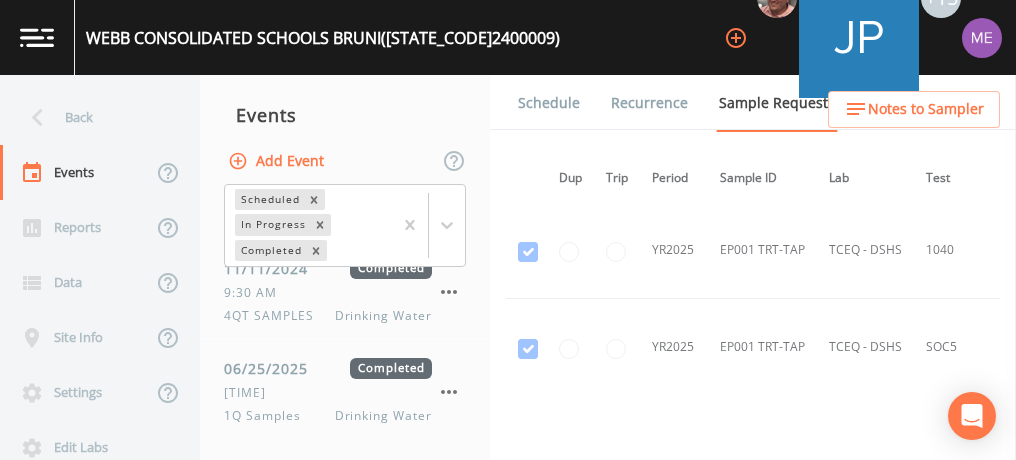 scroll, scrollTop: 736, scrollLeft: 4, axis: both 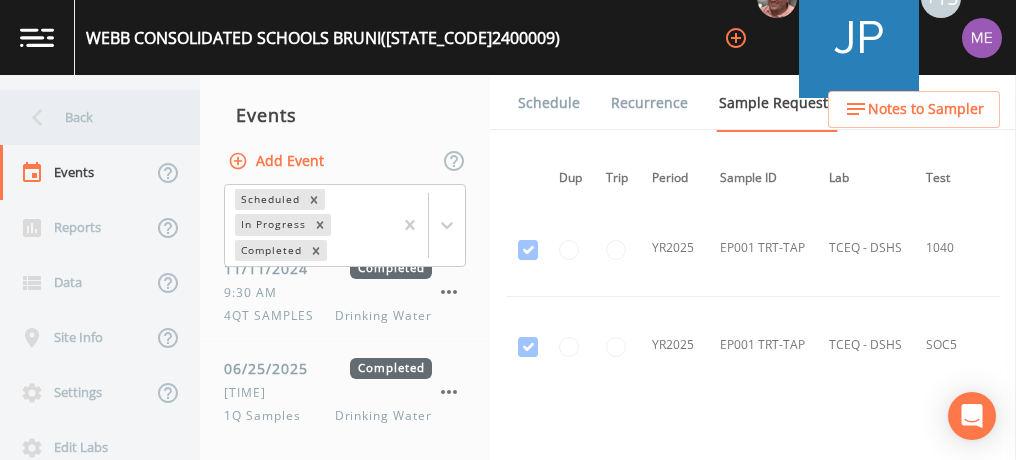 click on "Back" at bounding box center [90, 117] 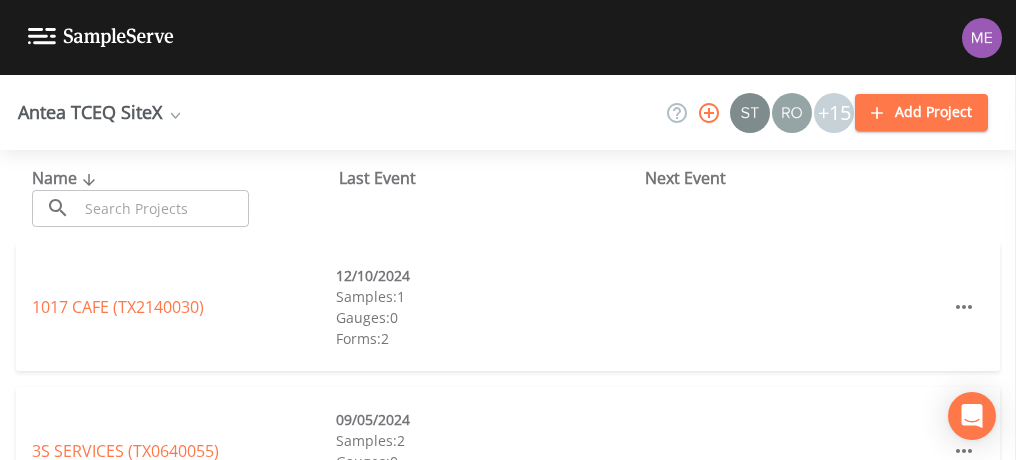 click at bounding box center [163, 208] 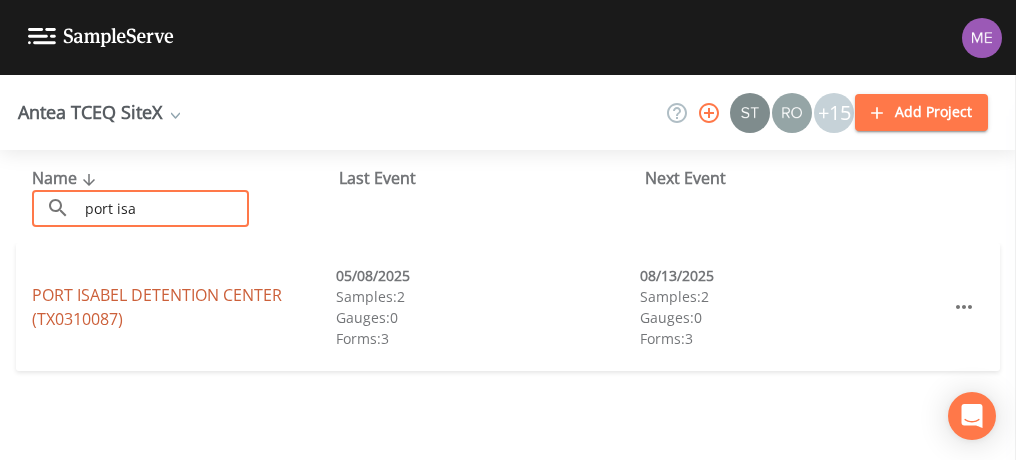 type on "port isa" 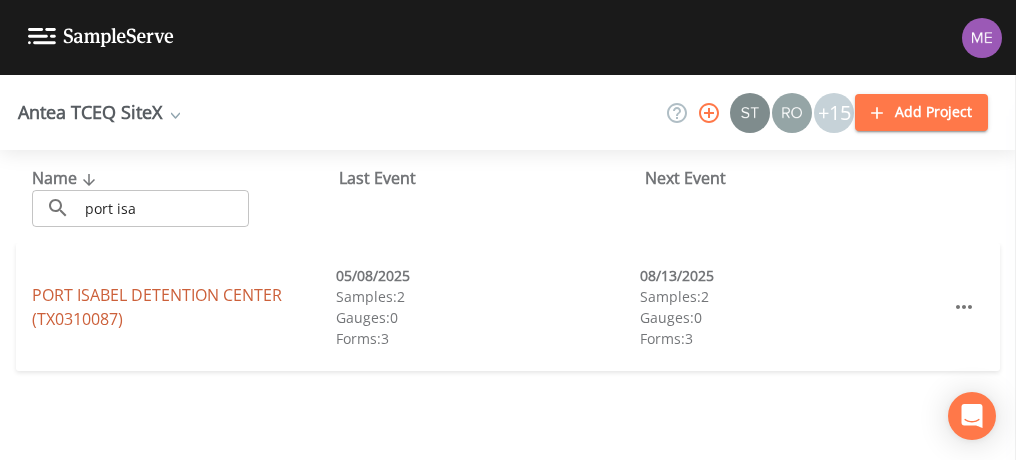 click on "PORT ISABEL DETENTION CENTER   (TX0310087)" at bounding box center (157, 307) 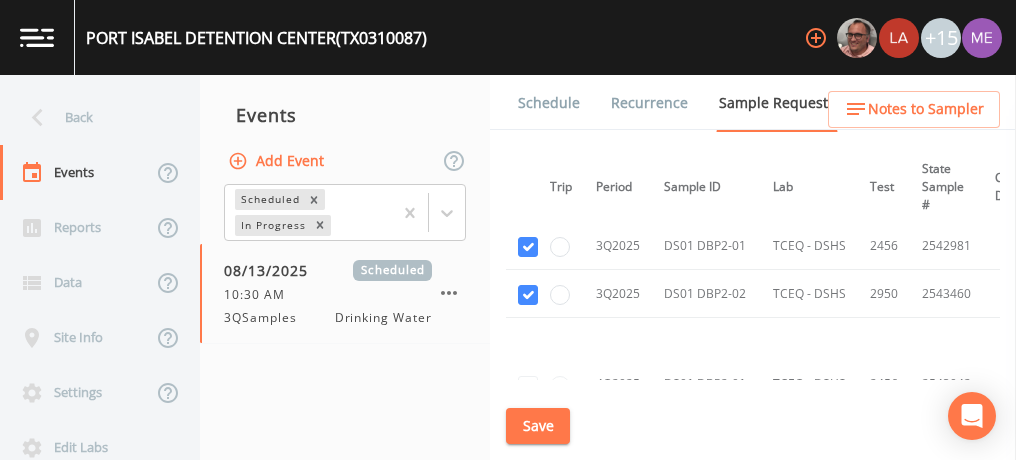scroll, scrollTop: 1363, scrollLeft: 60, axis: both 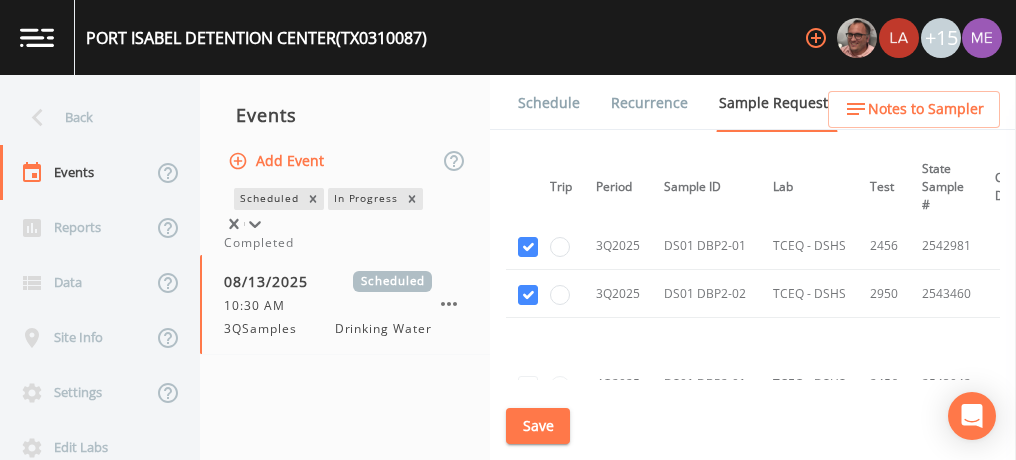 click 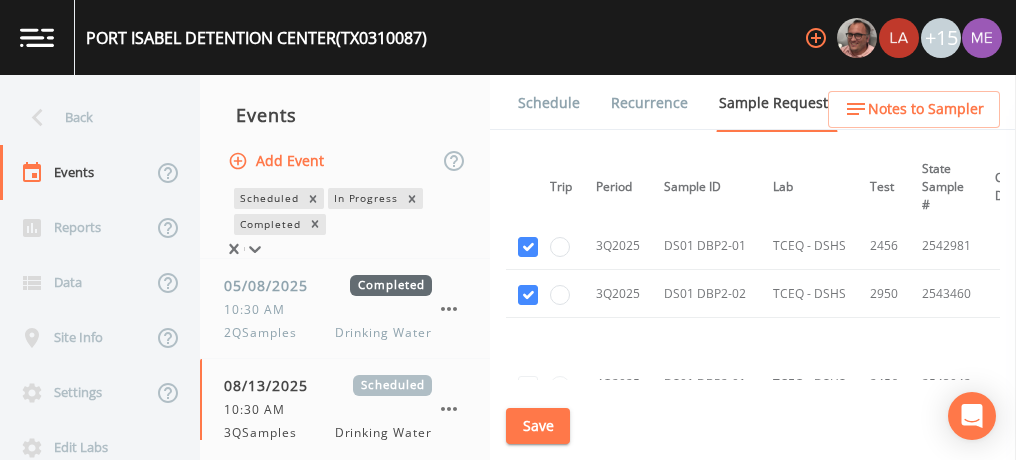 scroll, scrollTop: 196, scrollLeft: 0, axis: vertical 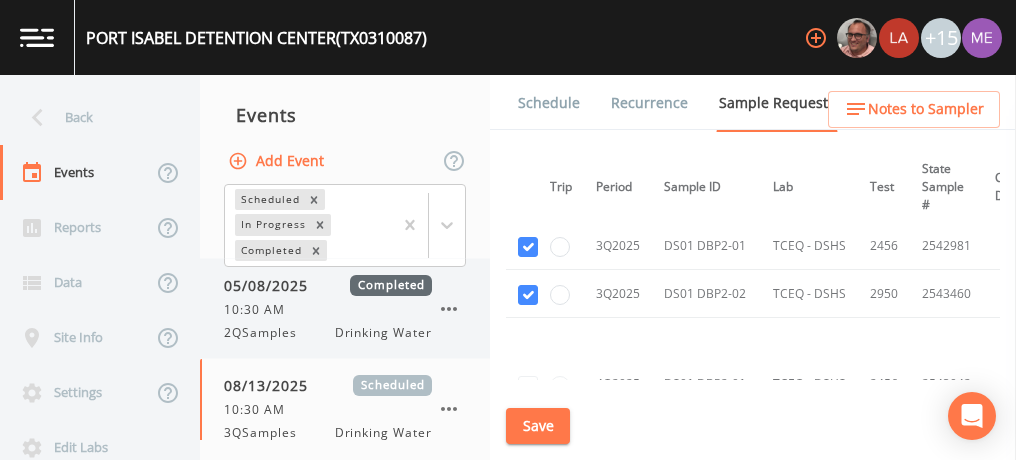 click on "10:30 AM" at bounding box center (260, 310) 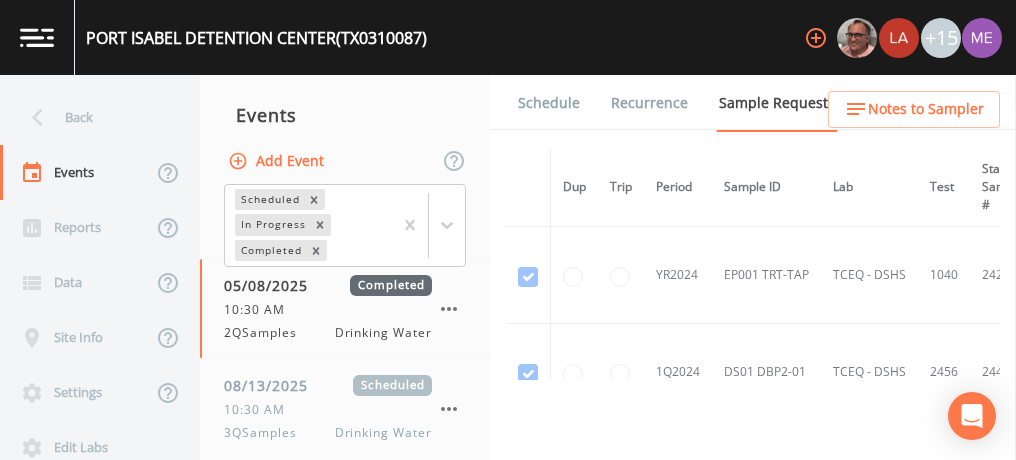 click on "Schedule" at bounding box center (549, 103) 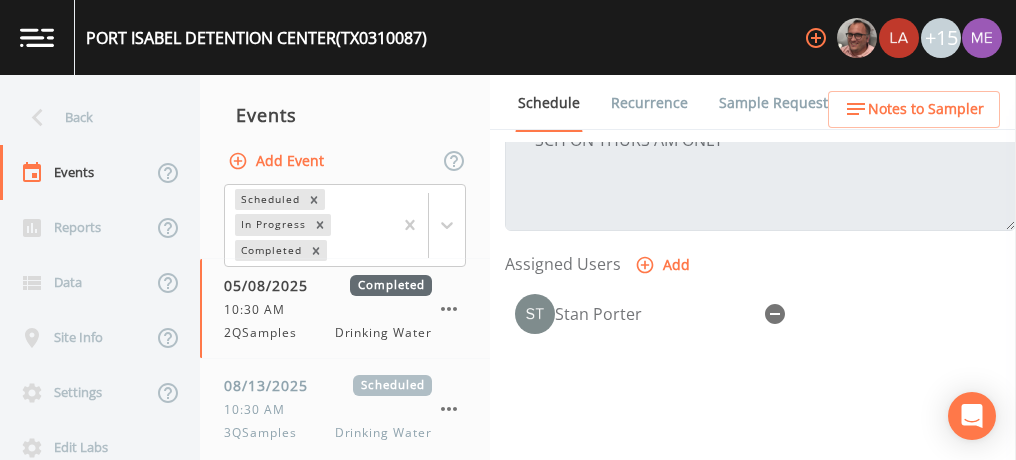 scroll, scrollTop: 756, scrollLeft: 0, axis: vertical 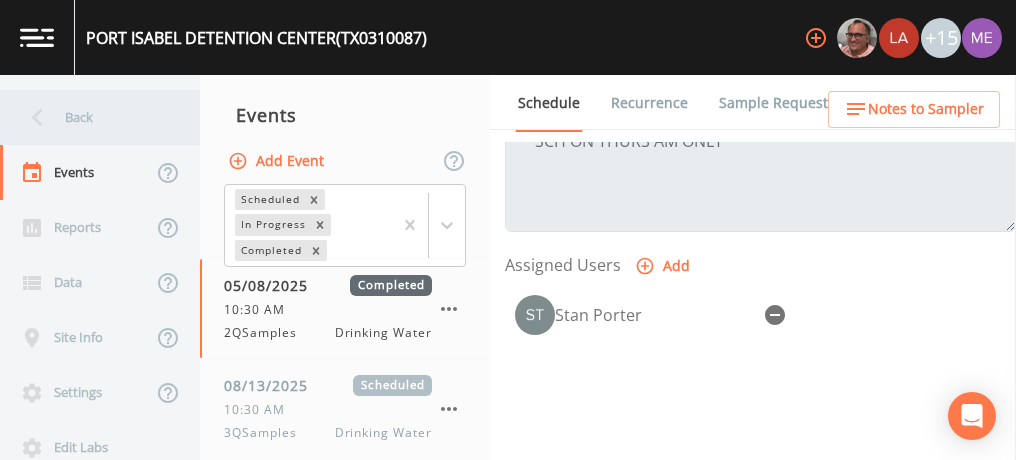 click on "Back" at bounding box center (90, 117) 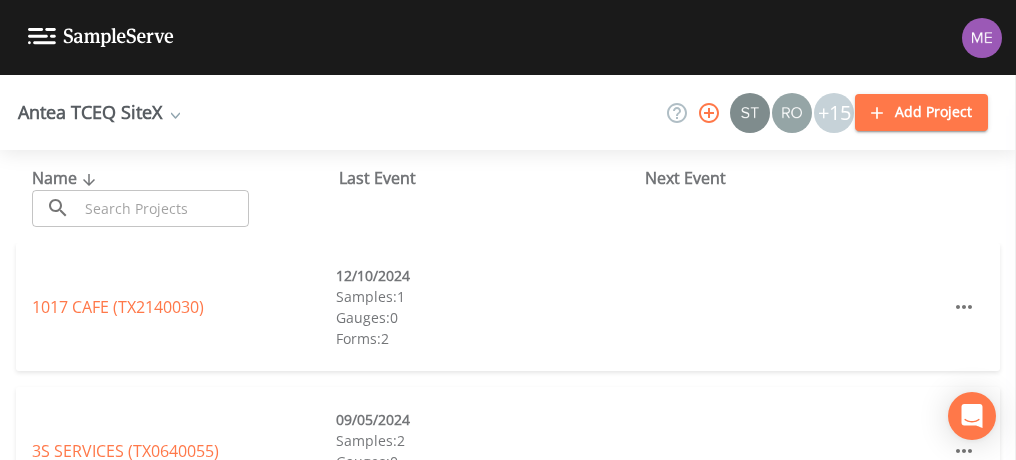 click at bounding box center [163, 208] 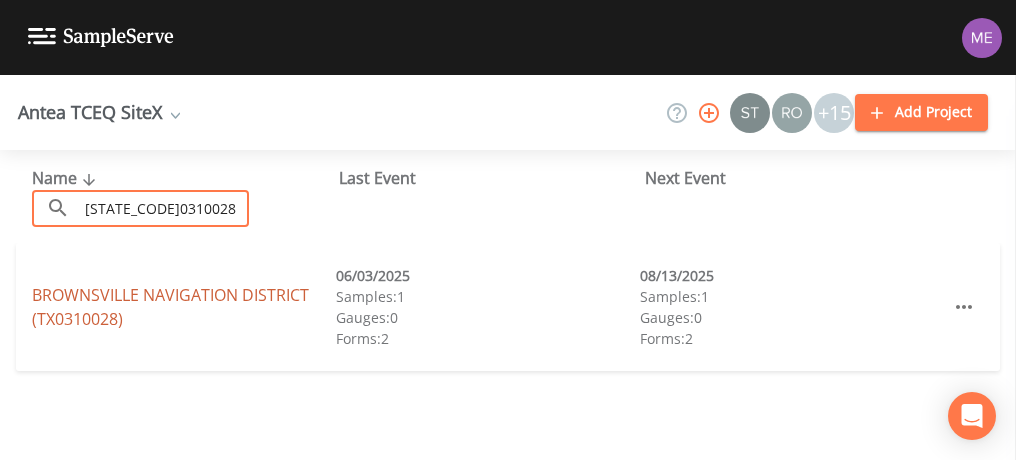 type on "[STATE_CODE]0310028" 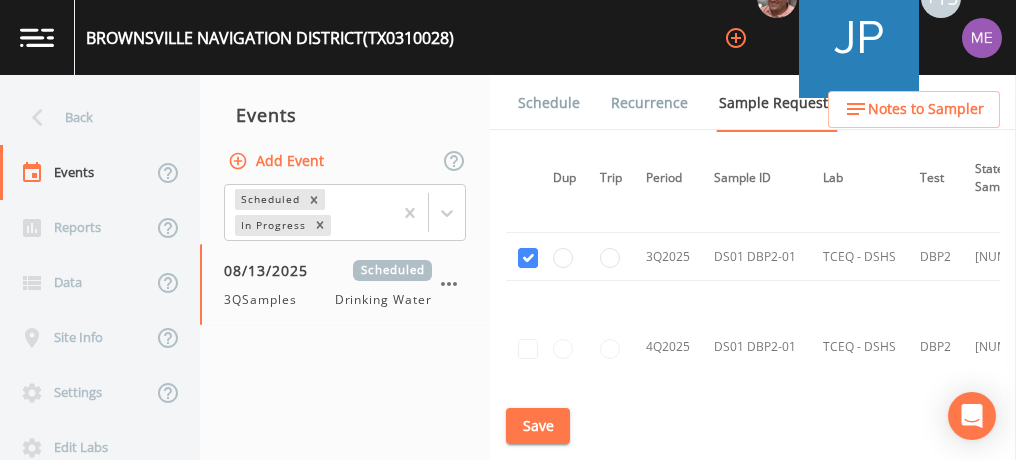 scroll, scrollTop: 846, scrollLeft: 9, axis: both 